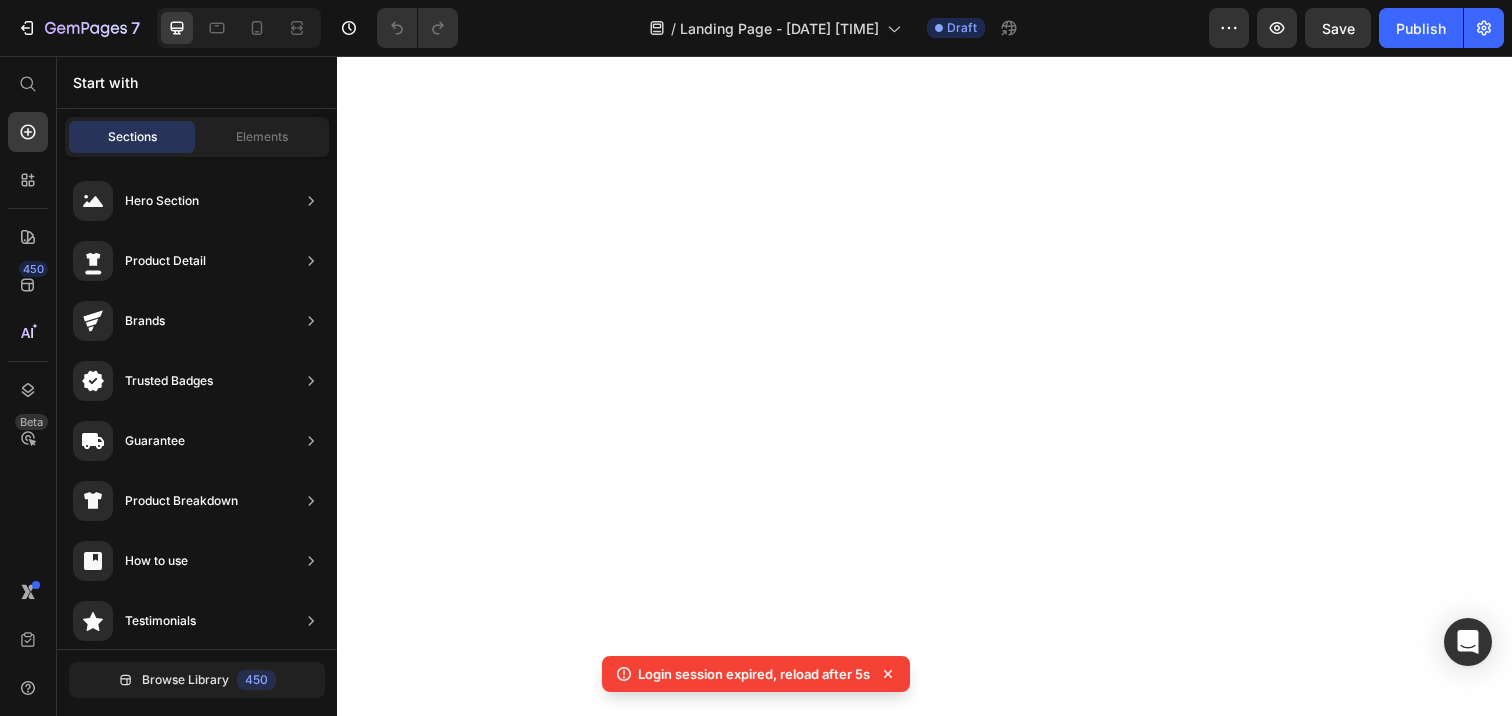 scroll, scrollTop: 0, scrollLeft: 0, axis: both 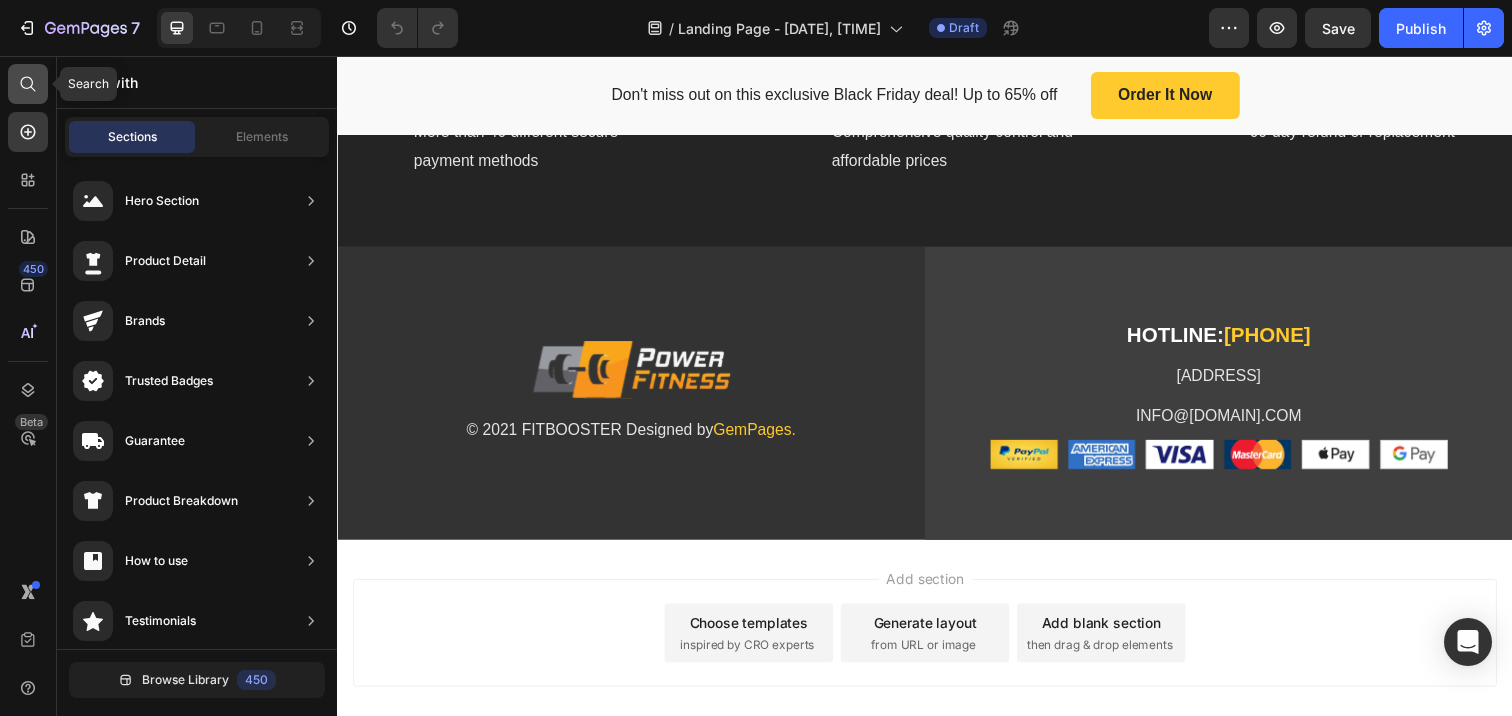 click 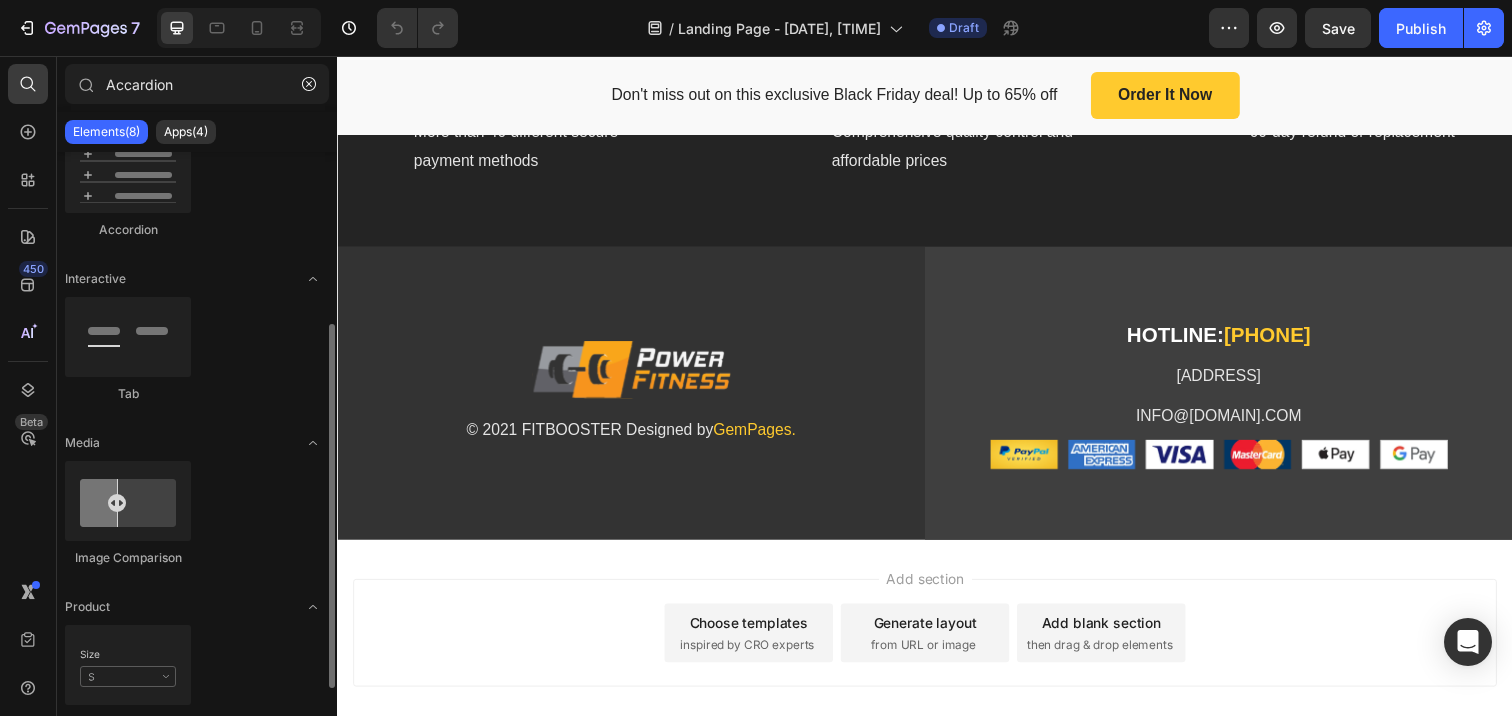scroll, scrollTop: 0, scrollLeft: 0, axis: both 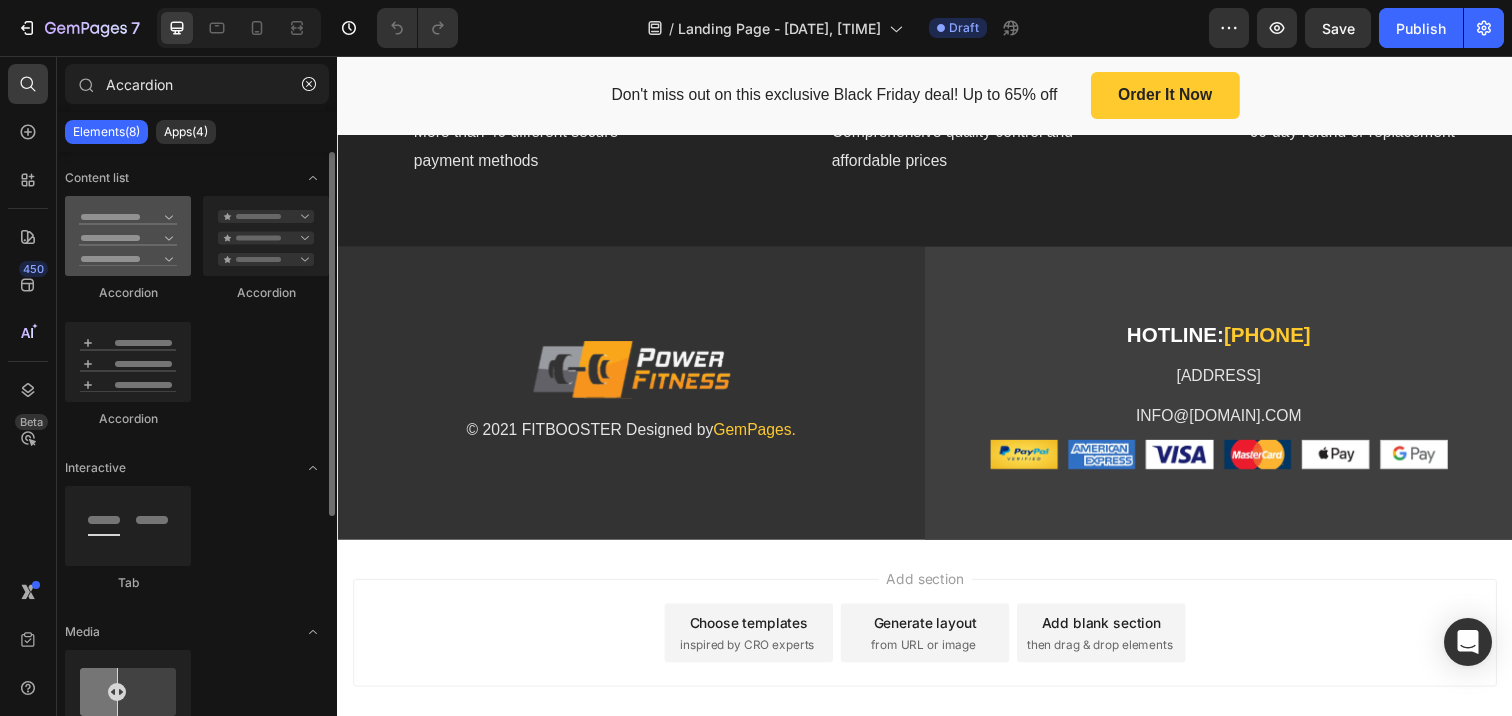 type on "Accardion" 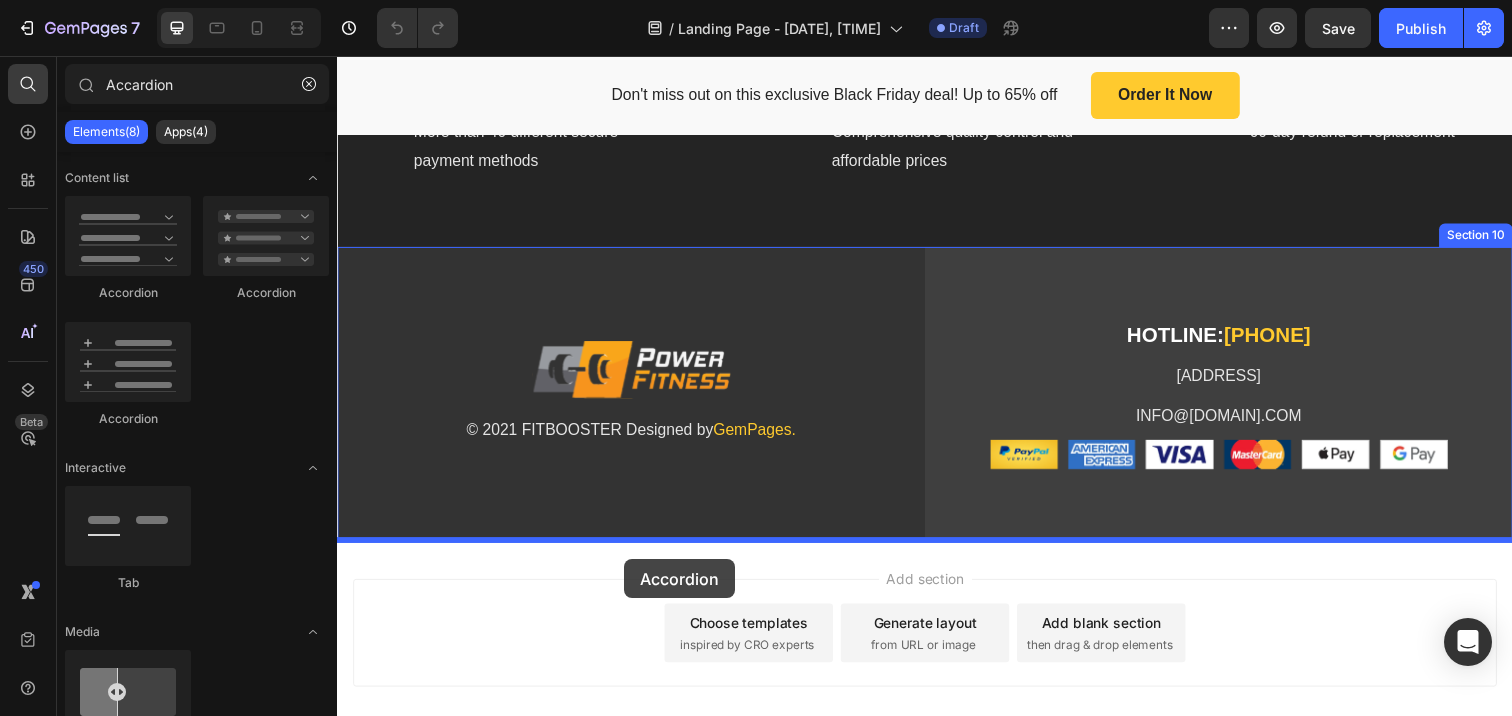 drag, startPoint x: 431, startPoint y: 296, endPoint x: 630, endPoint y: 570, distance: 338.63992 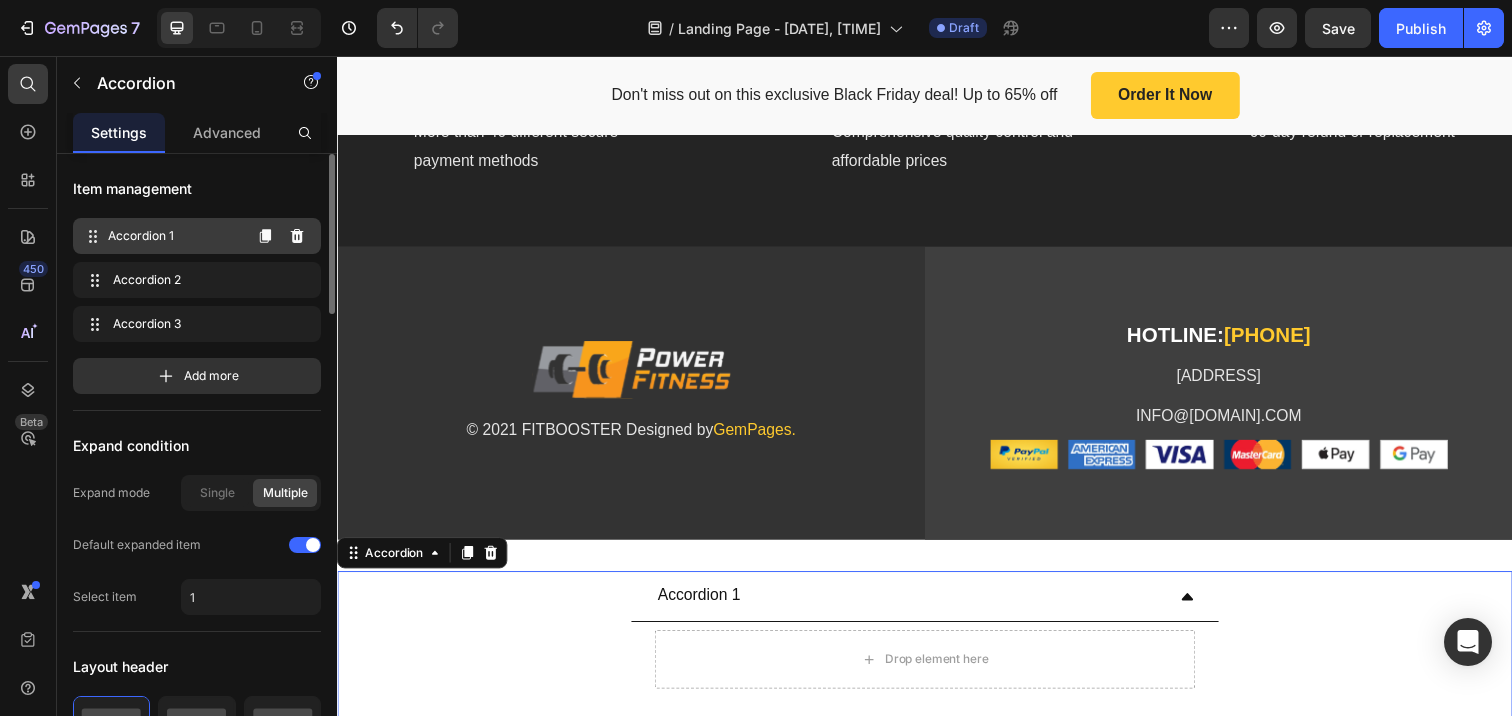 click on "Accordion 1" at bounding box center (174, 236) 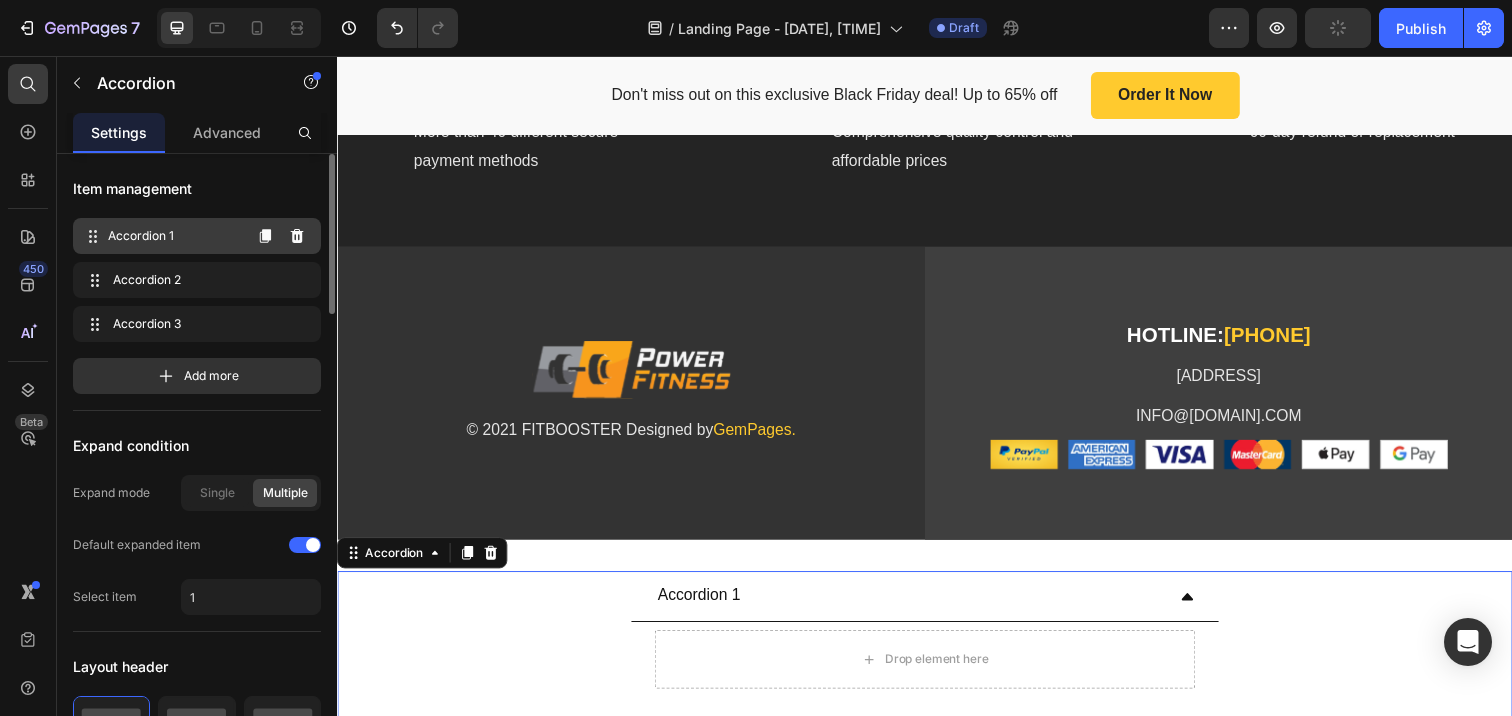 click on "Accordion 1" at bounding box center [174, 236] 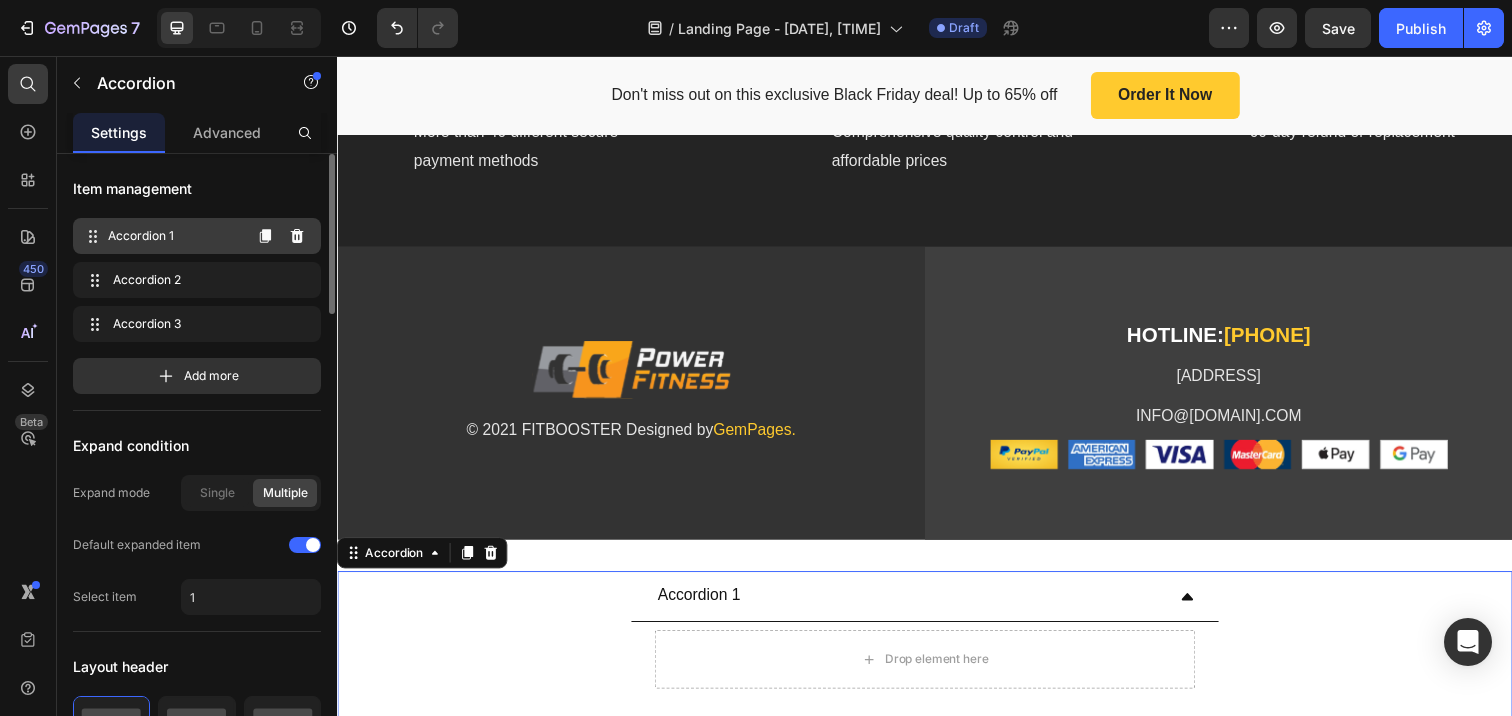 click on "Accordion 1" at bounding box center (174, 236) 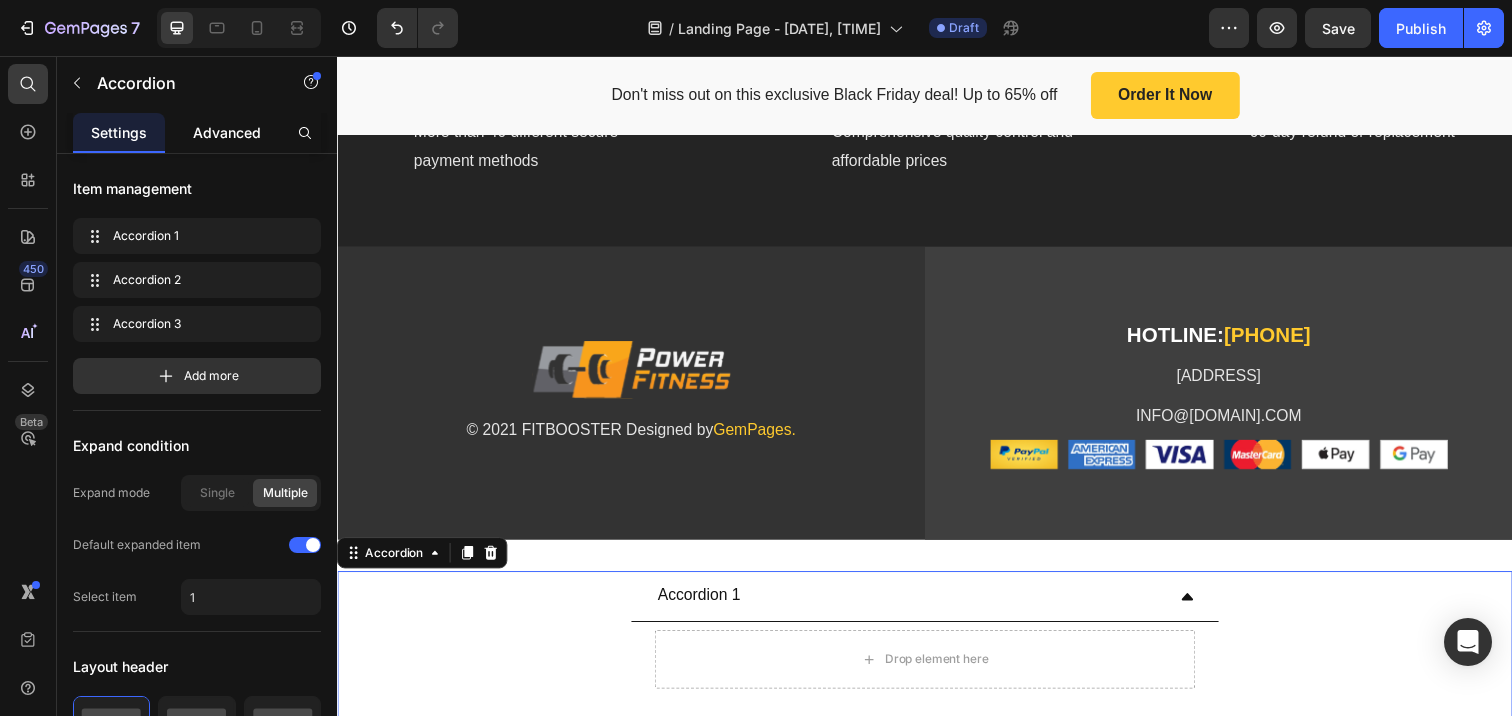 click on "Advanced" at bounding box center (227, 132) 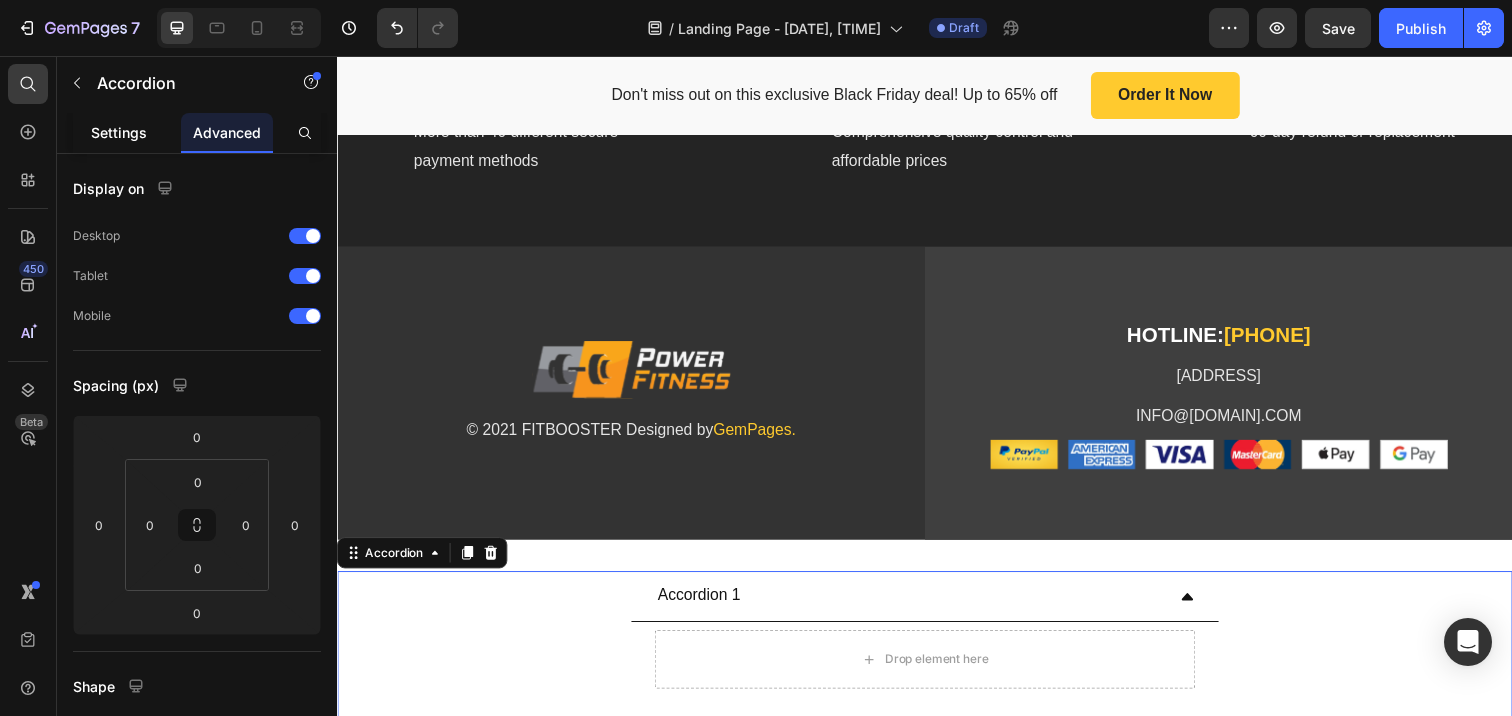 click on "Settings" at bounding box center (119, 132) 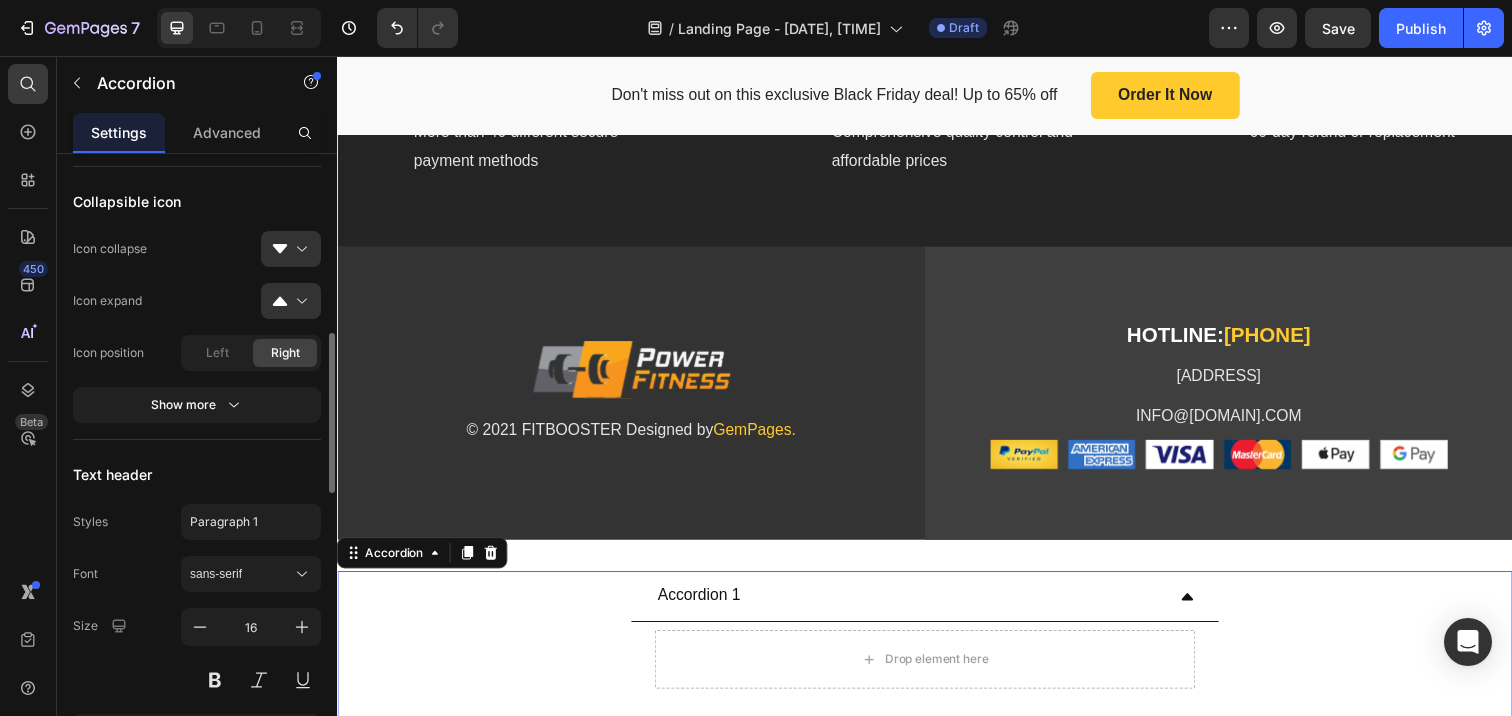 scroll, scrollTop: 678, scrollLeft: 0, axis: vertical 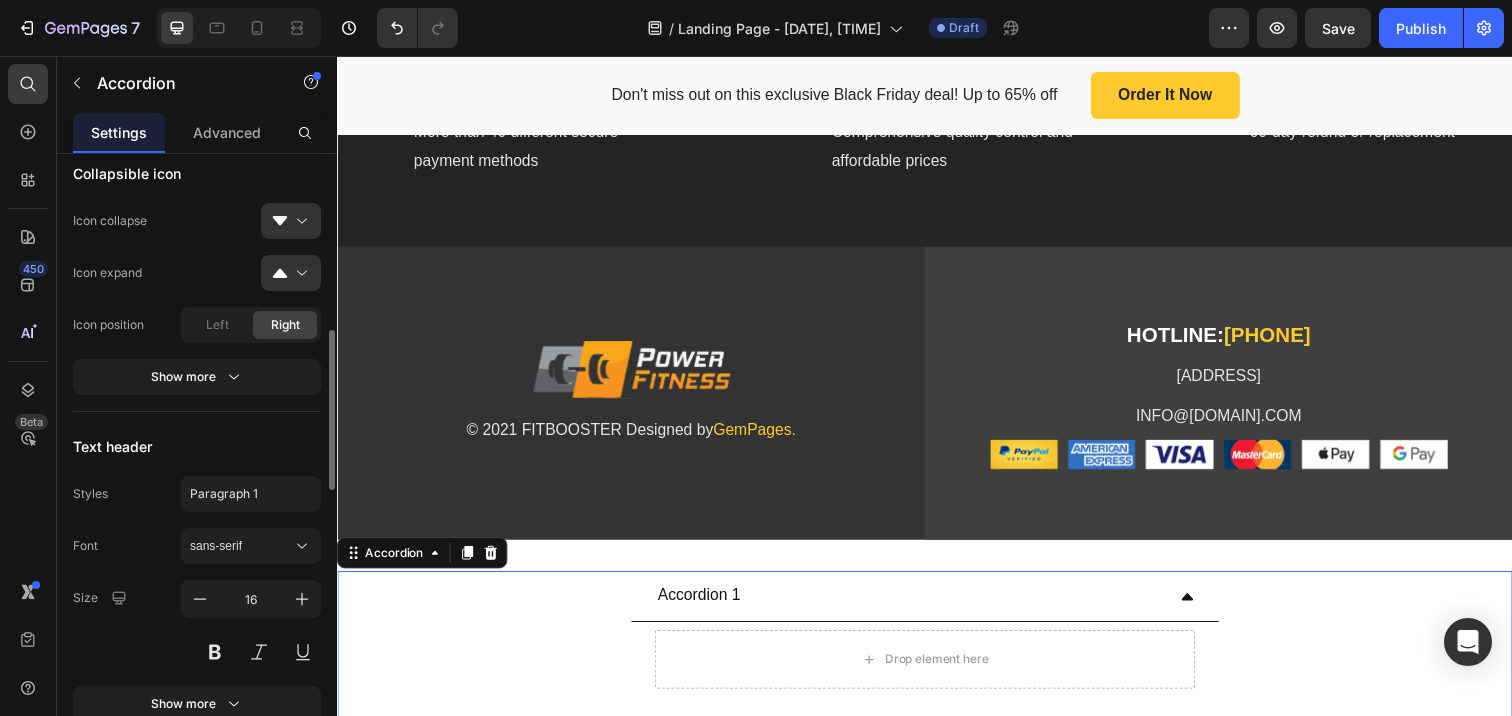 click on "Accordion 1" at bounding box center [706, 607] 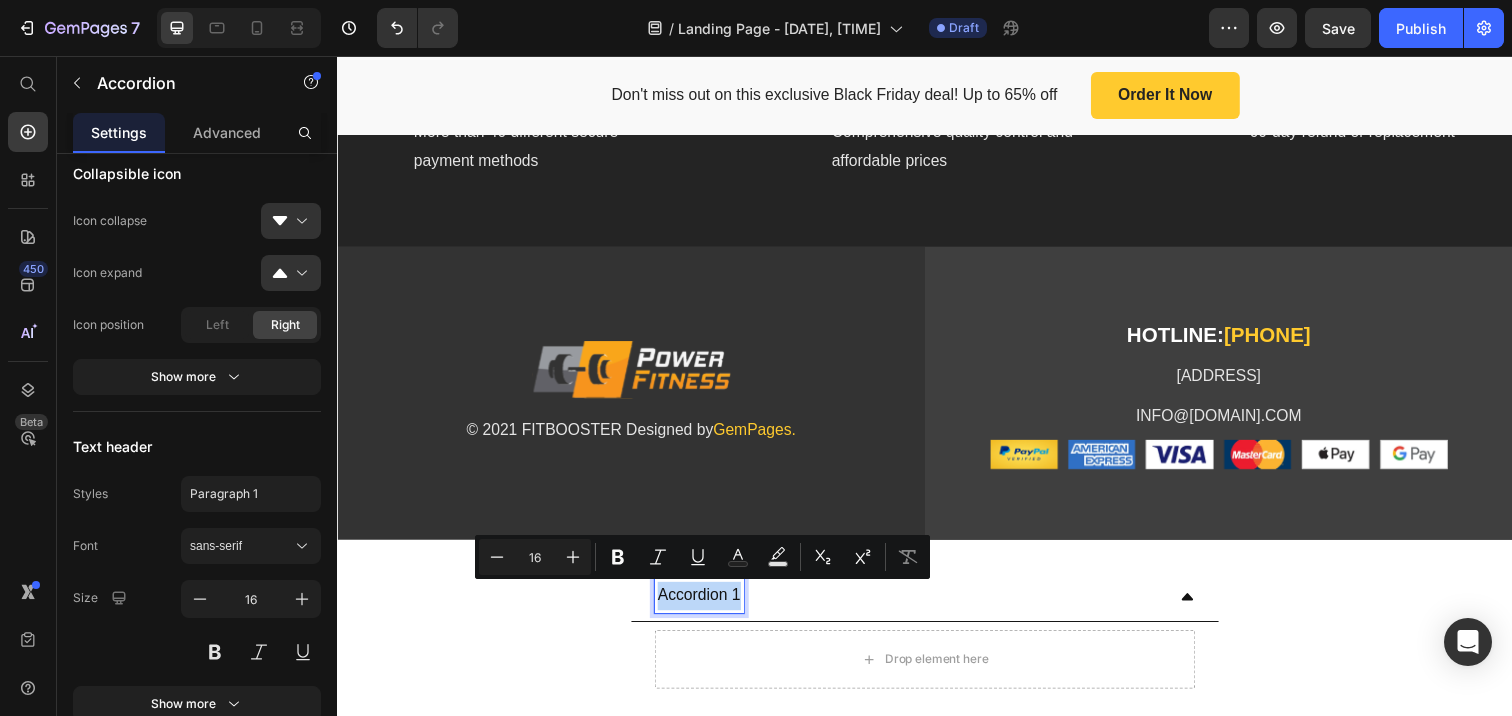 click on "Accordion 1" at bounding box center [706, 607] 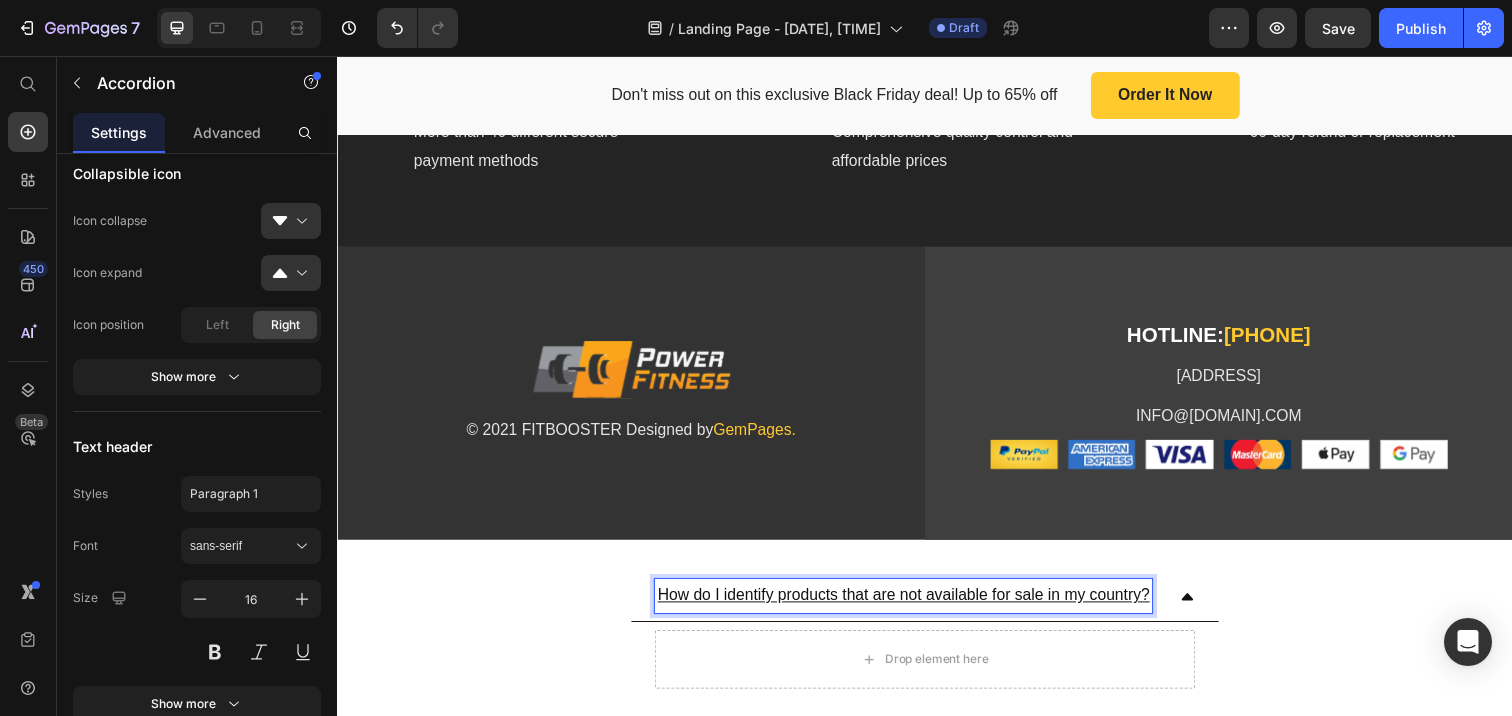 click on "How do I identify products that are not available for sale in my country?
Drop element here" at bounding box center [937, 646] 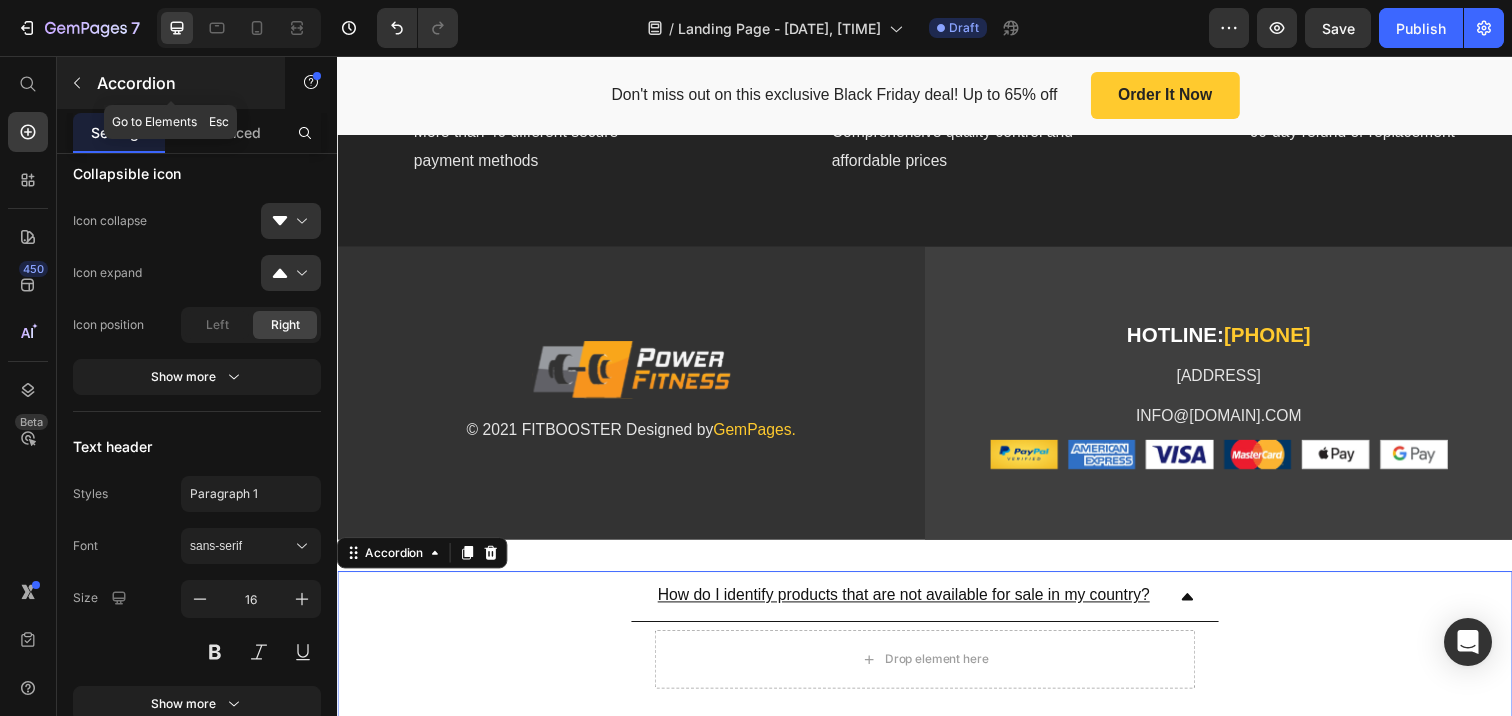 click at bounding box center (77, 83) 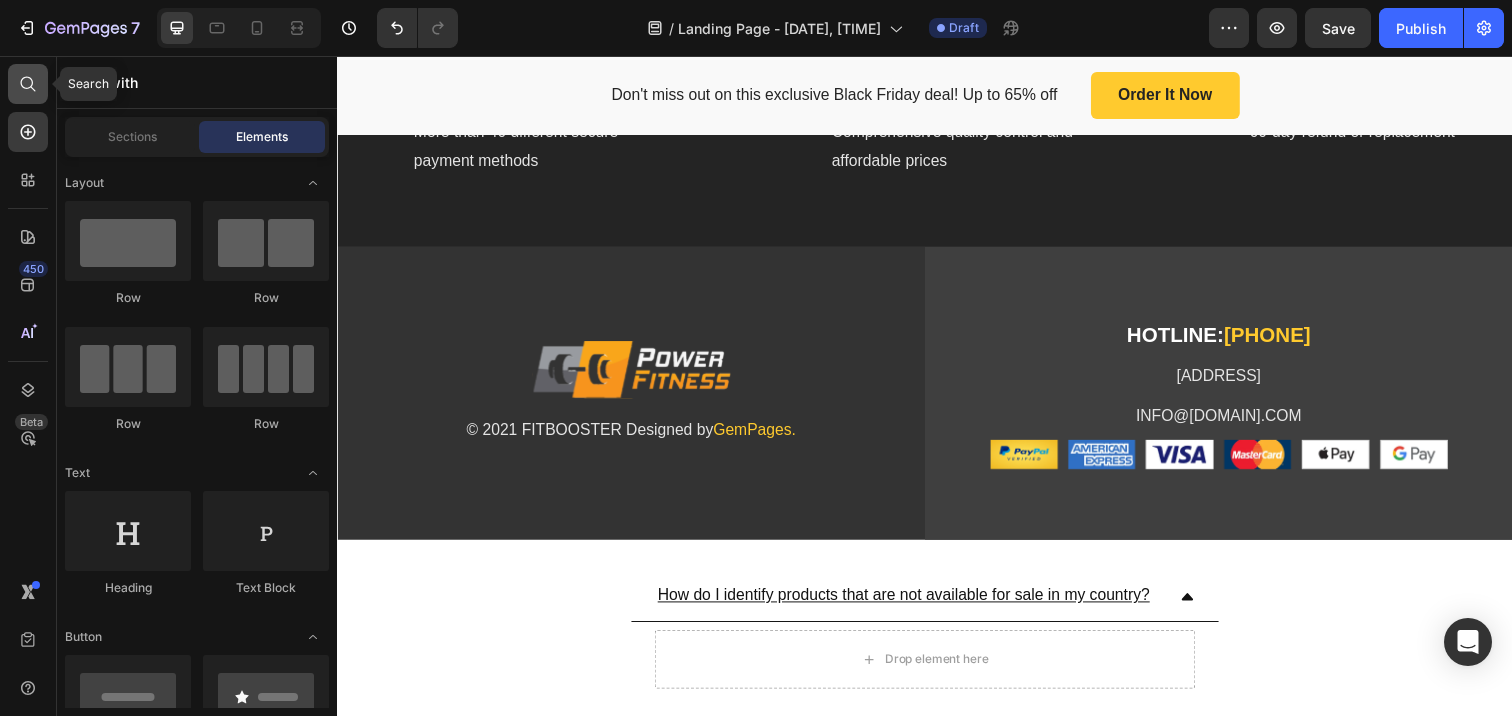 click 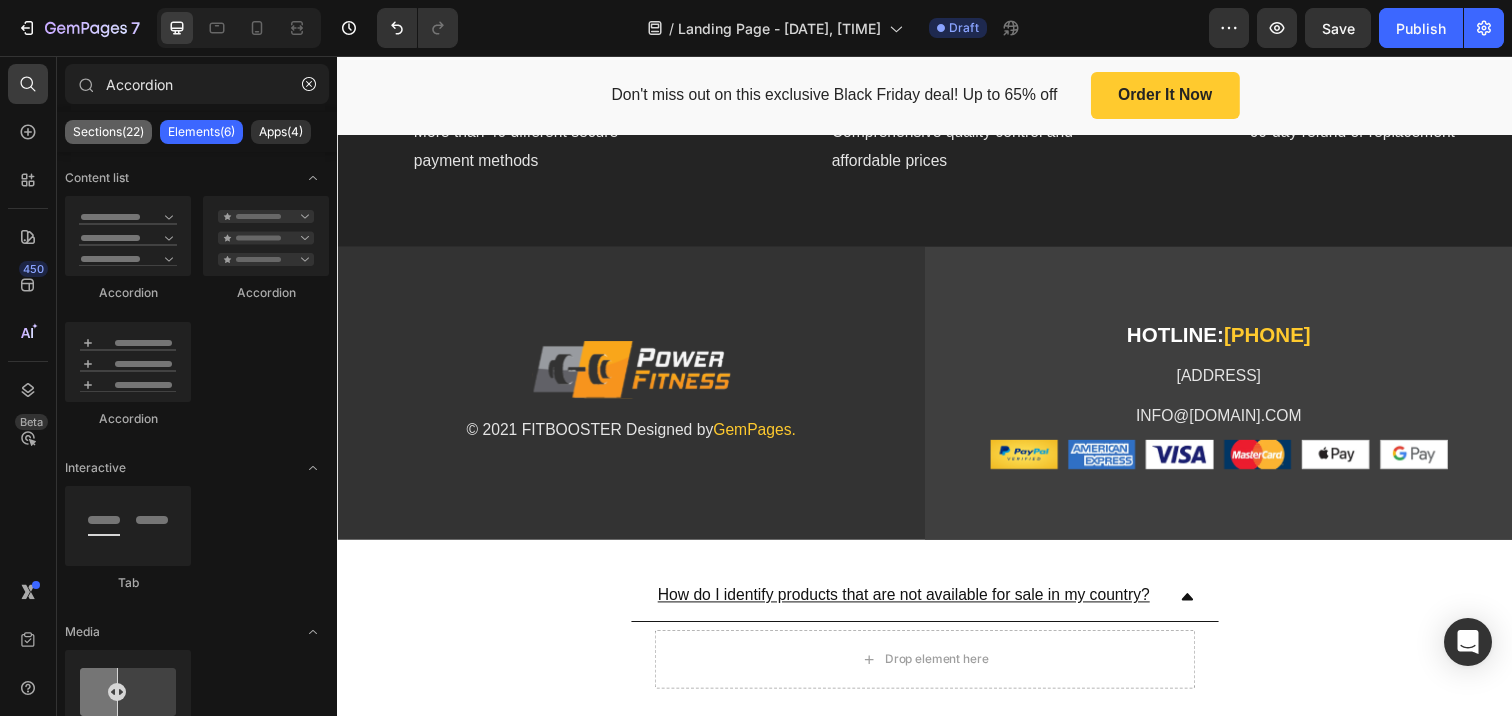 type on "Accordion" 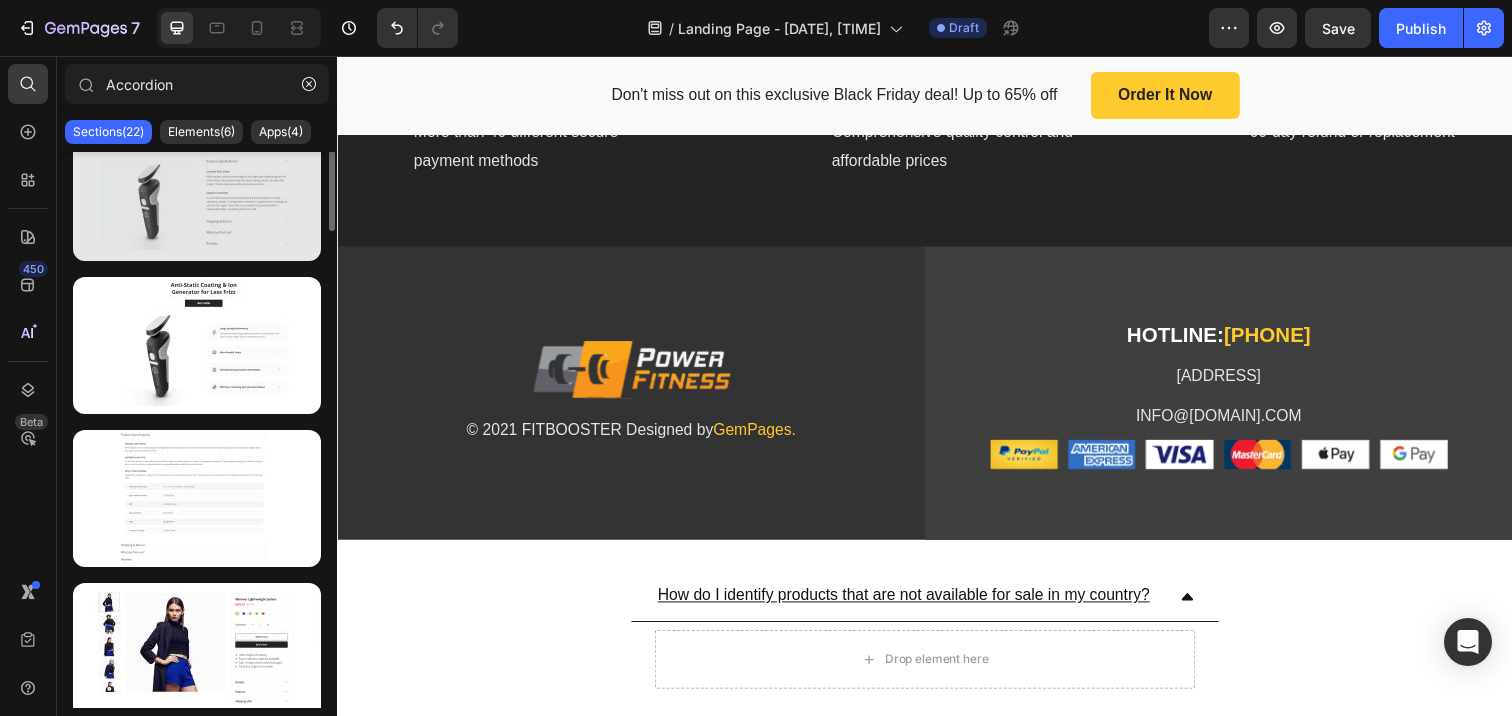 scroll, scrollTop: 0, scrollLeft: 0, axis: both 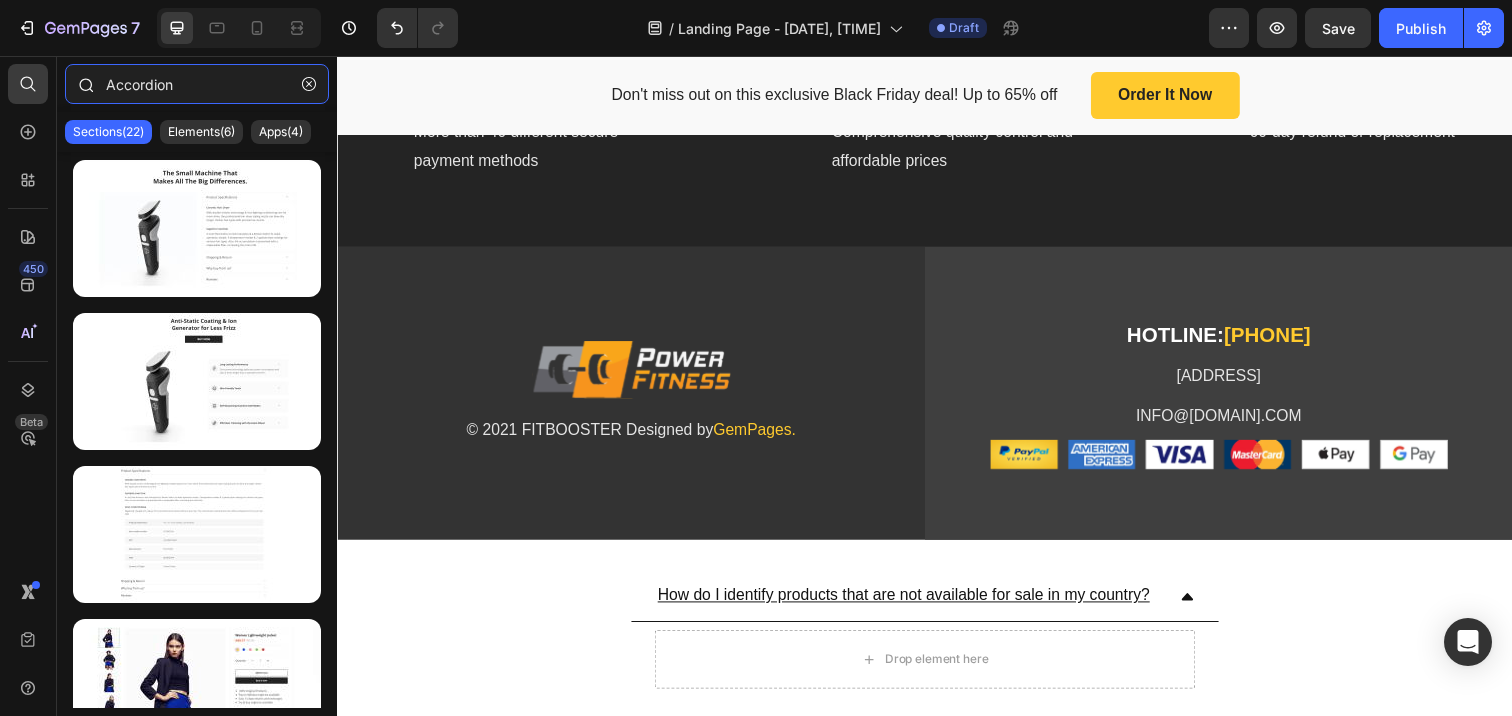click on "Accordion" at bounding box center (197, 84) 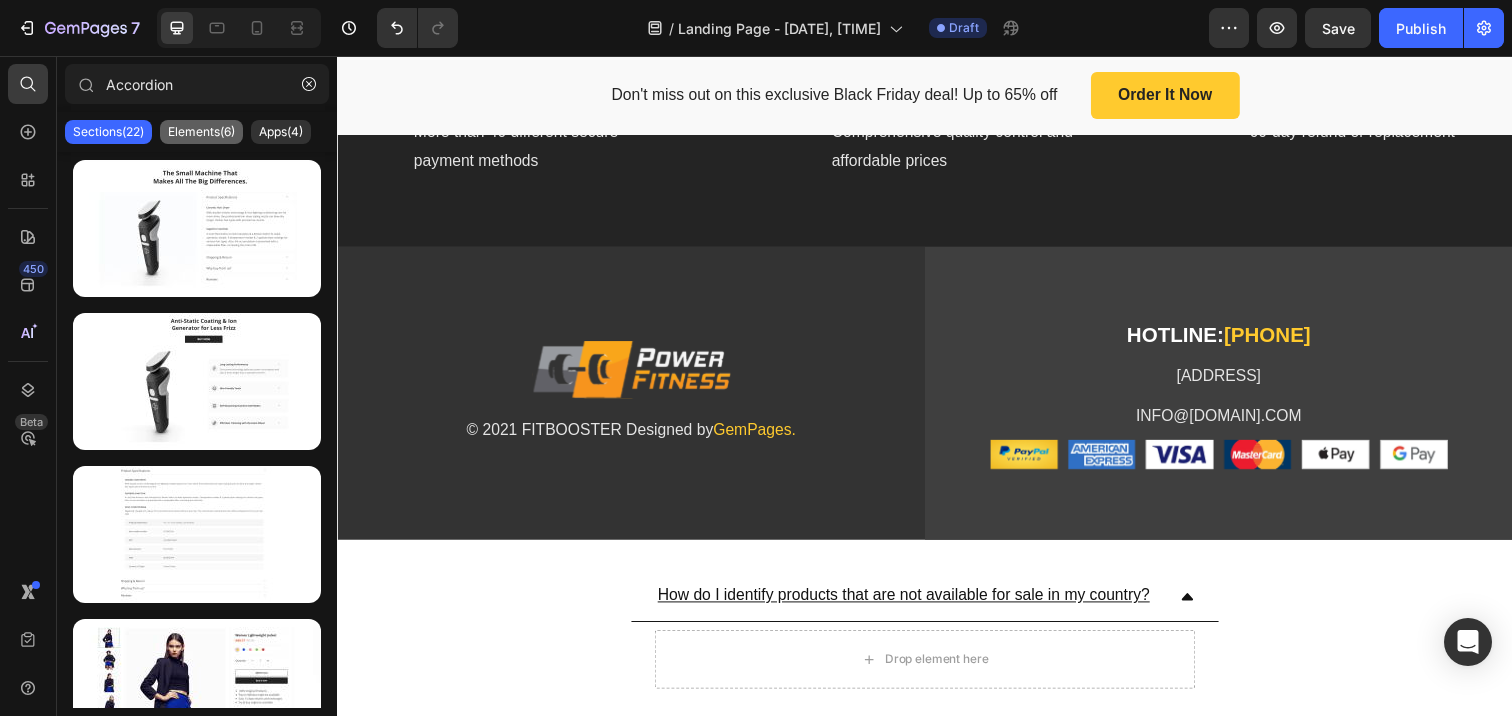 click on "Elements(6)" at bounding box center [201, 132] 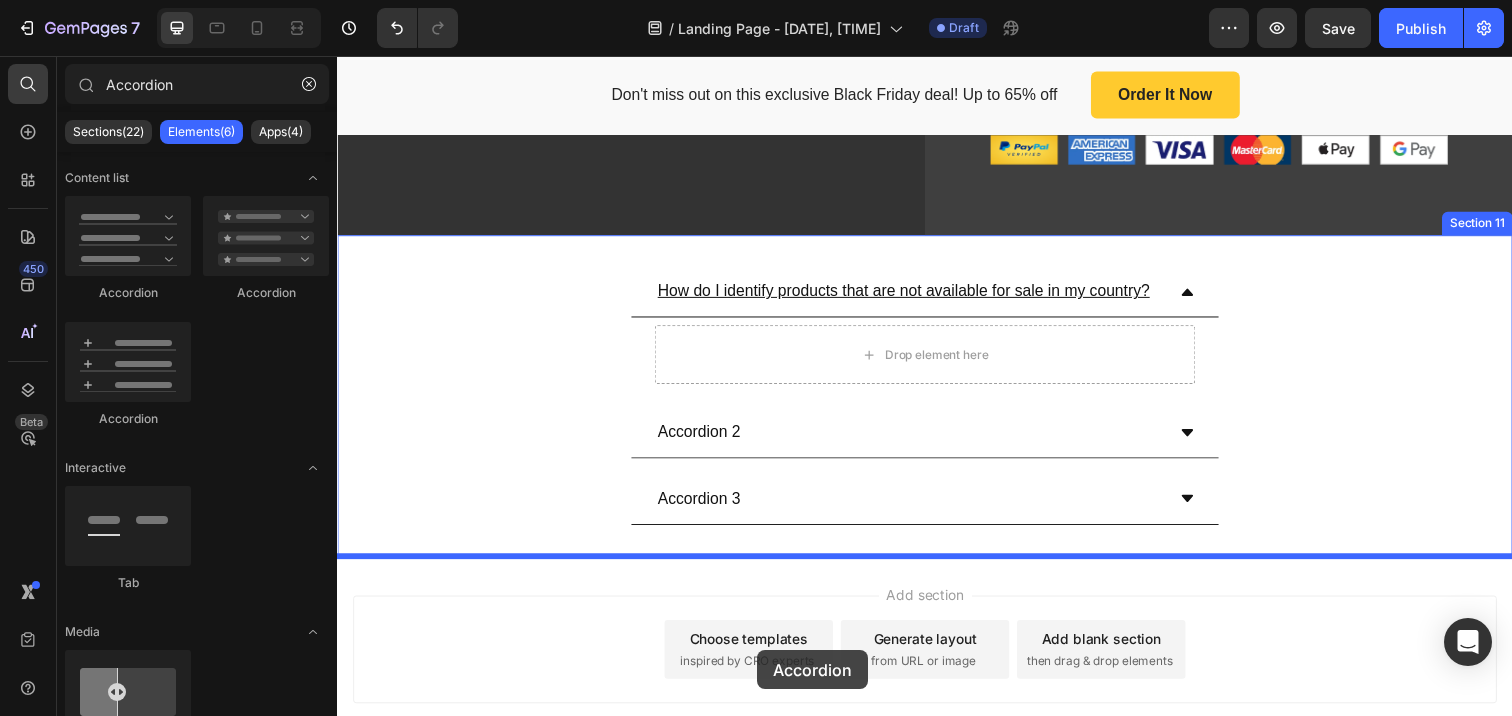 scroll, scrollTop: 5268, scrollLeft: 0, axis: vertical 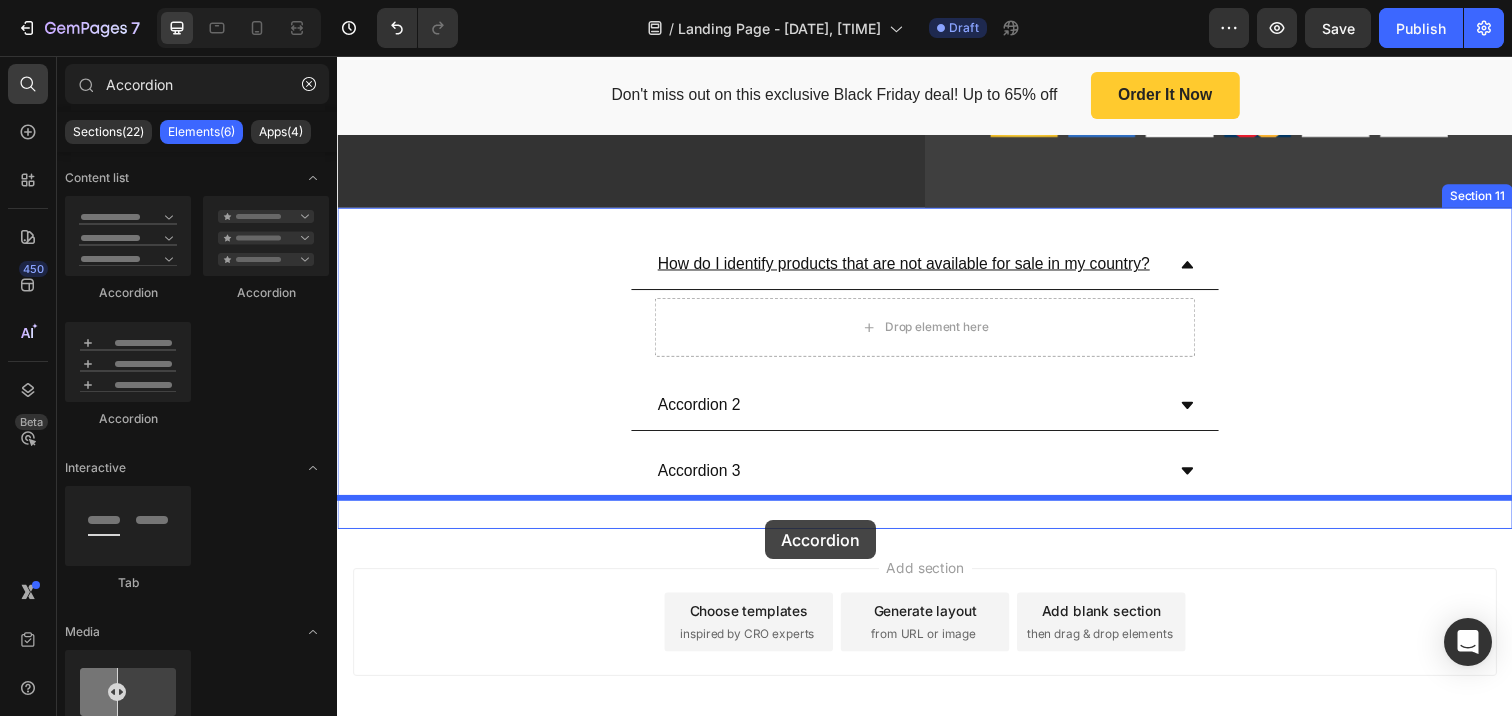 drag, startPoint x: 587, startPoint y: 297, endPoint x: 774, endPoint y: 530, distance: 298.76077 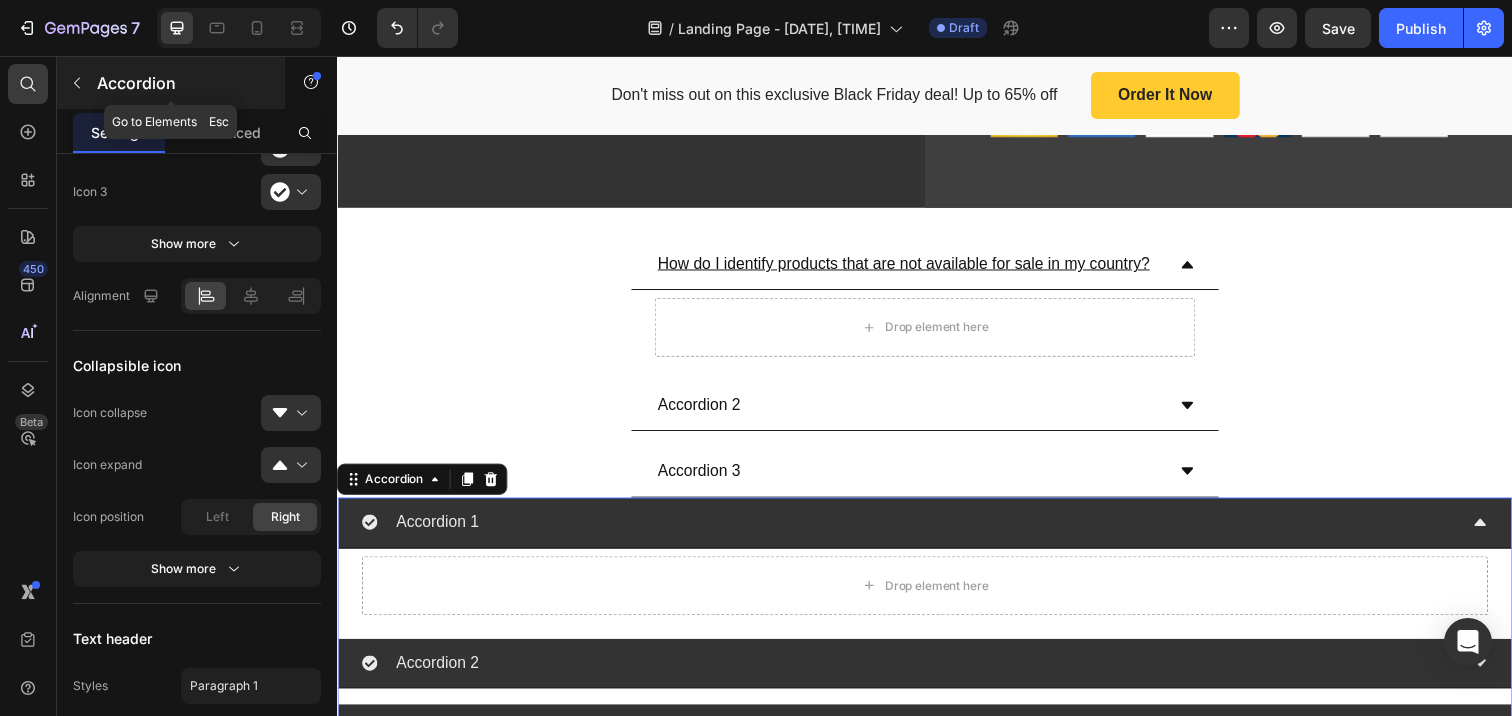 click 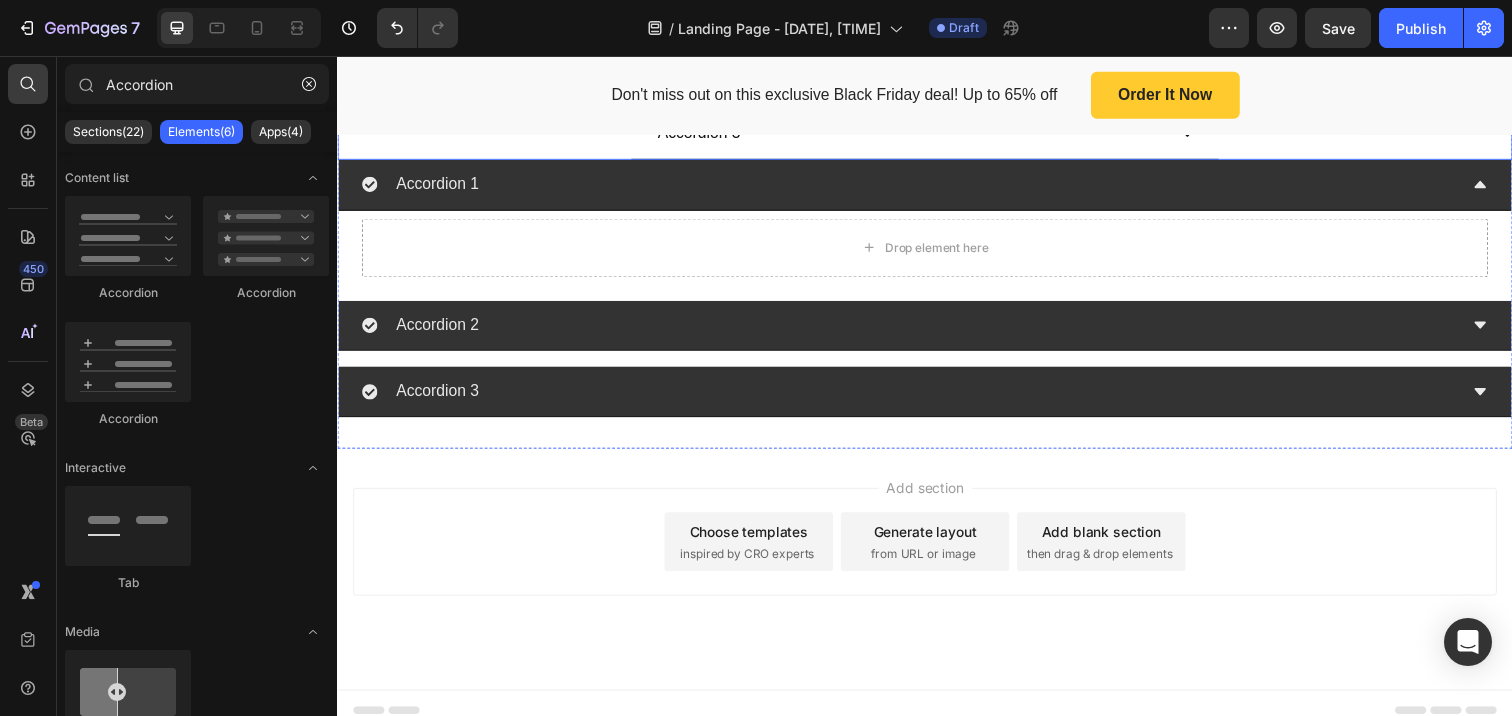 scroll, scrollTop: 5628, scrollLeft: 0, axis: vertical 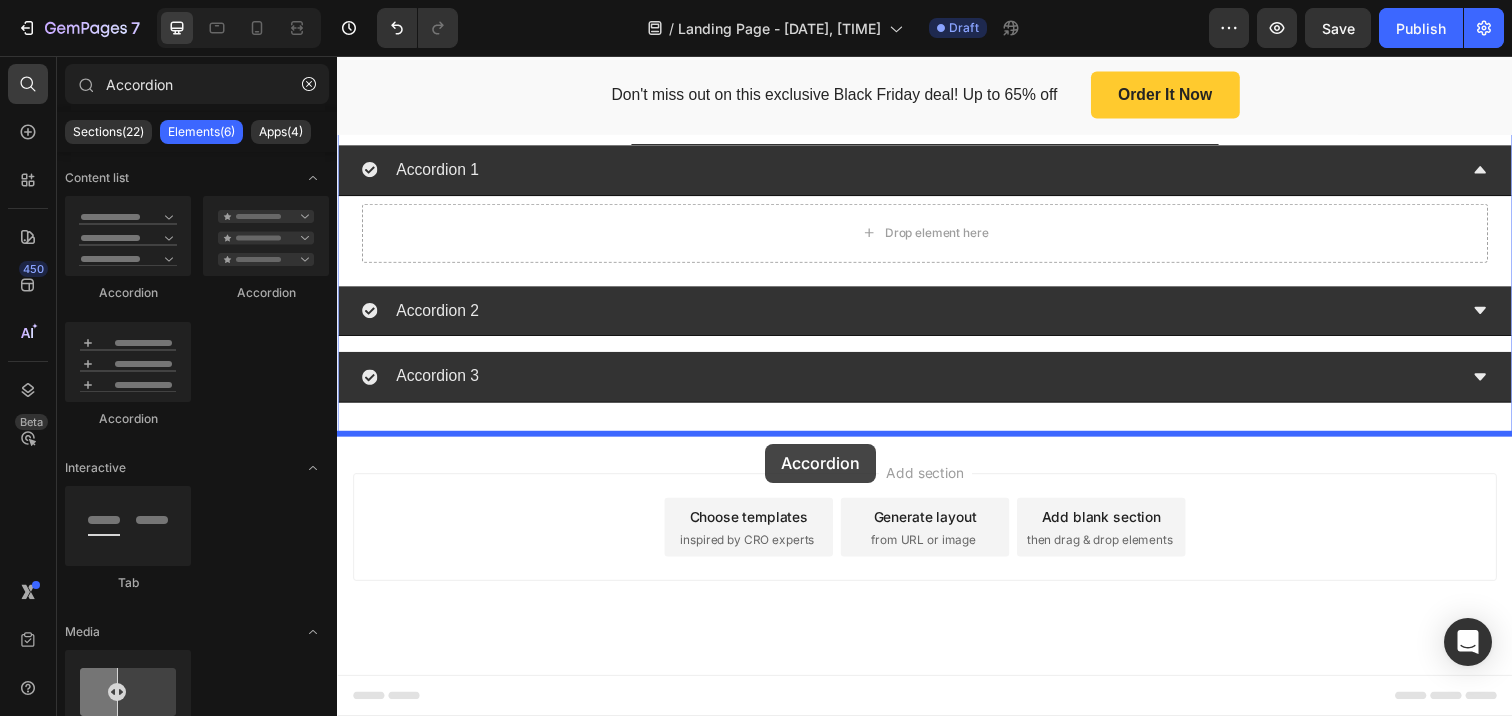 drag, startPoint x: 454, startPoint y: 430, endPoint x: 774, endPoint y: 452, distance: 320.75537 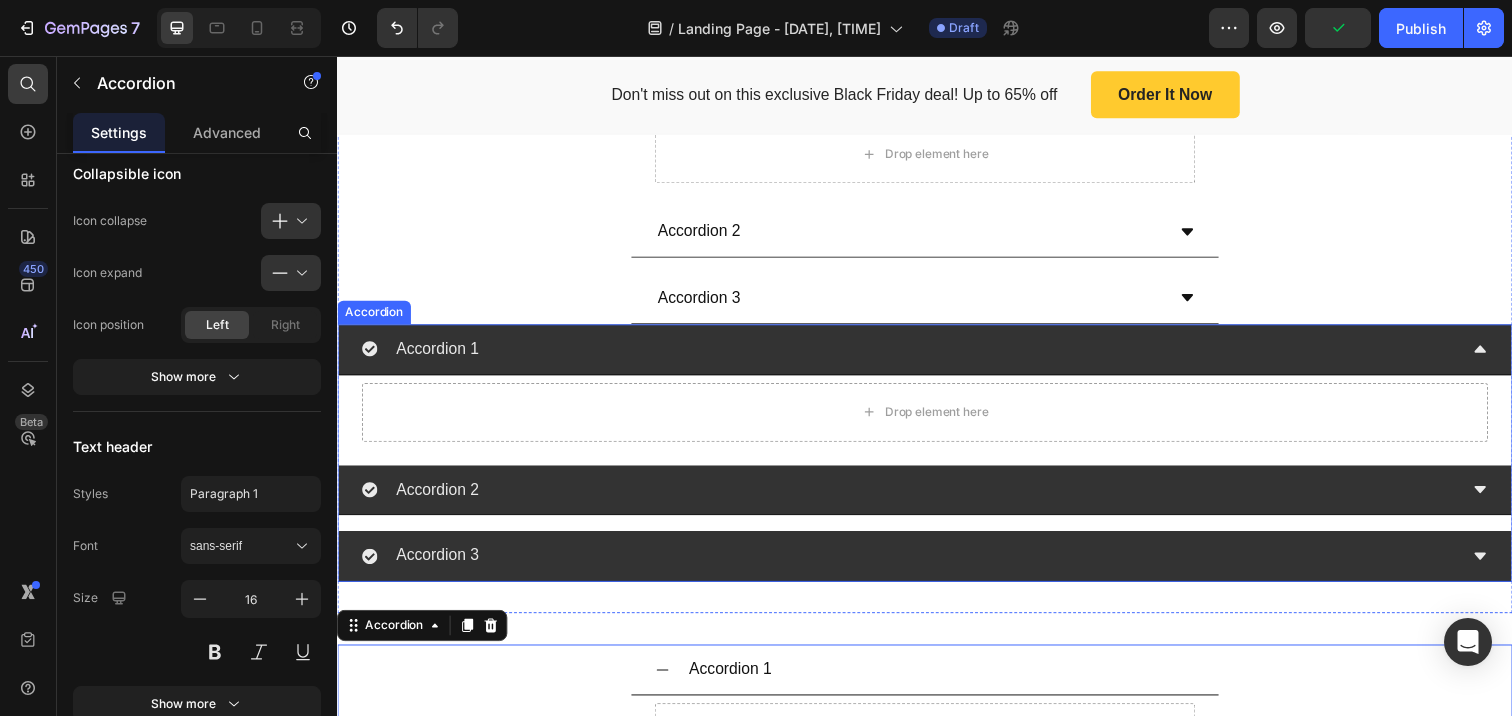 scroll, scrollTop: 5435, scrollLeft: 0, axis: vertical 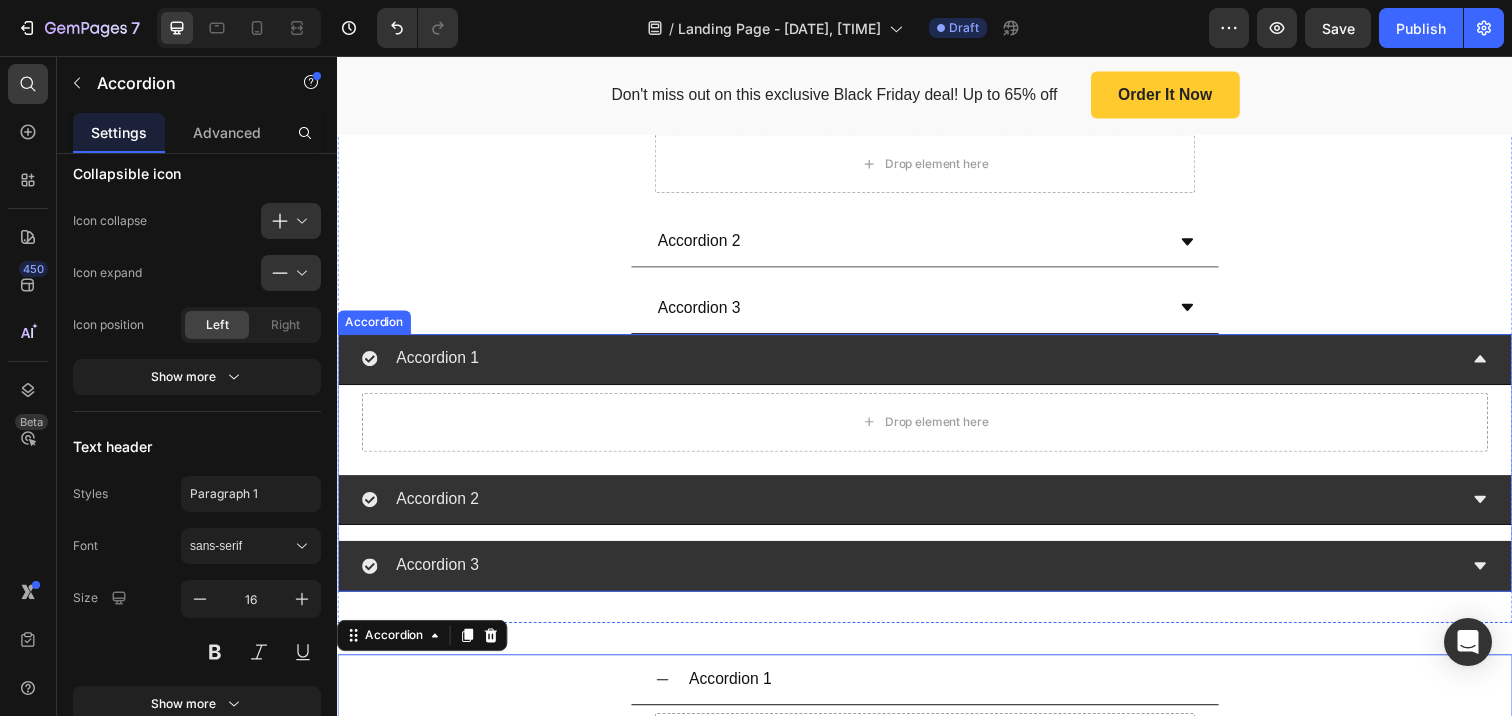 click on "Accordion 1" at bounding box center (921, 365) 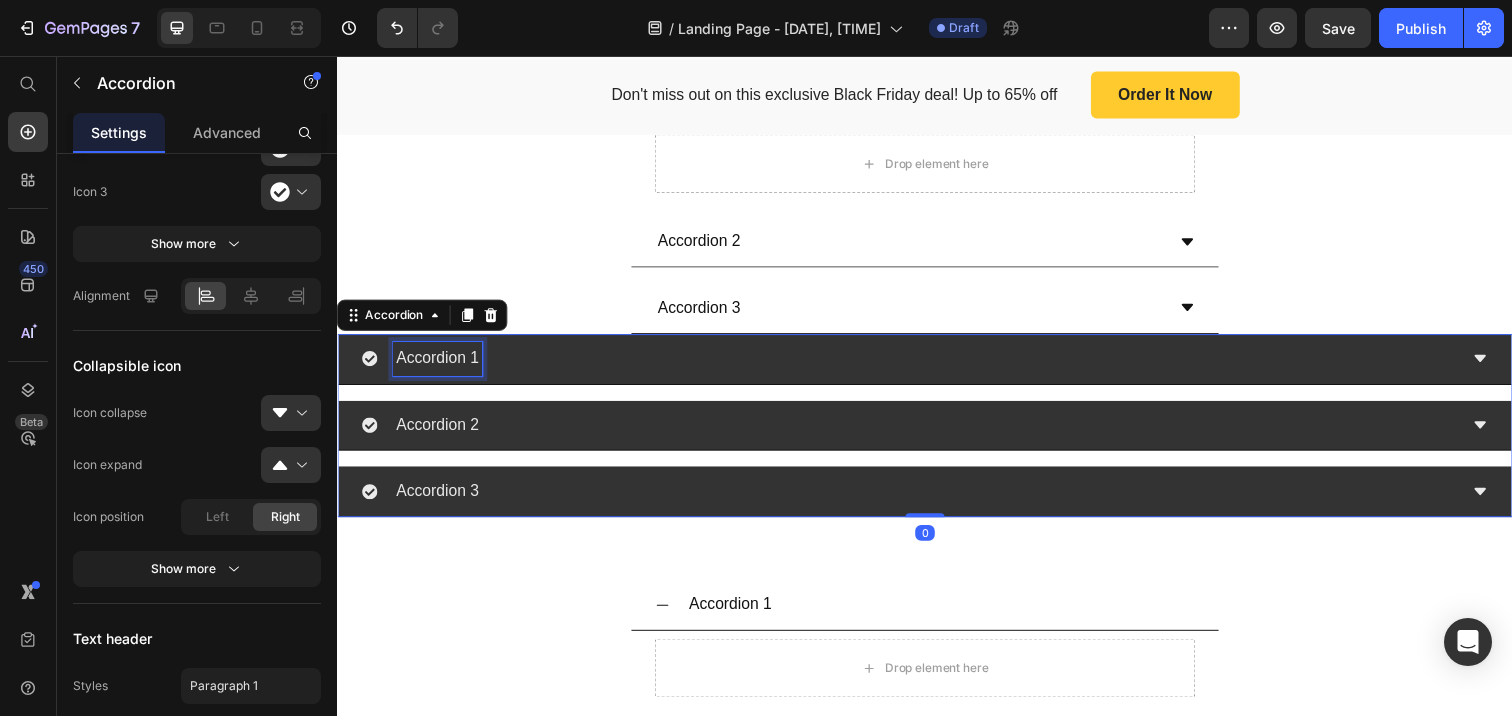 click on "Accordion 1" at bounding box center (439, 365) 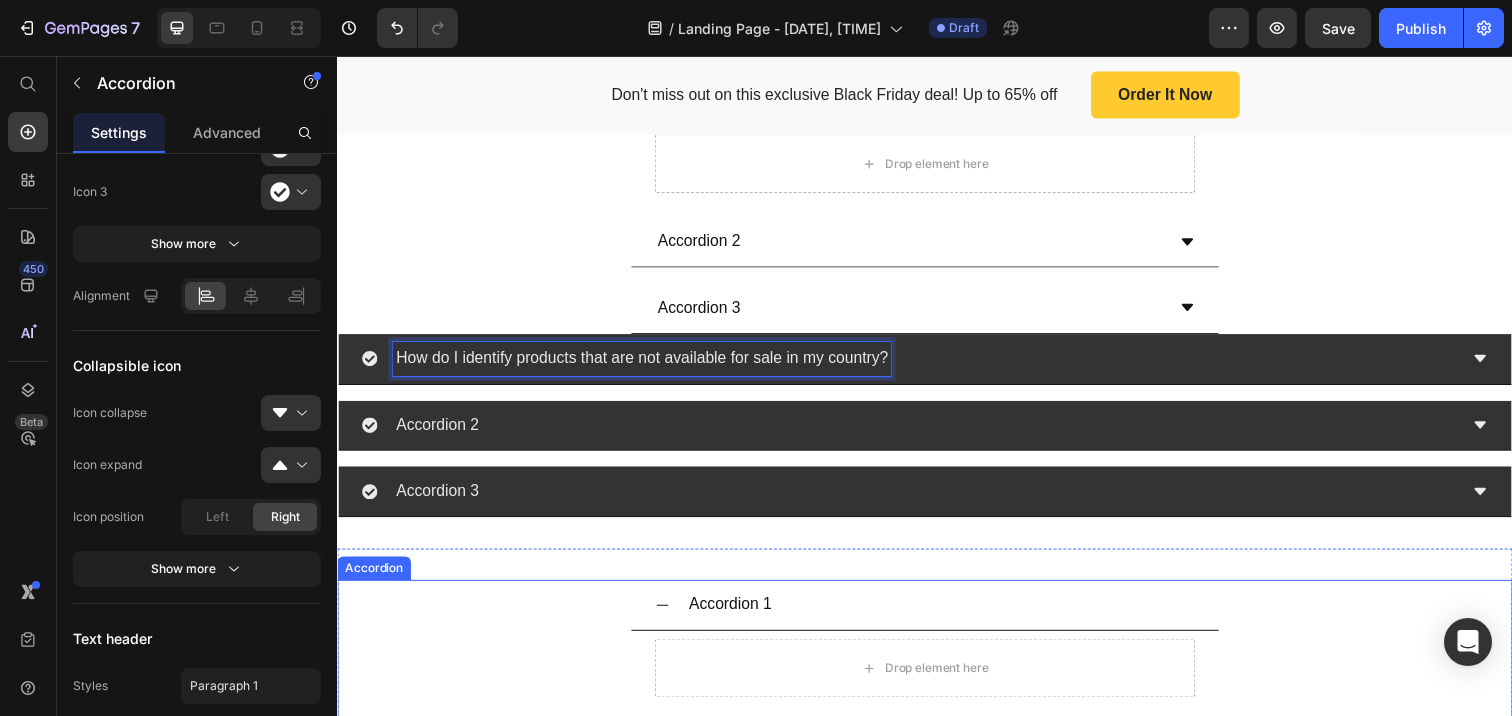 click on "Accordion 1" at bounding box center (738, 616) 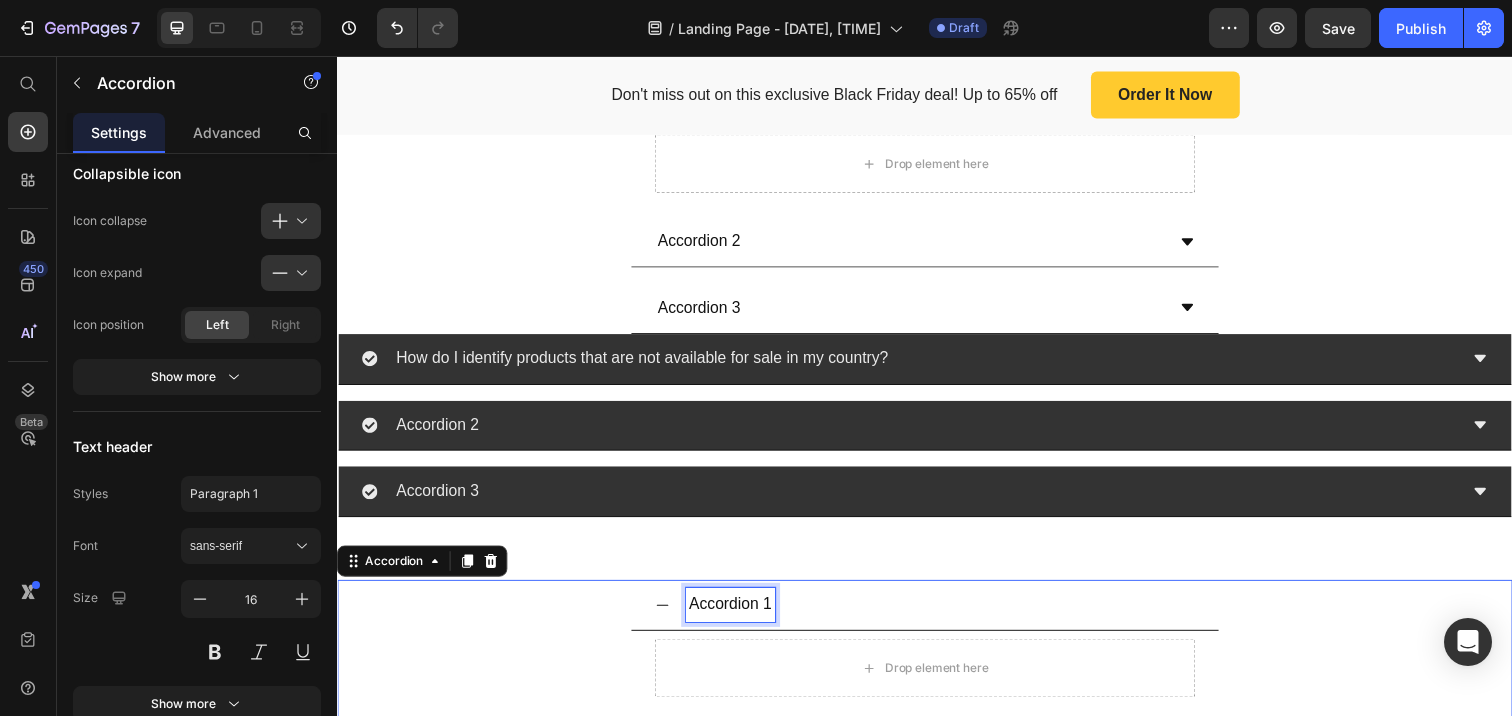 click on "Accordion 1" at bounding box center [738, 616] 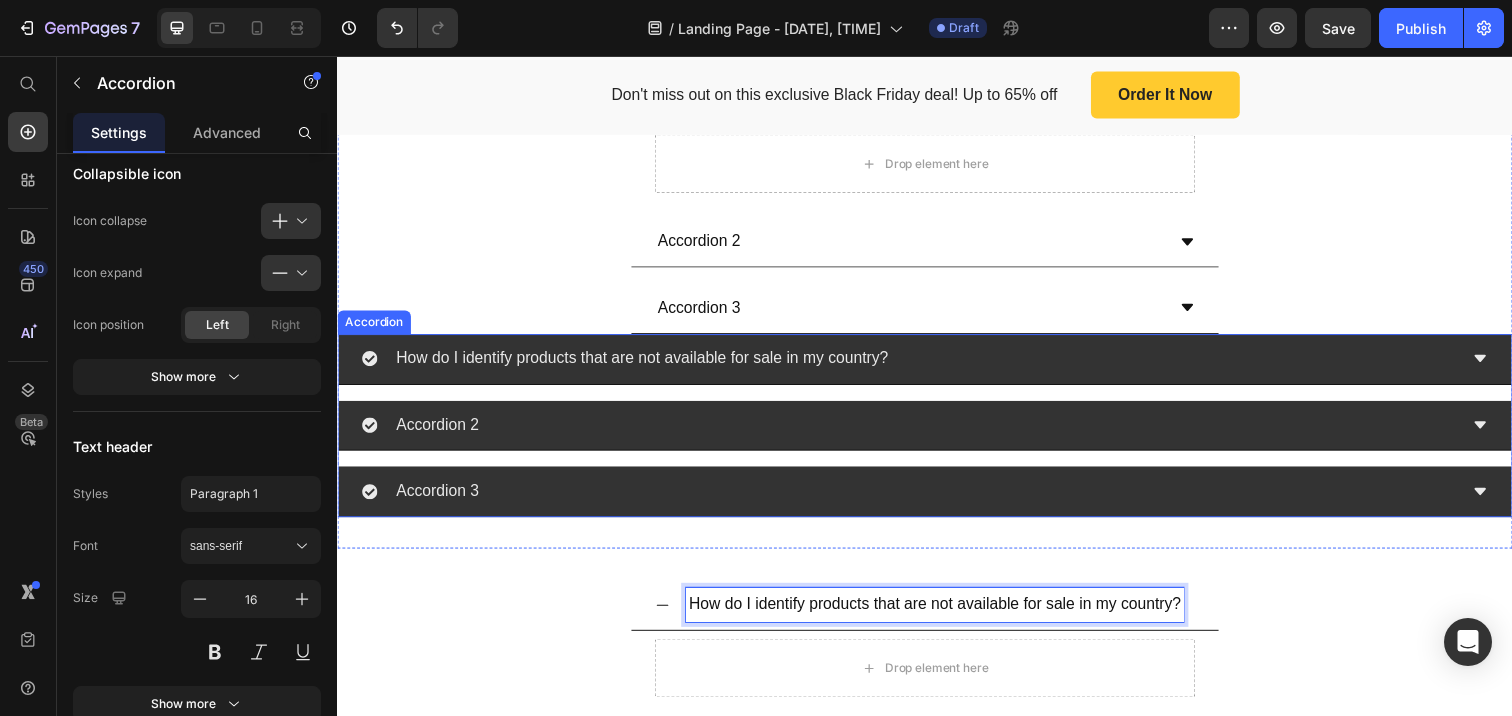 click on "How do I identify products that are not available for sale in my country?" at bounding box center (648, 365) 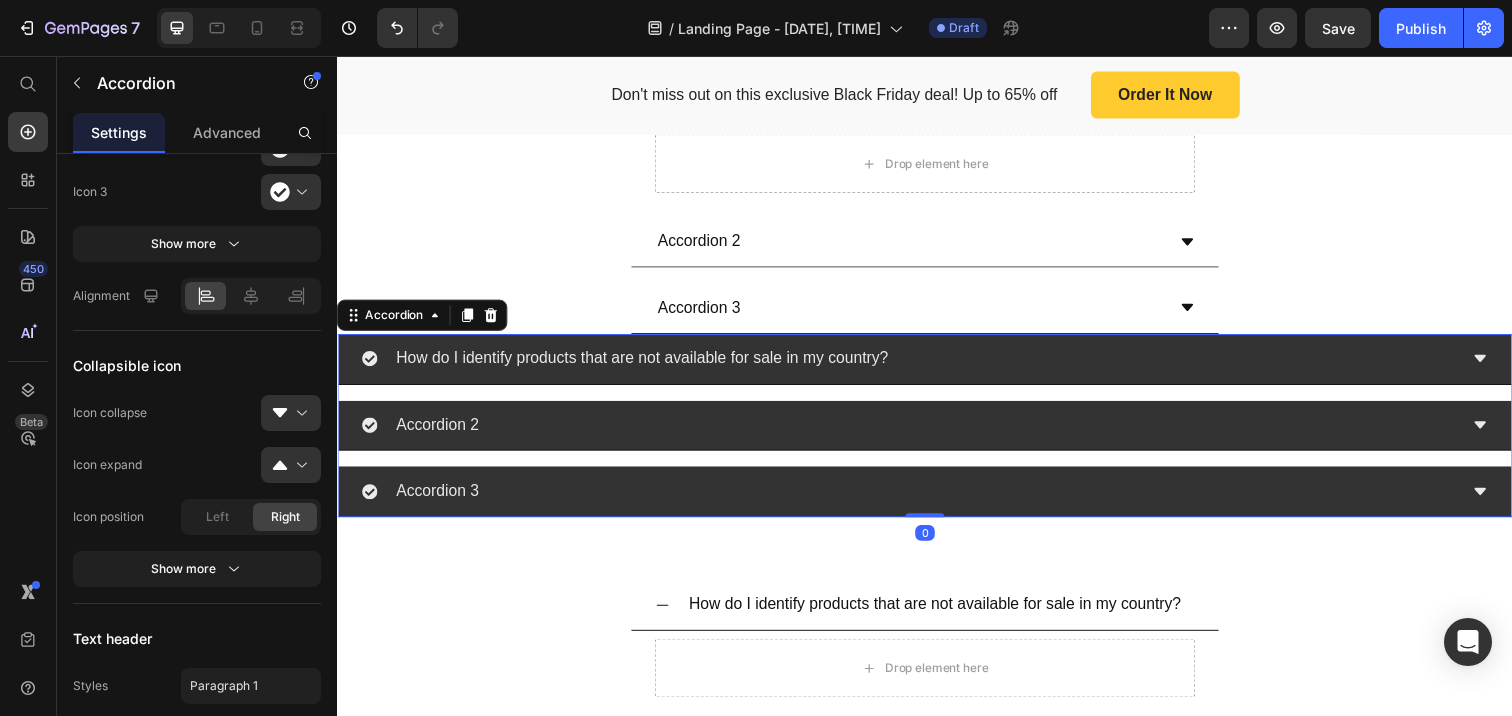 click on "How do I identify products that are not available for sale in my country?" at bounding box center (921, 365) 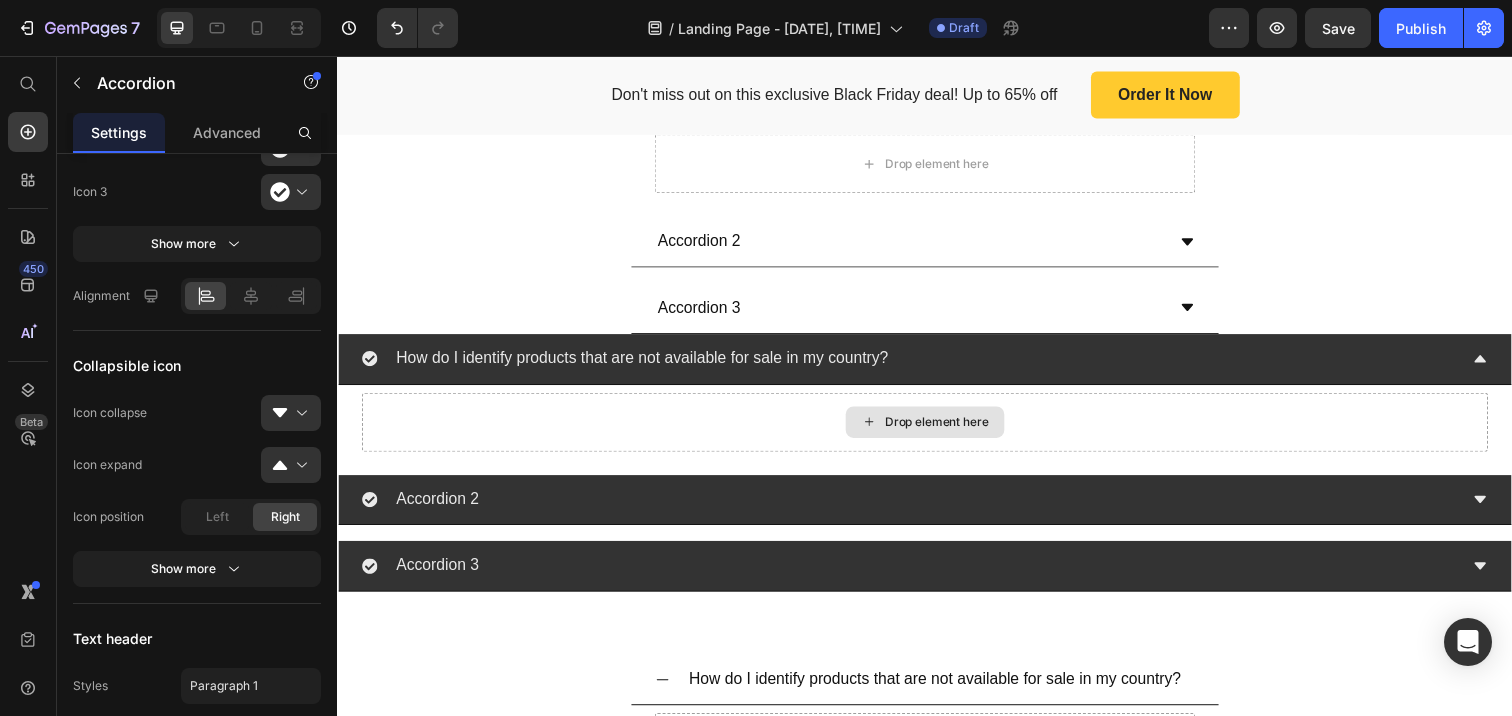 click on "Drop element here" at bounding box center (949, 430) 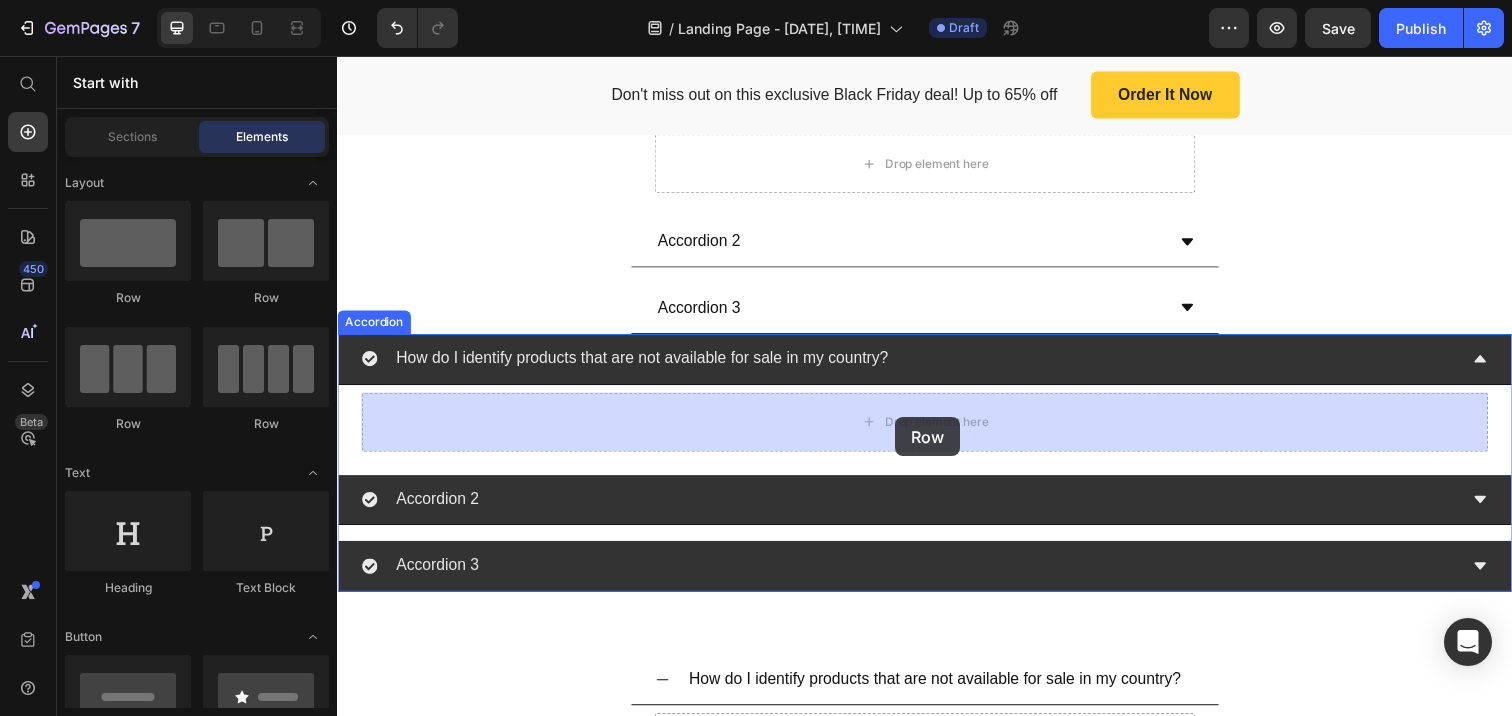 drag, startPoint x: 601, startPoint y: 306, endPoint x: 906, endPoint y: 425, distance: 327.39273 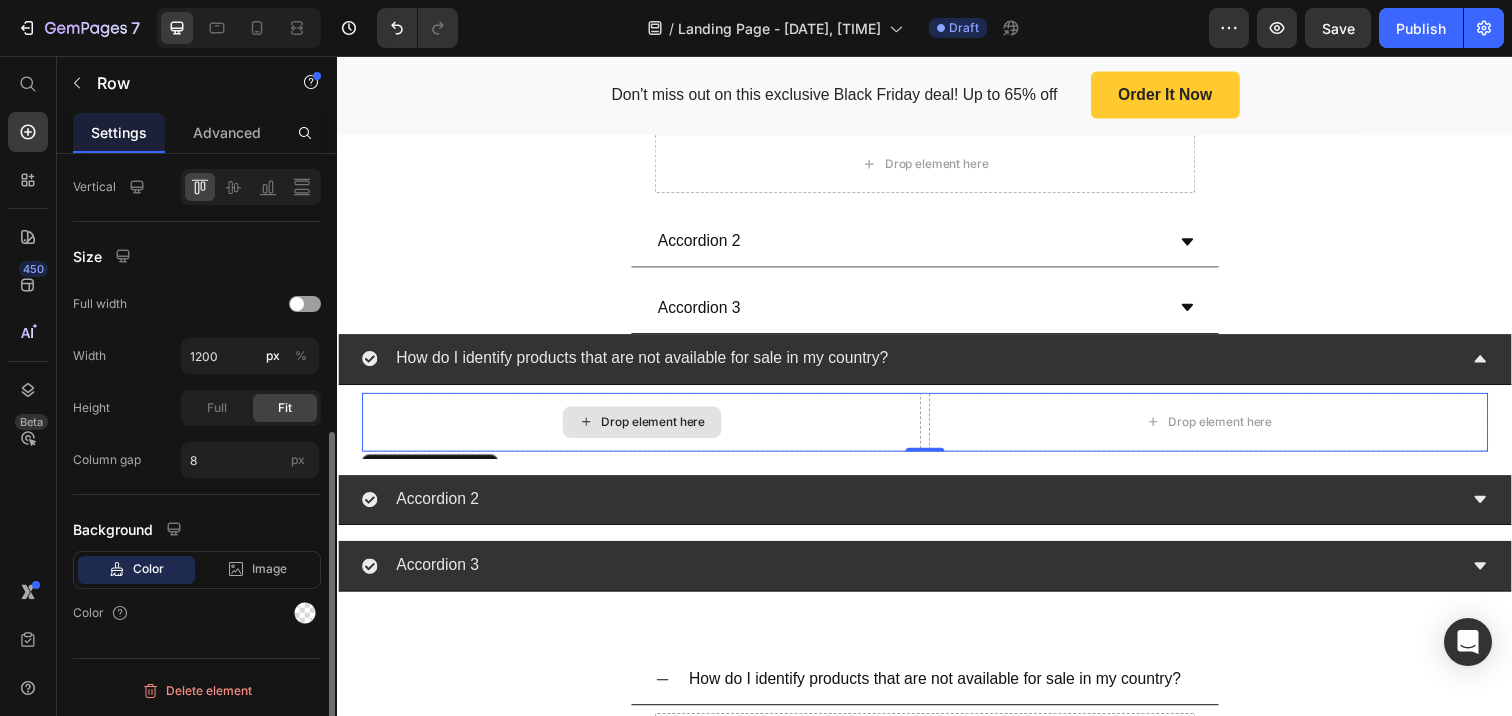 scroll, scrollTop: 0, scrollLeft: 0, axis: both 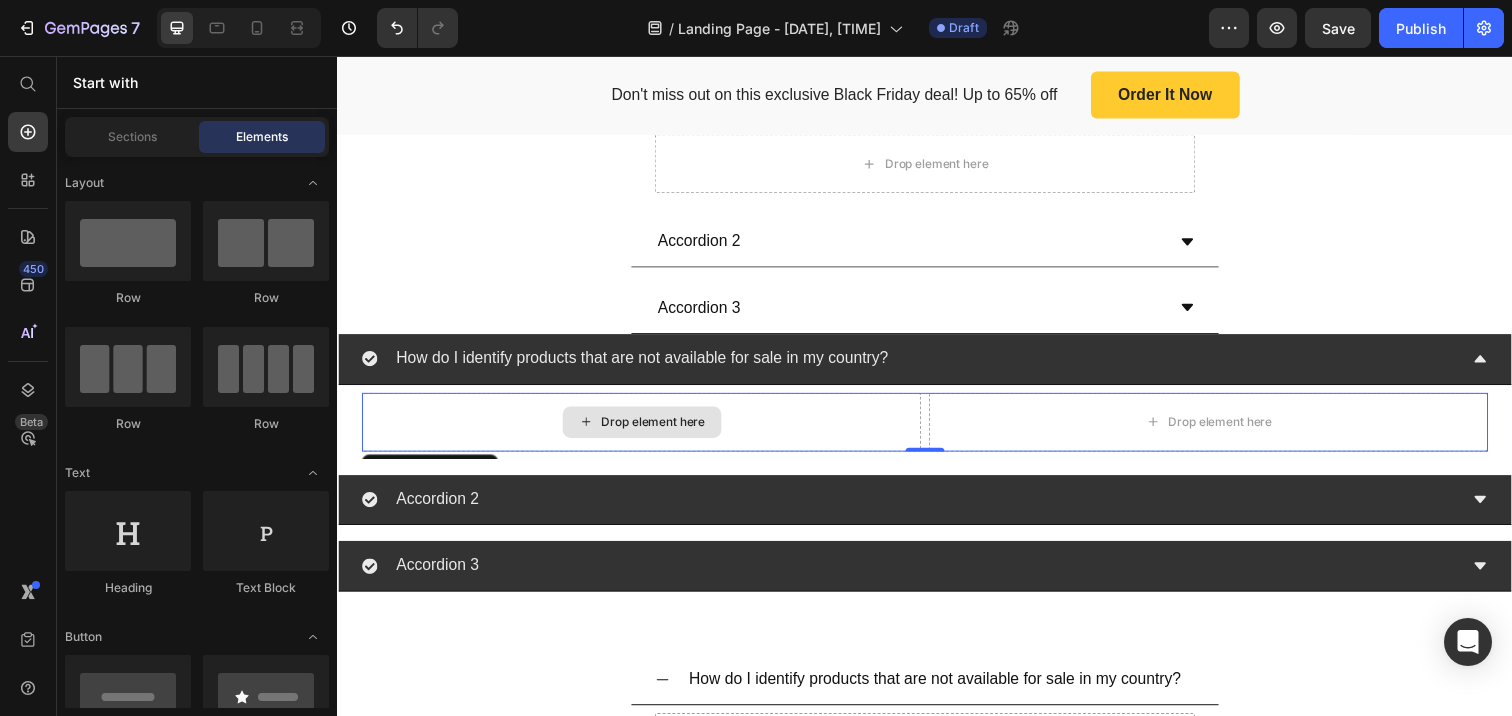 click on "Drop element here" at bounding box center [660, 430] 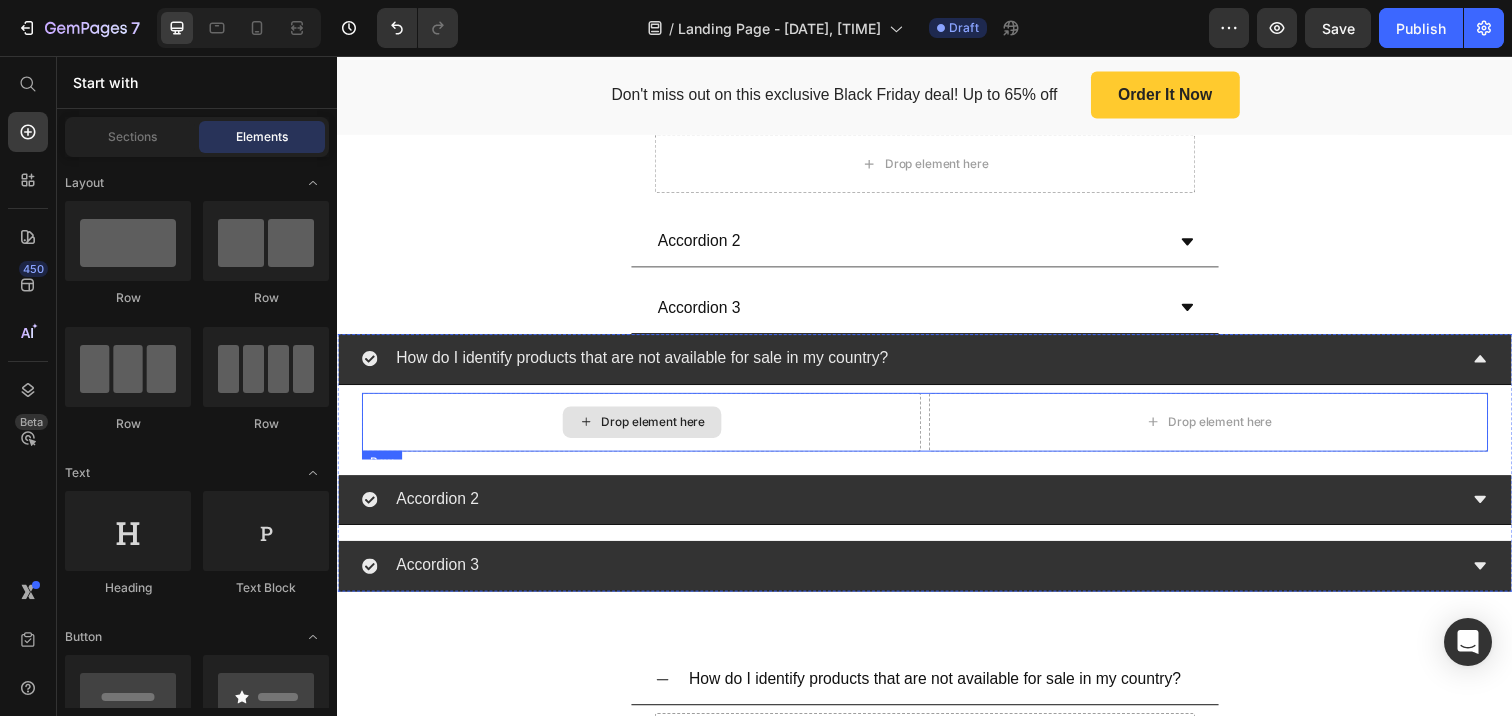click on "Drop element here" at bounding box center [660, 430] 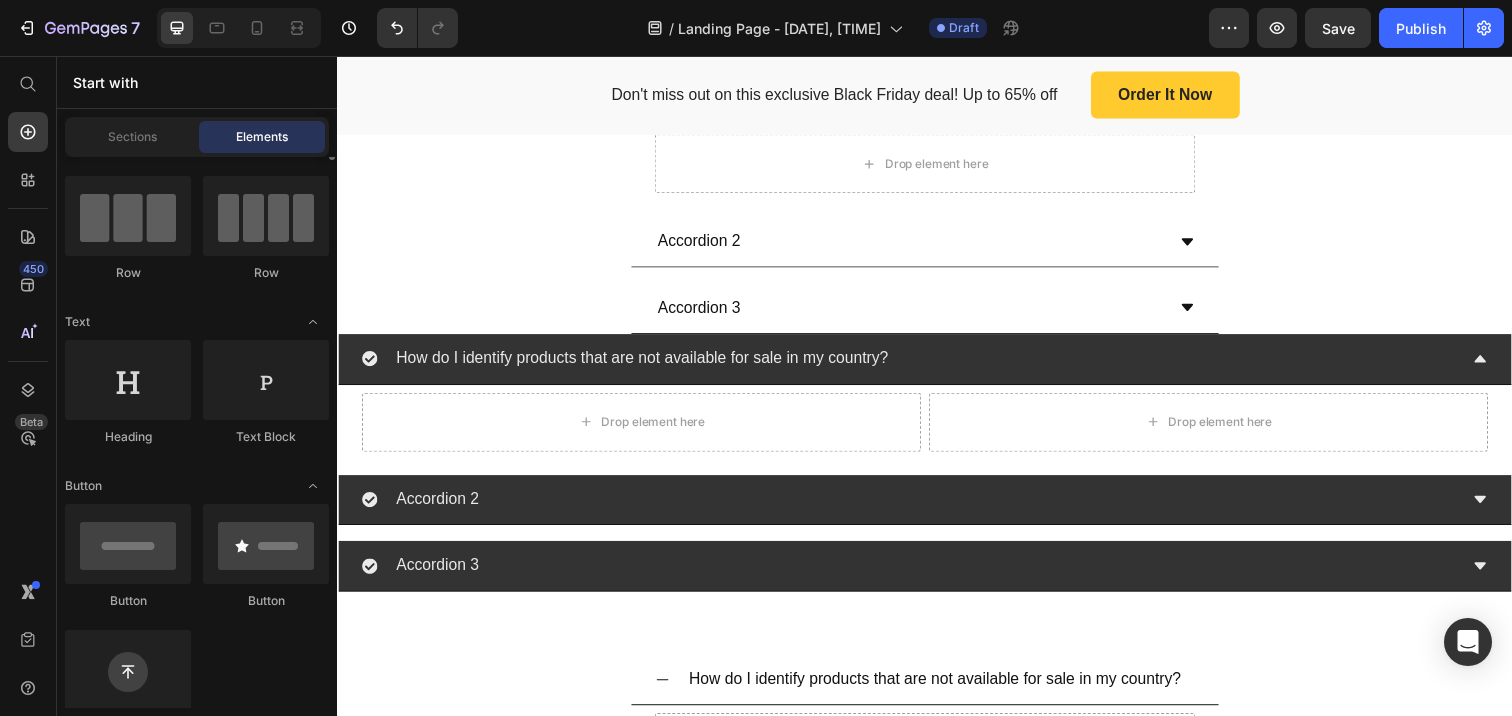 scroll, scrollTop: 154, scrollLeft: 0, axis: vertical 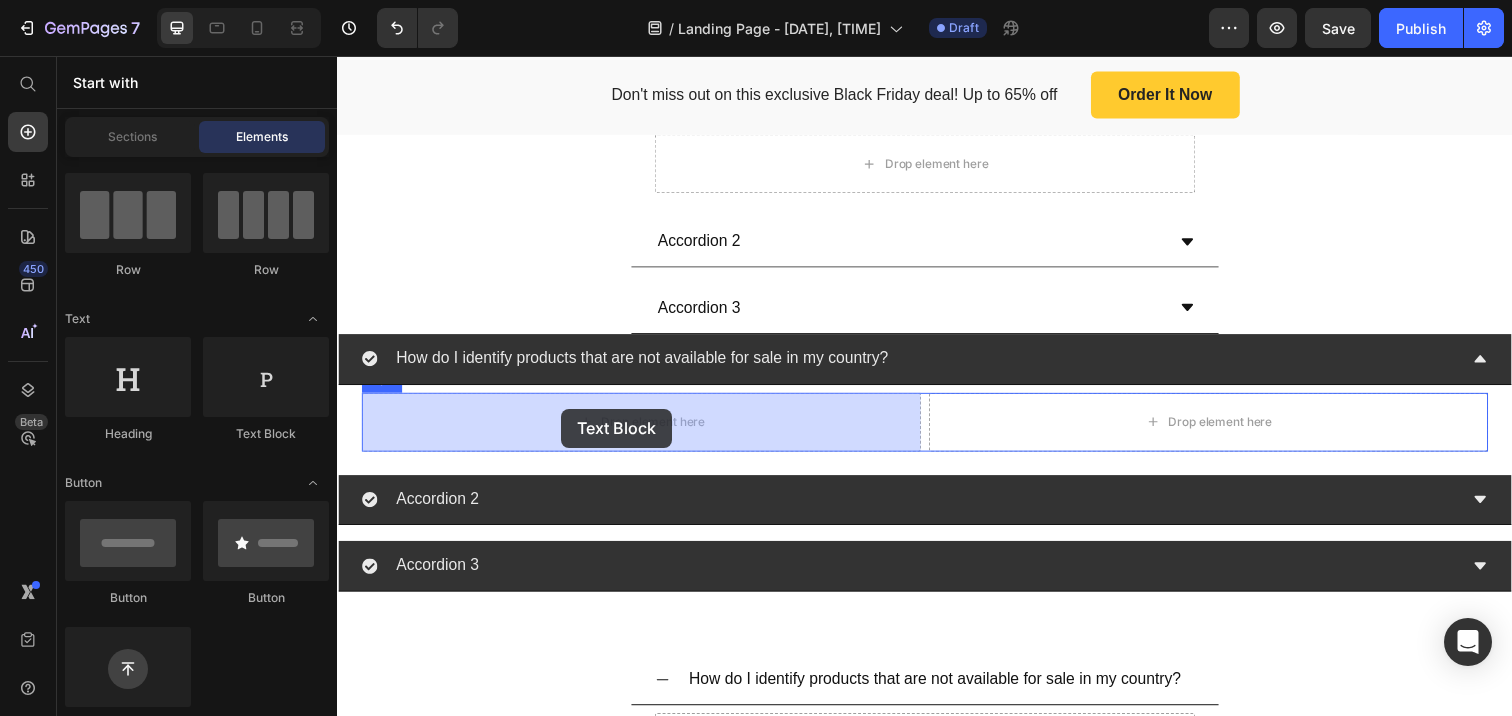 drag, startPoint x: 595, startPoint y: 451, endPoint x: 566, endPoint y: 416, distance: 45.453274 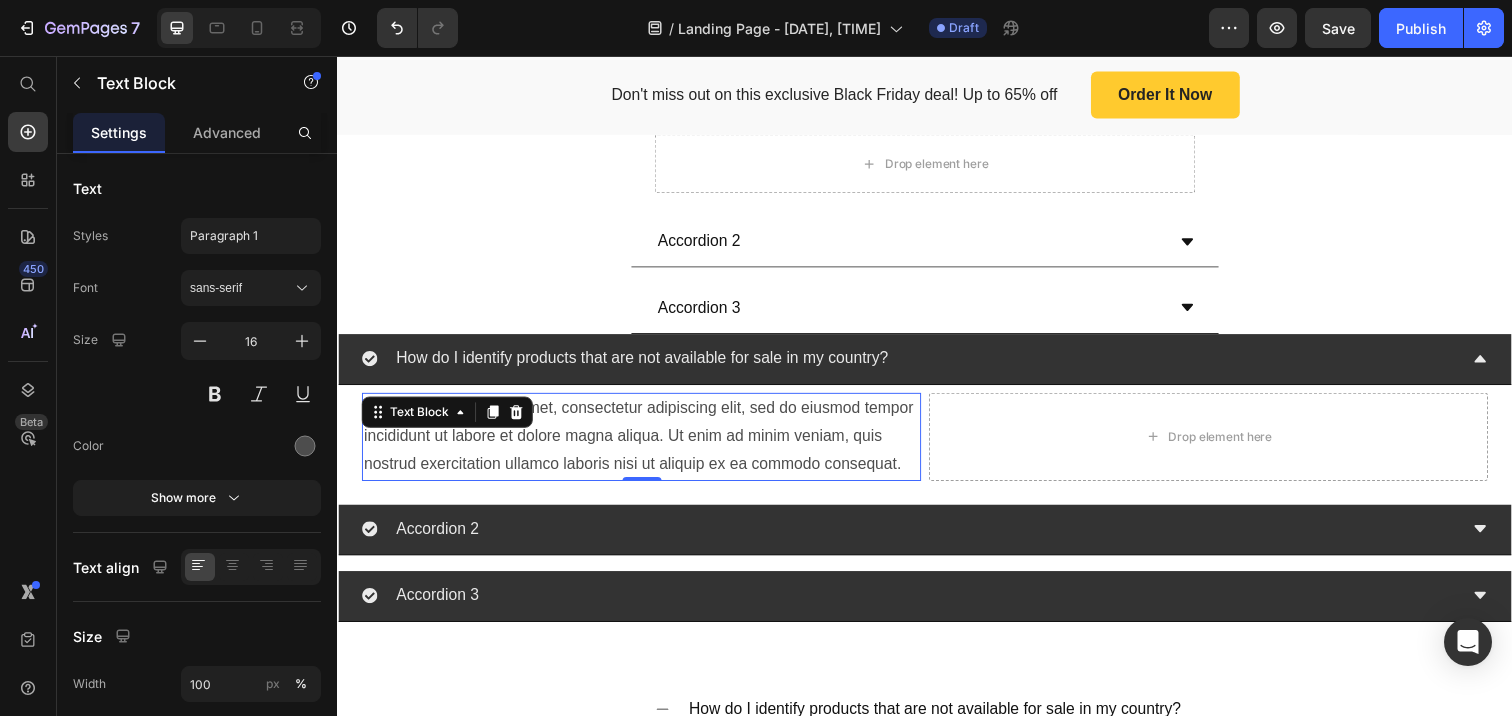 scroll, scrollTop: 5434, scrollLeft: 0, axis: vertical 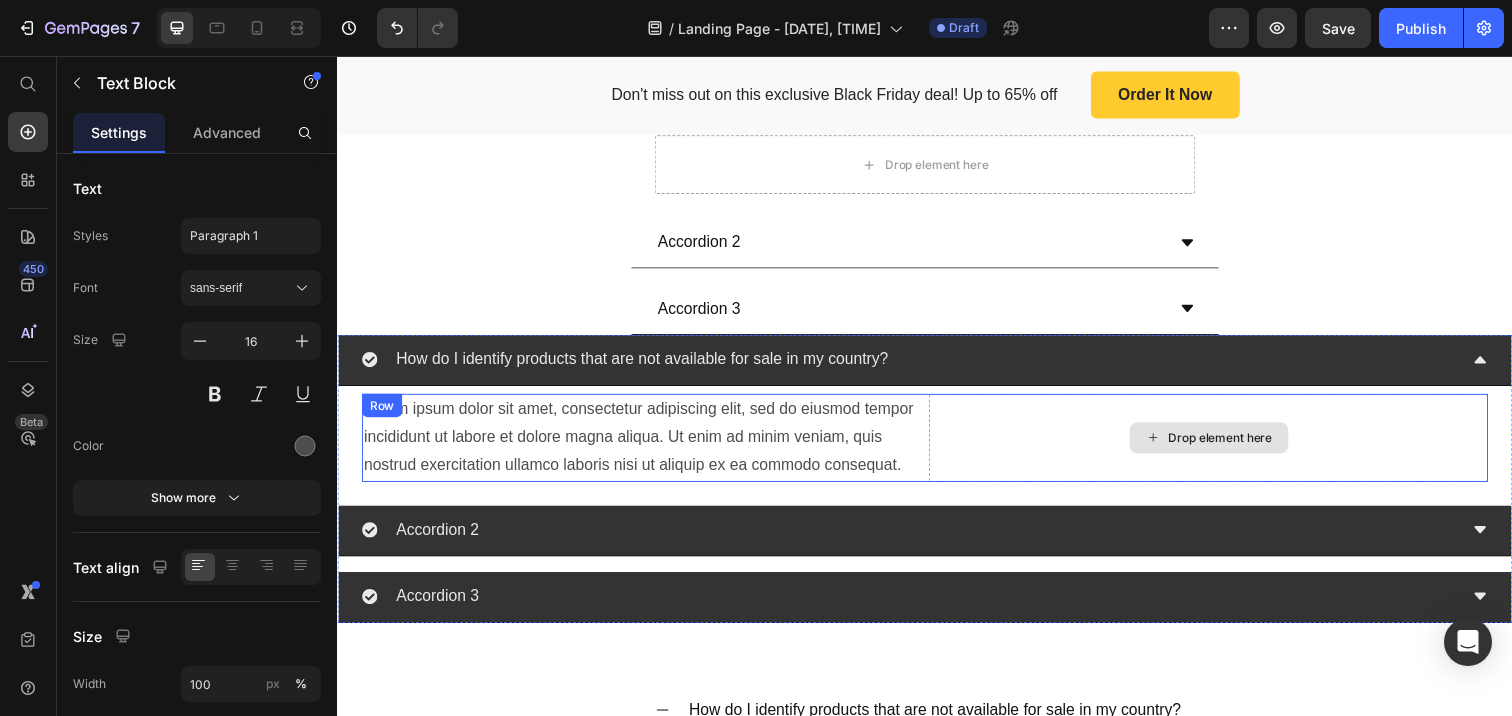 click on "Drop element here" at bounding box center [1239, 446] 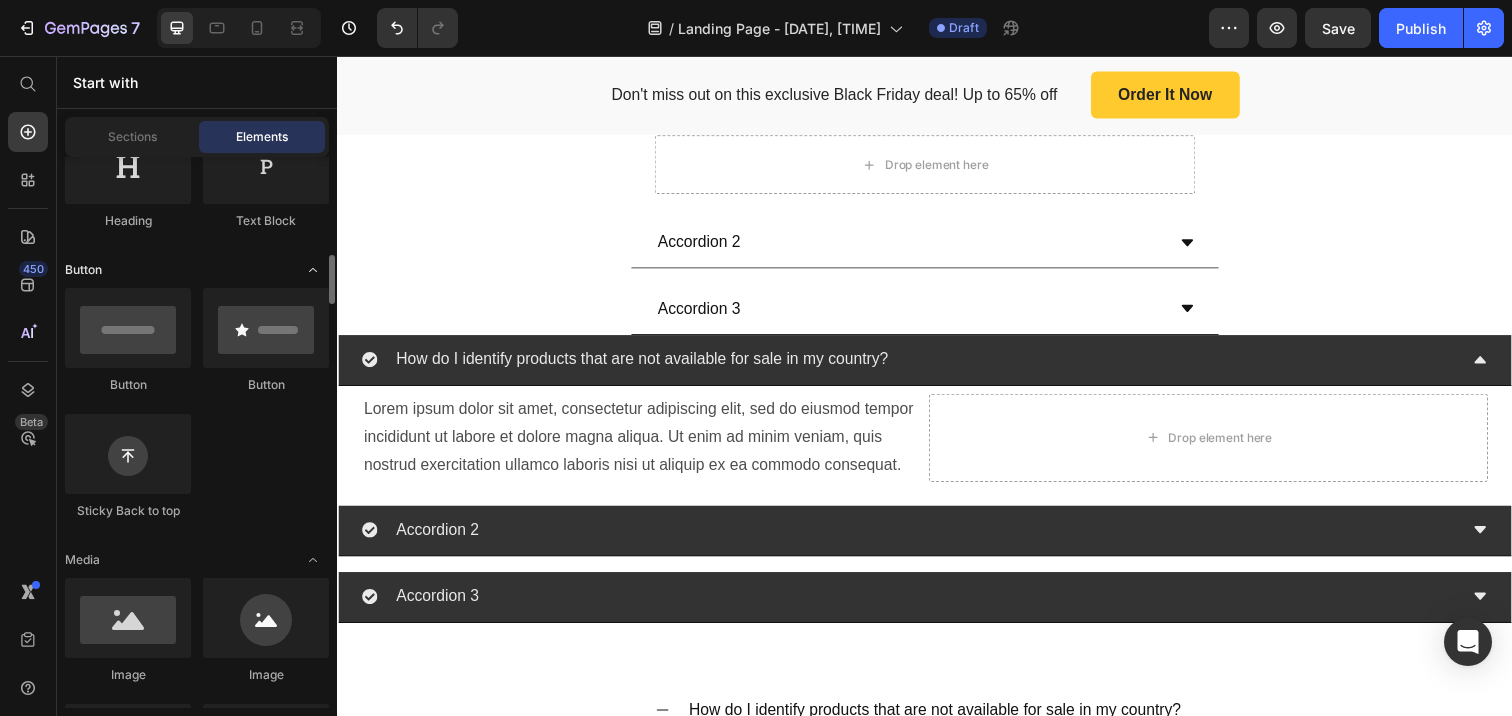 scroll, scrollTop: 457, scrollLeft: 0, axis: vertical 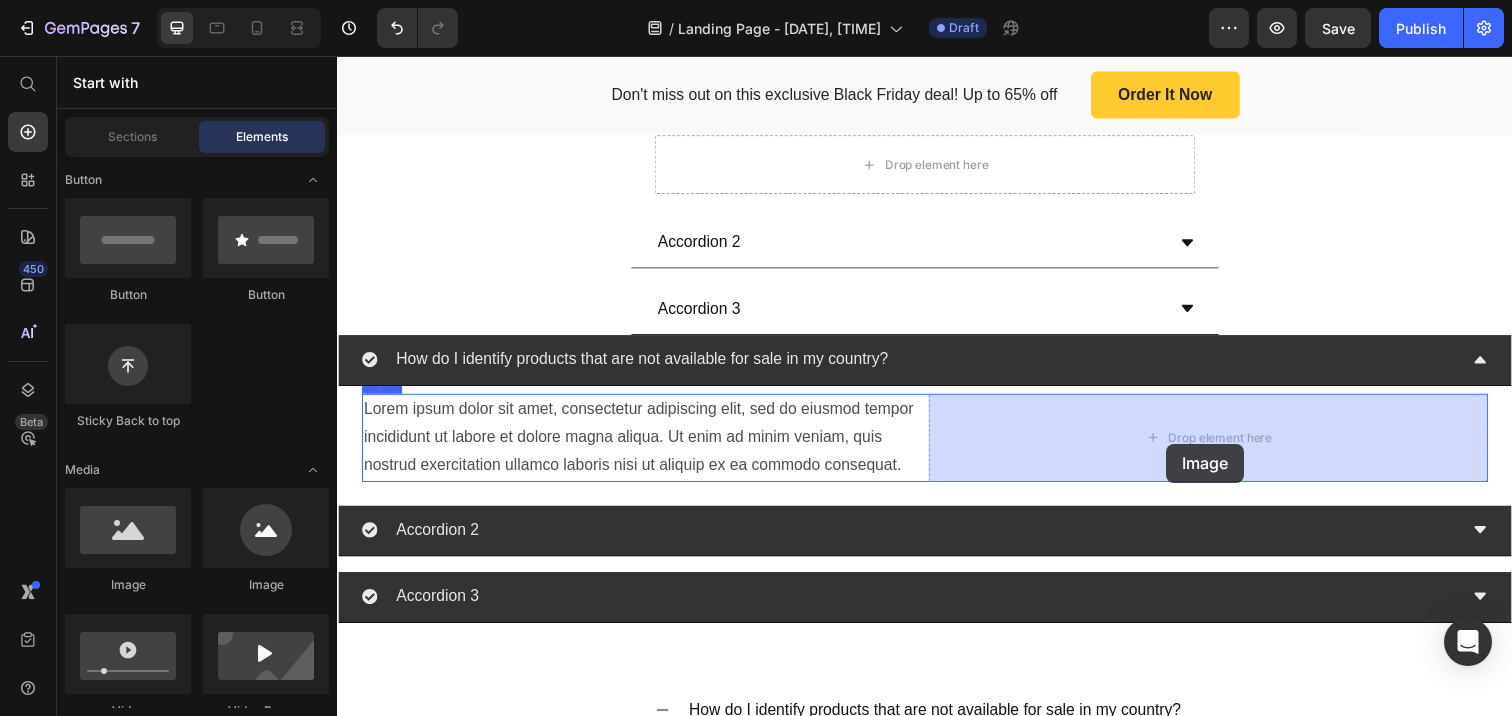 drag, startPoint x: 465, startPoint y: 601, endPoint x: 1184, endPoint y: 452, distance: 734.2765 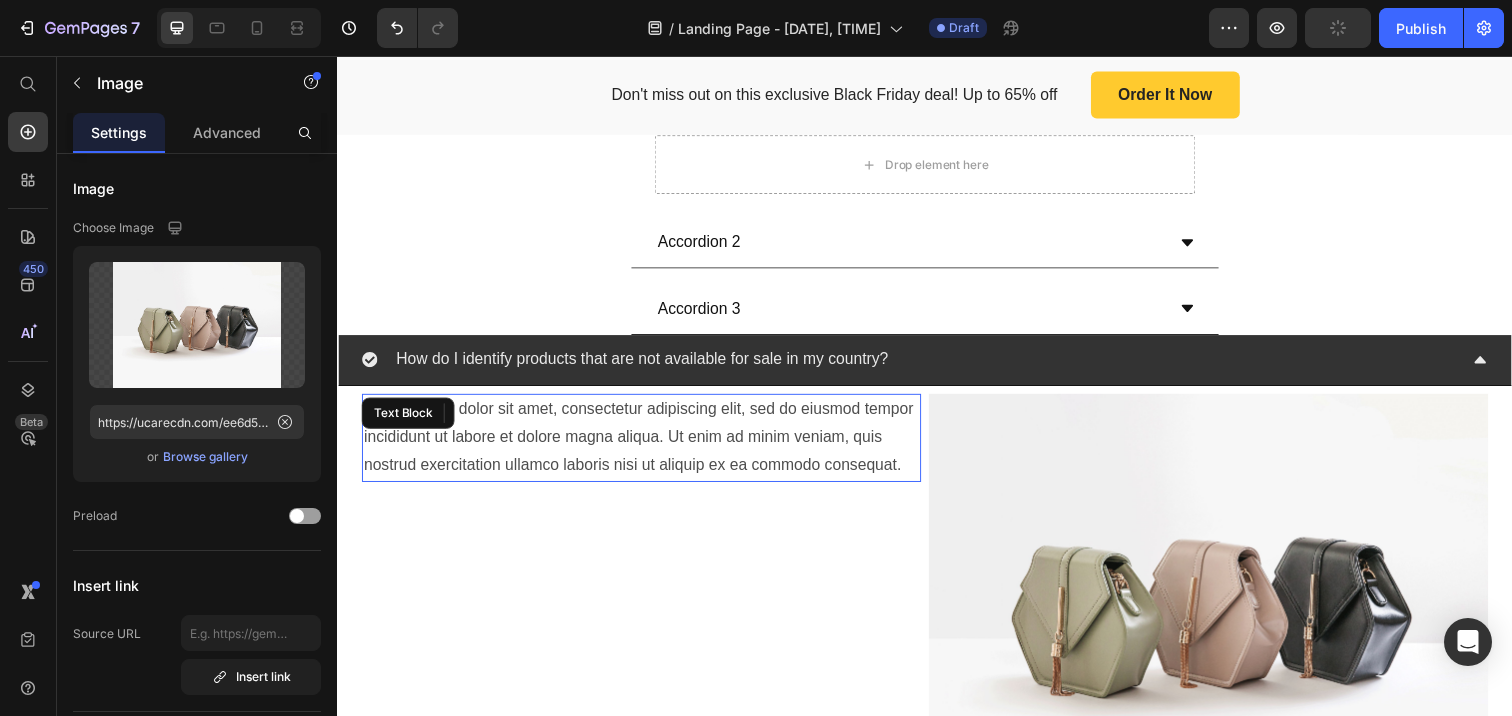click on "Lorem ipsum dolor sit amet, consectetur adipiscing elit, sed do eiusmod tempor incididunt ut labore et dolore magna aliqua. Ut enim ad minim veniam, quis nostrud exercitation ullamco laboris nisi ut aliquip ex ea commodo consequat." at bounding box center [647, 446] 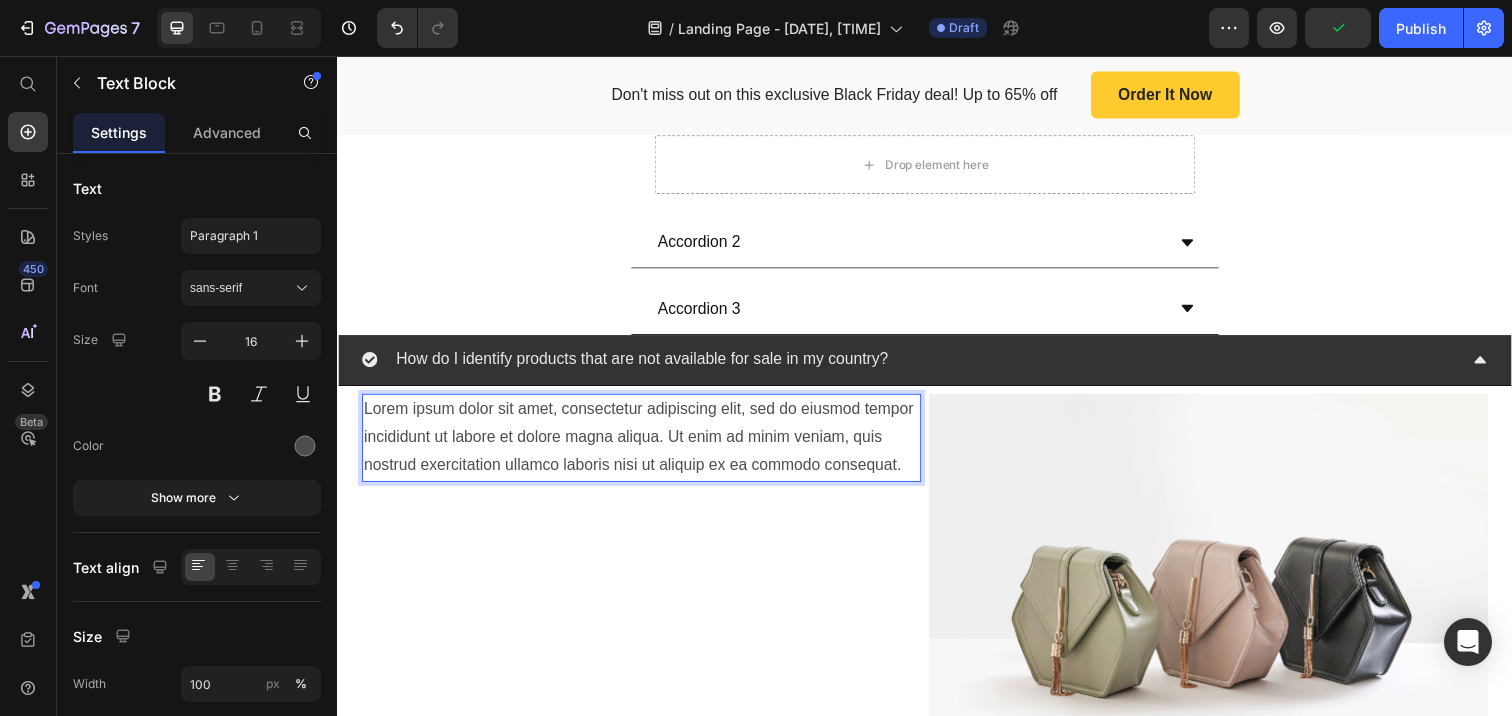 click on "Lorem ipsum dolor sit amet, consectetur adipiscing elit, sed do eiusmod tempor incididunt ut labore et dolore magna aliqua. Ut enim ad minim veniam, quis nostrud exercitation ullamco laboris nisi ut aliquip ex ea commodo consequat." at bounding box center (647, 446) 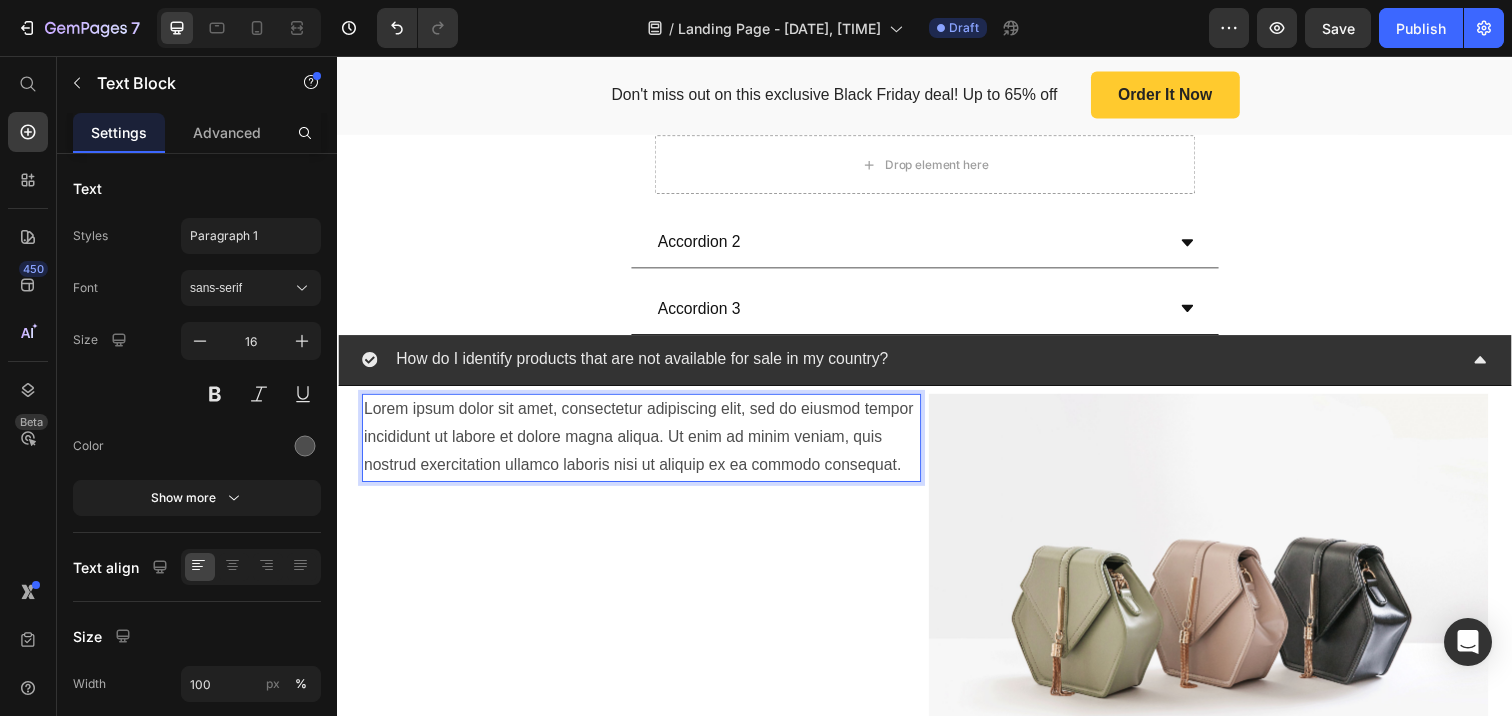 scroll, scrollTop: 5466, scrollLeft: 0, axis: vertical 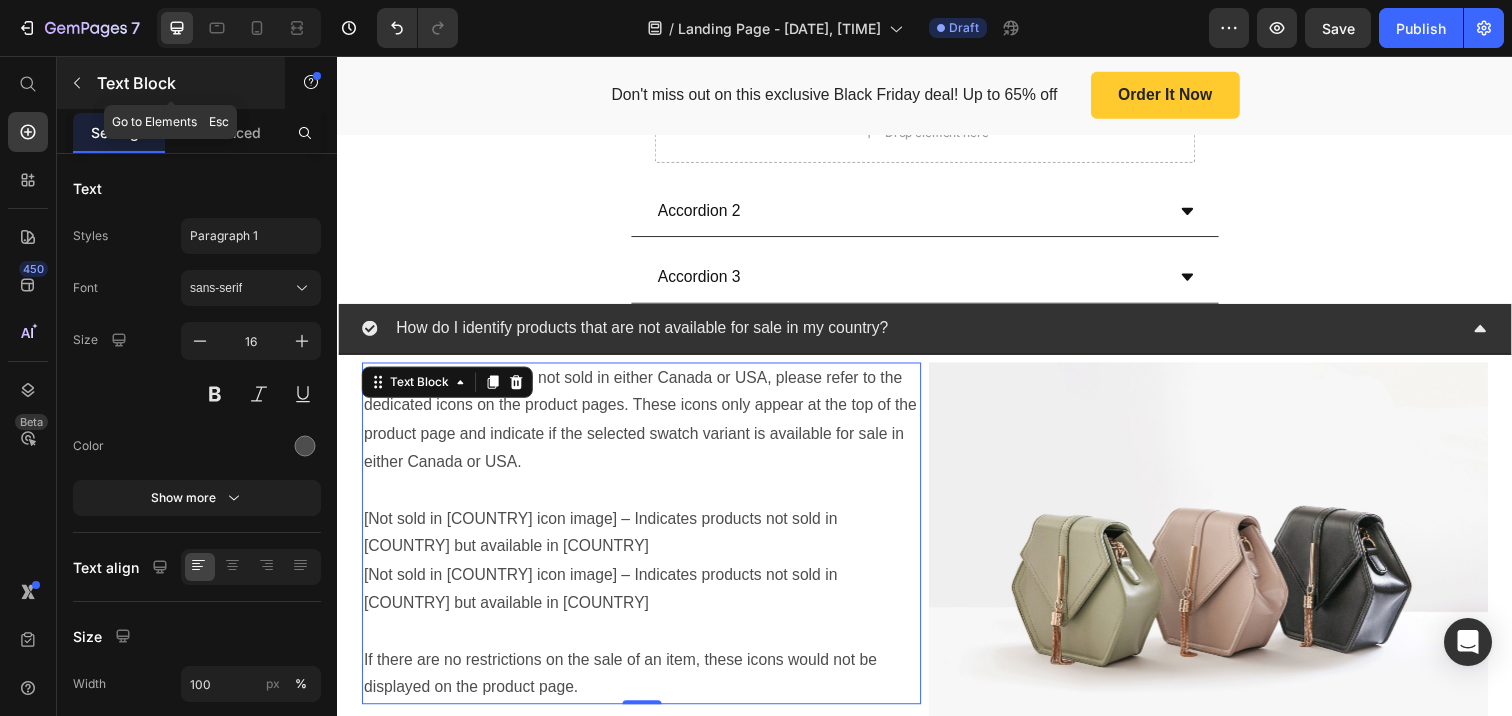 click 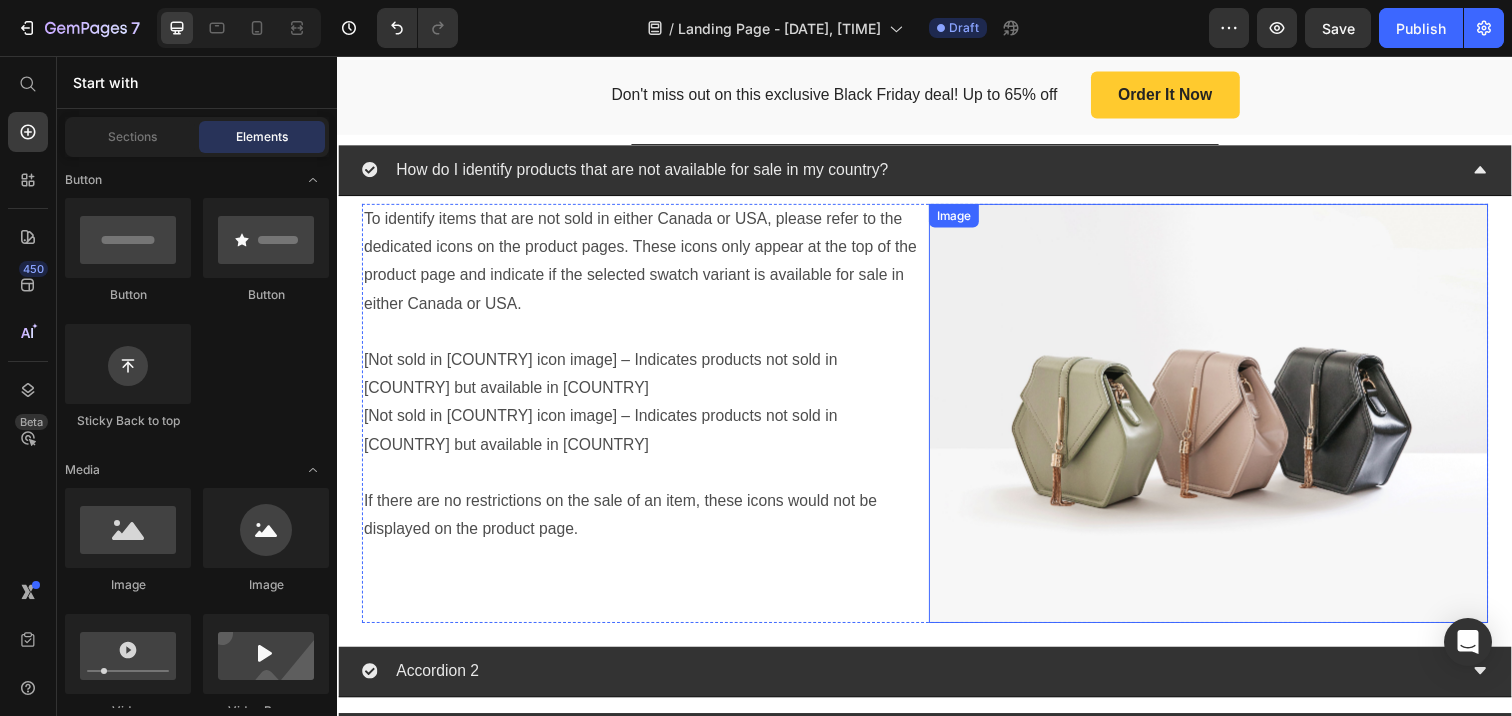 scroll, scrollTop: 5635, scrollLeft: 0, axis: vertical 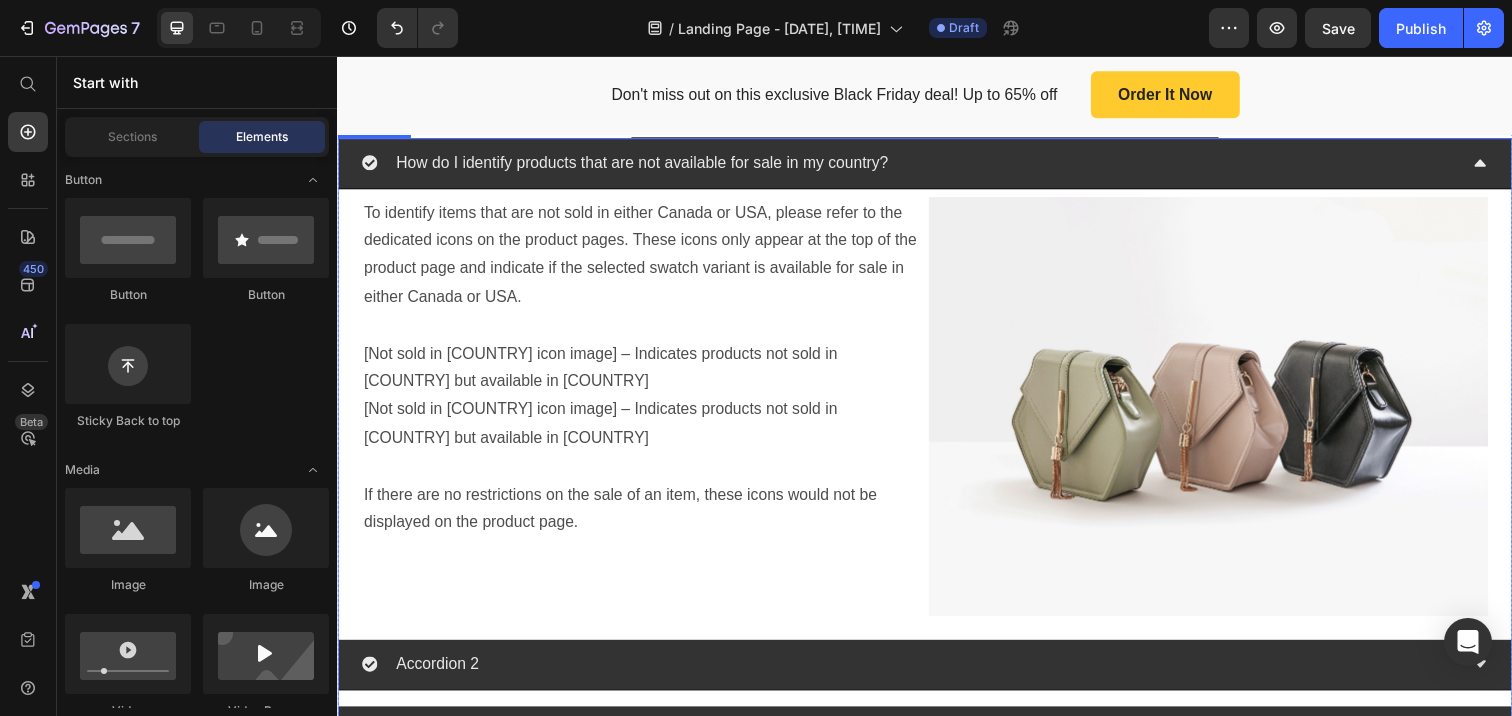 click on "To identify items that are not sold in either Canada or USA, please refer to the dedicated icons on the product pages. These icons only appear at the top of the product page and indicate if the selected swatch variant is available for sale in either Canada or USA. [Not sold in Canada icon image] – Indicates products not sold in Canada but available in USA [Not sold in USA icon image] – Indicates products not sold in USA but available in Canada If there are no restrictions on the sale of an item, these icons would not be displayed on the product page. Text Block Image Row" at bounding box center (937, 414) 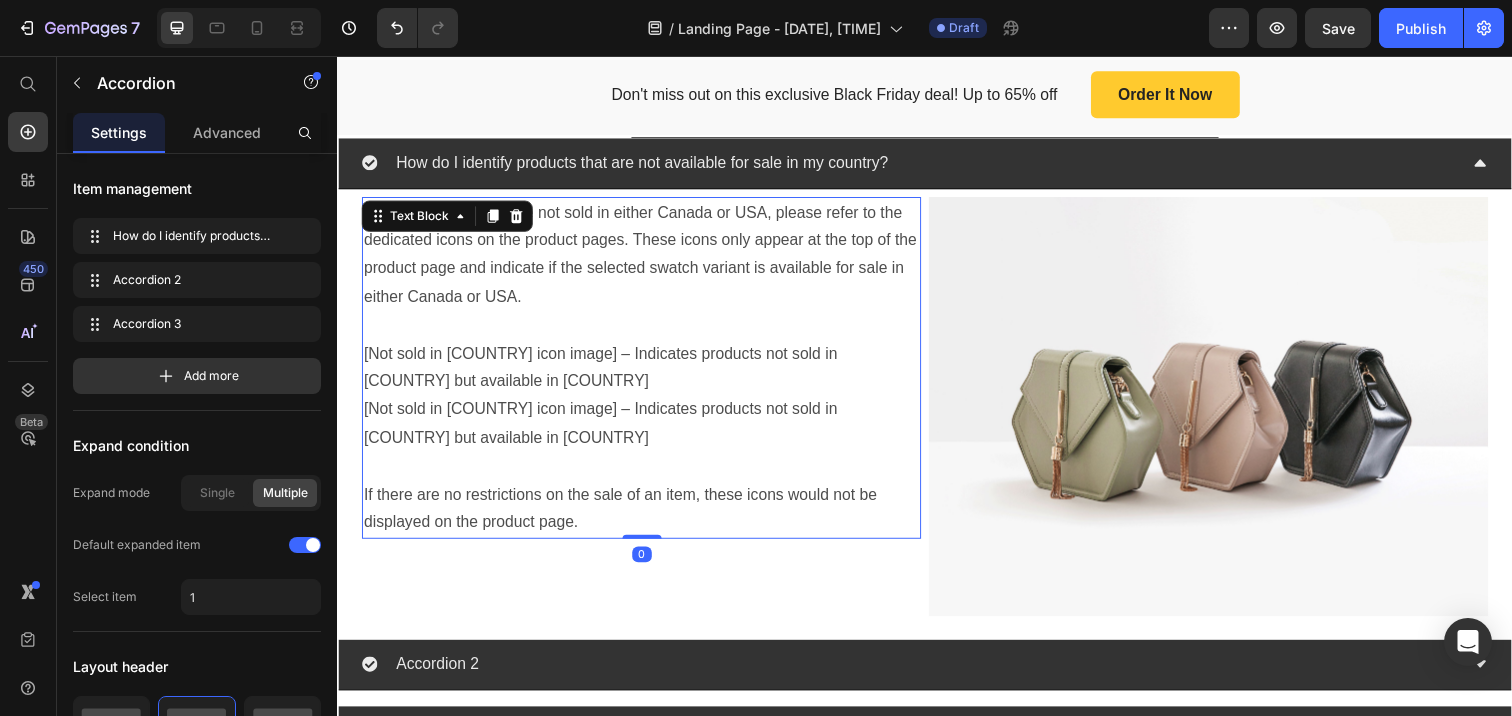 click at bounding box center [647, 475] 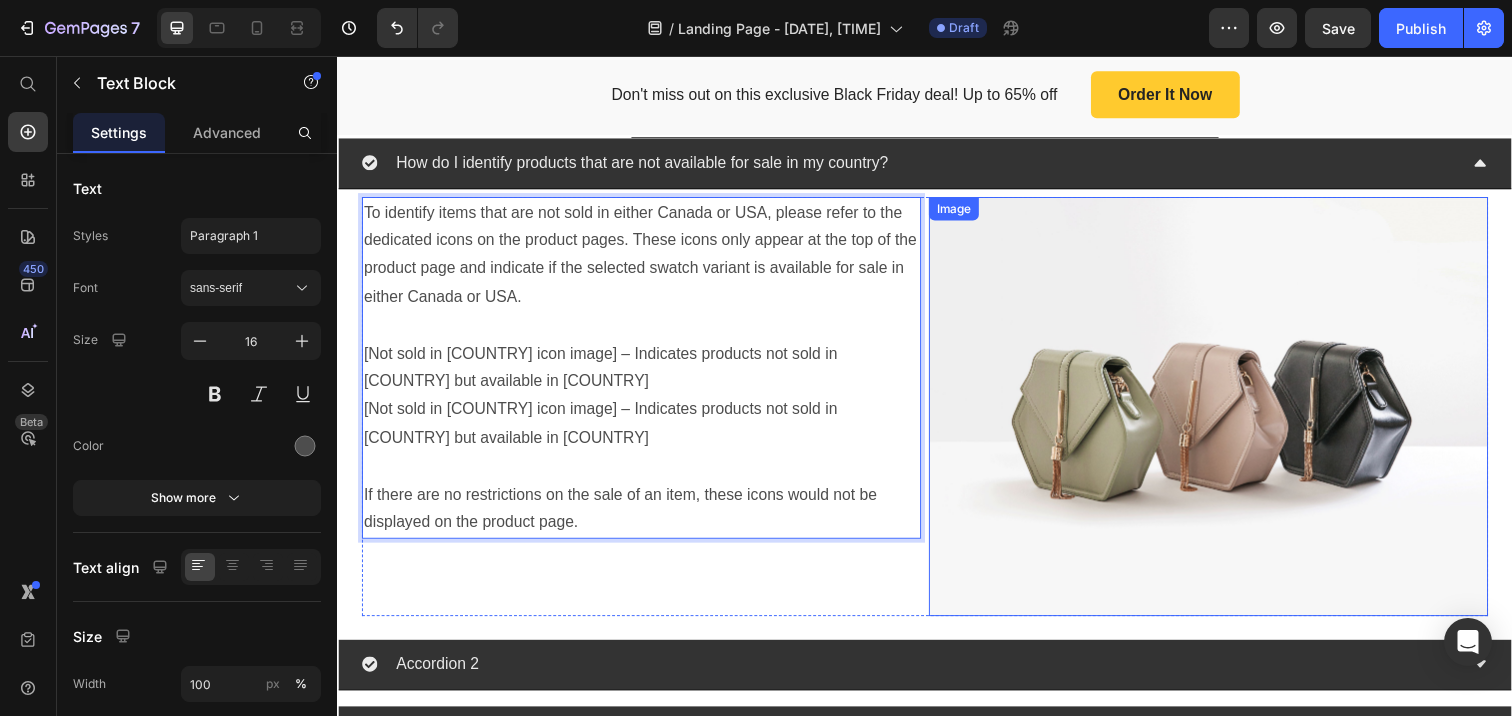 click at bounding box center (1226, 414) 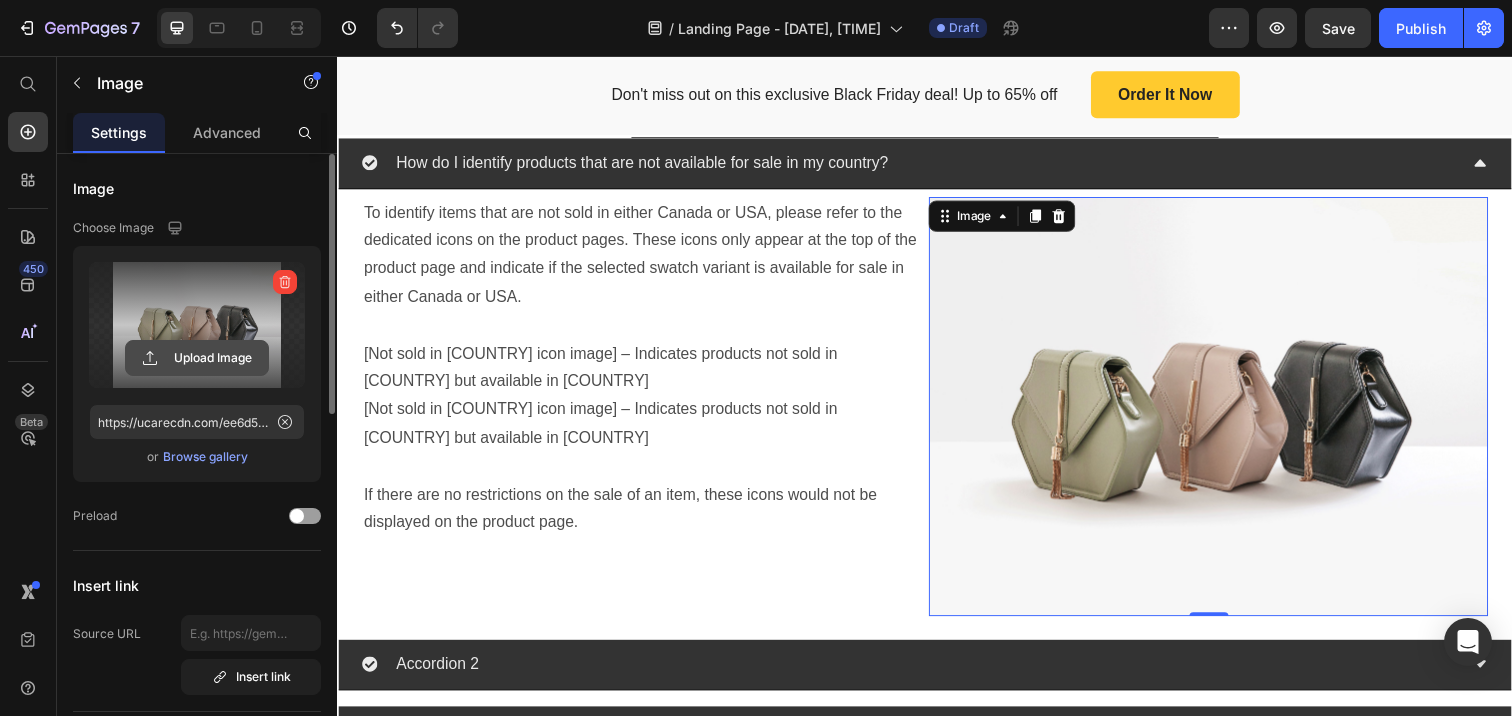 click 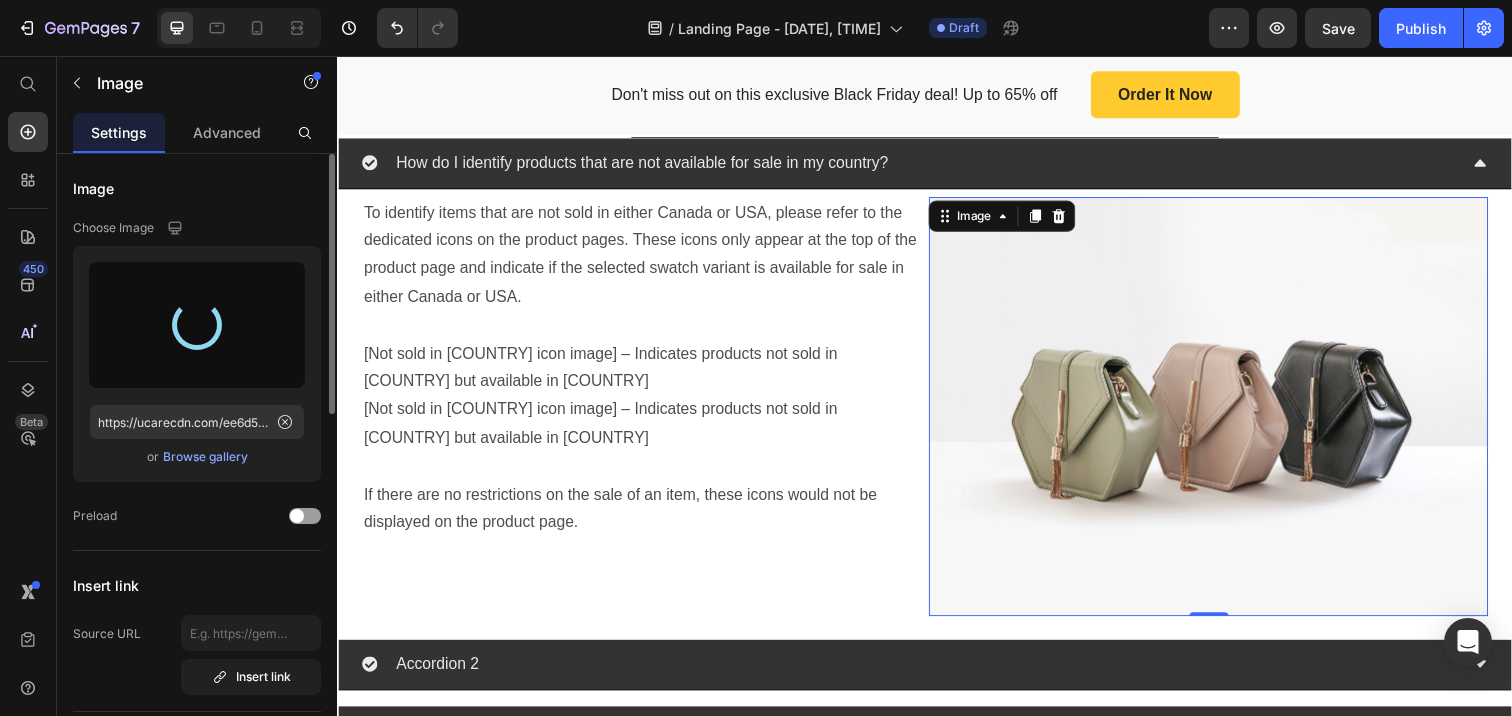 type on "https://cdn.shopify.com/s/files/1/0574/6878/0591/files/gempages_573971417628935019-e7f8676b-818d-4a7b-b1ce-9f04ce8ee64c.webp" 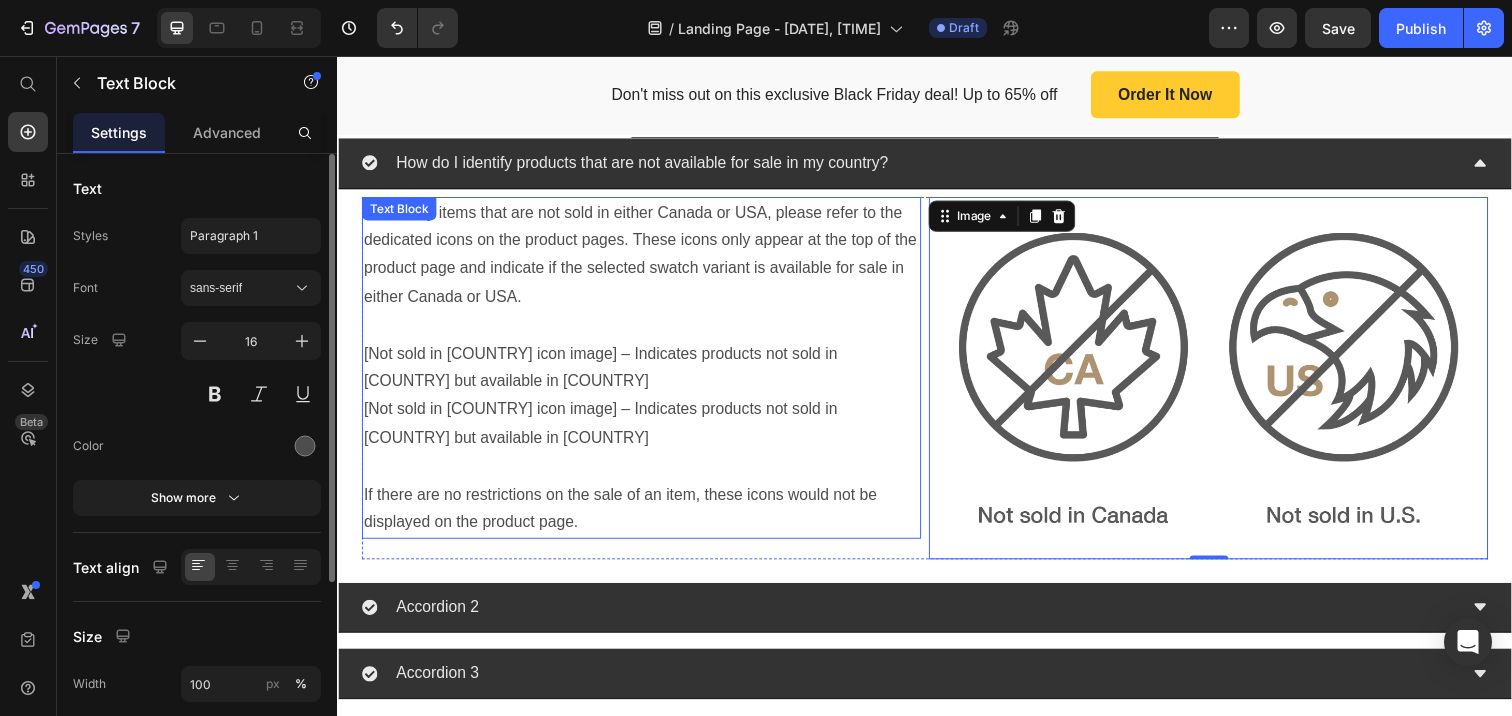 click on "[Not sold in Canada icon image] – Indicates products not sold in Canada but available in USA" at bounding box center (647, 375) 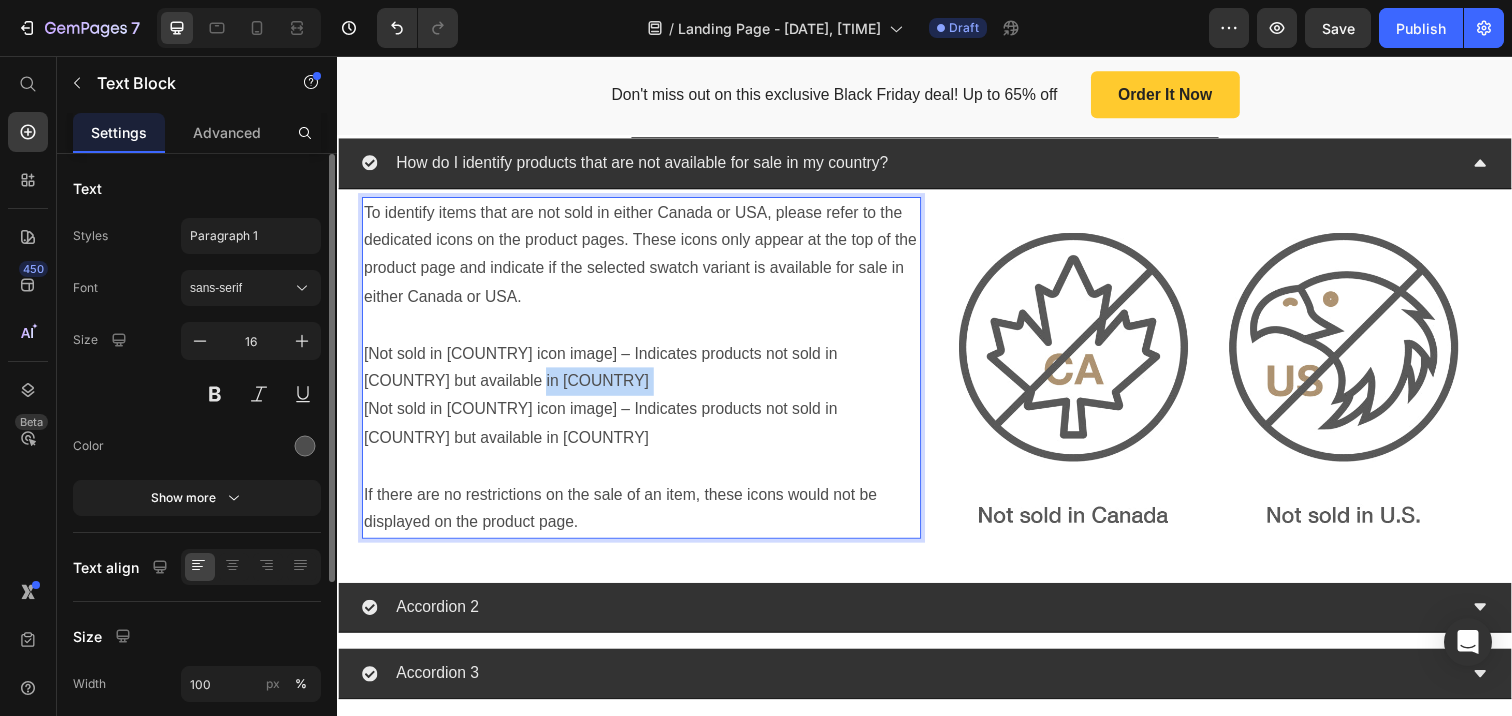 click on "[Not sold in Canada icon image] – Indicates products not sold in Canada but available in USA" at bounding box center (647, 375) 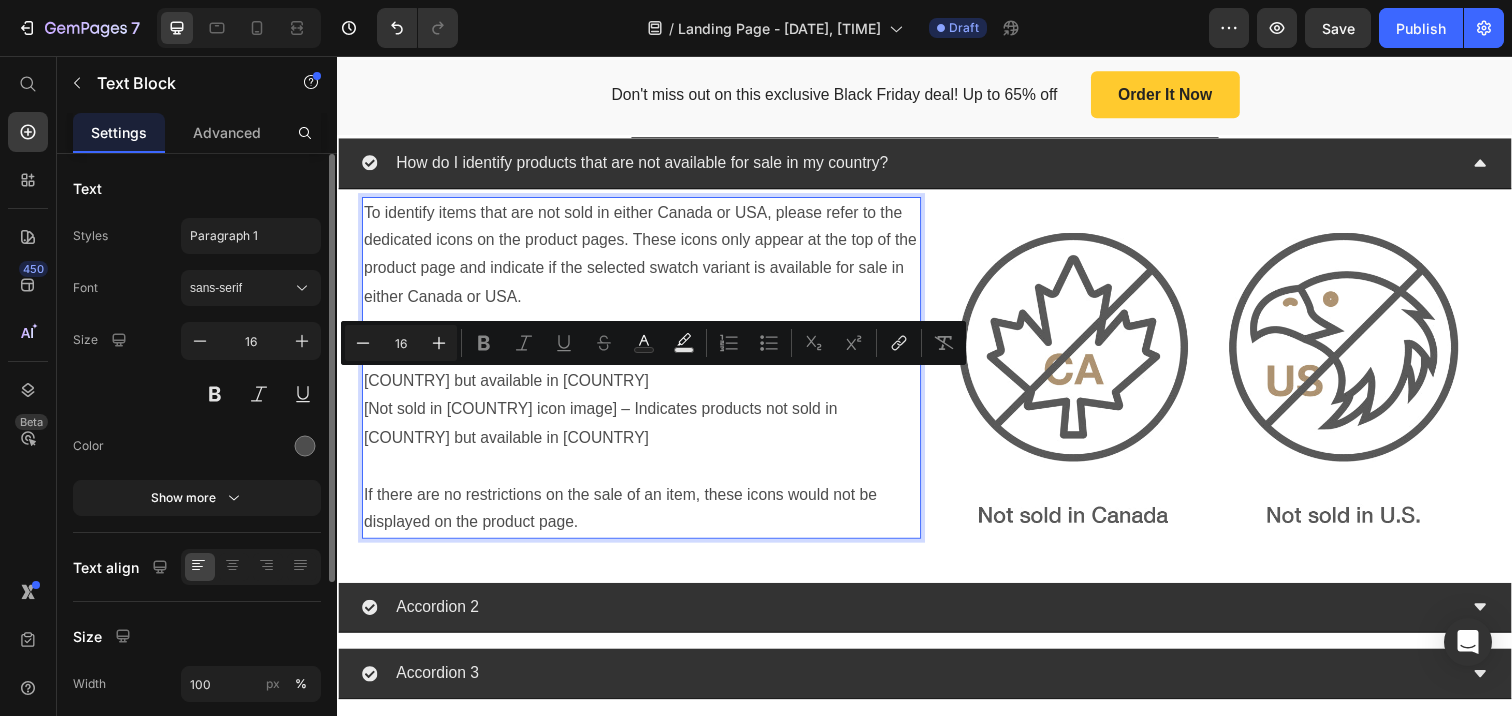 click on "[Not sold in USA icon image] – Indicates products not sold in USA but available in Canada" at bounding box center [647, 432] 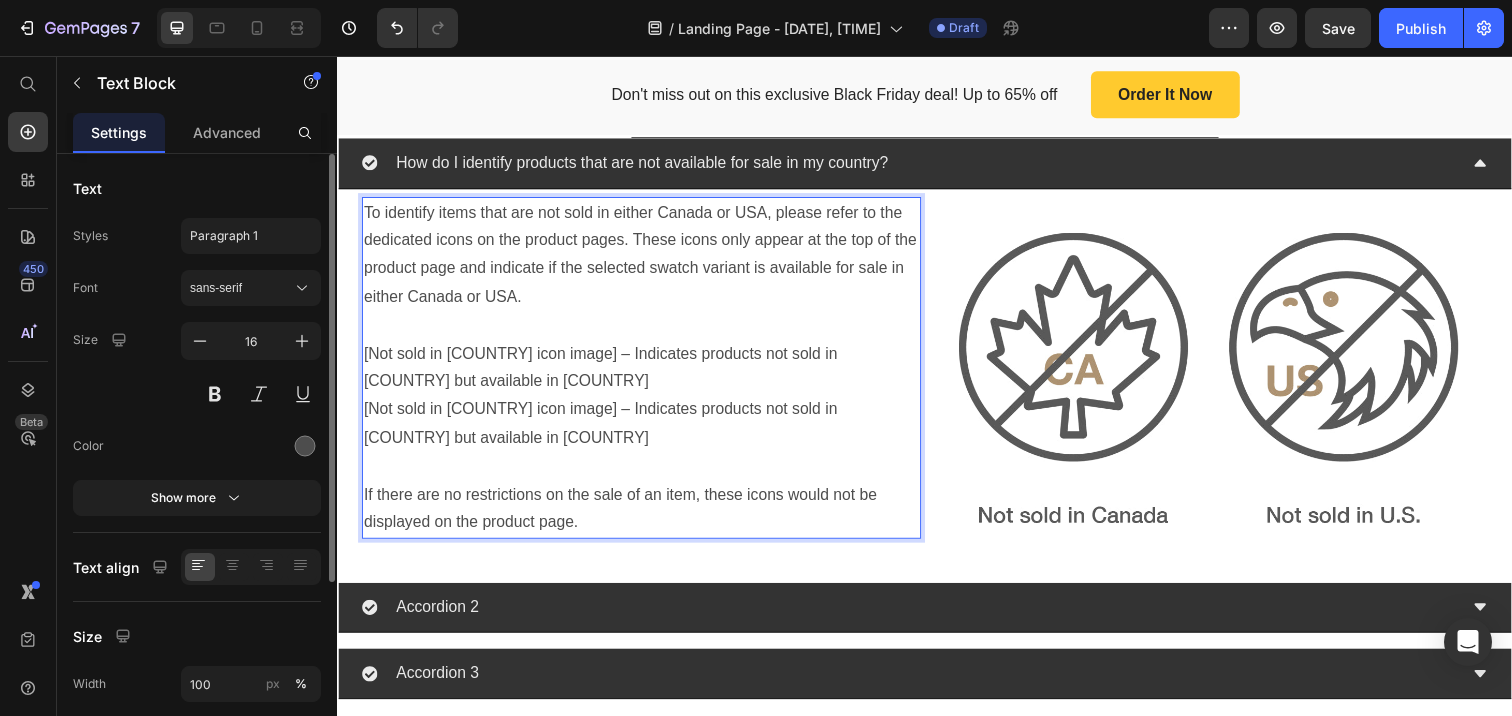 click on "[Not sold in Canada icon image] – Indicates products not sold in Canada but available in USA" at bounding box center [647, 375] 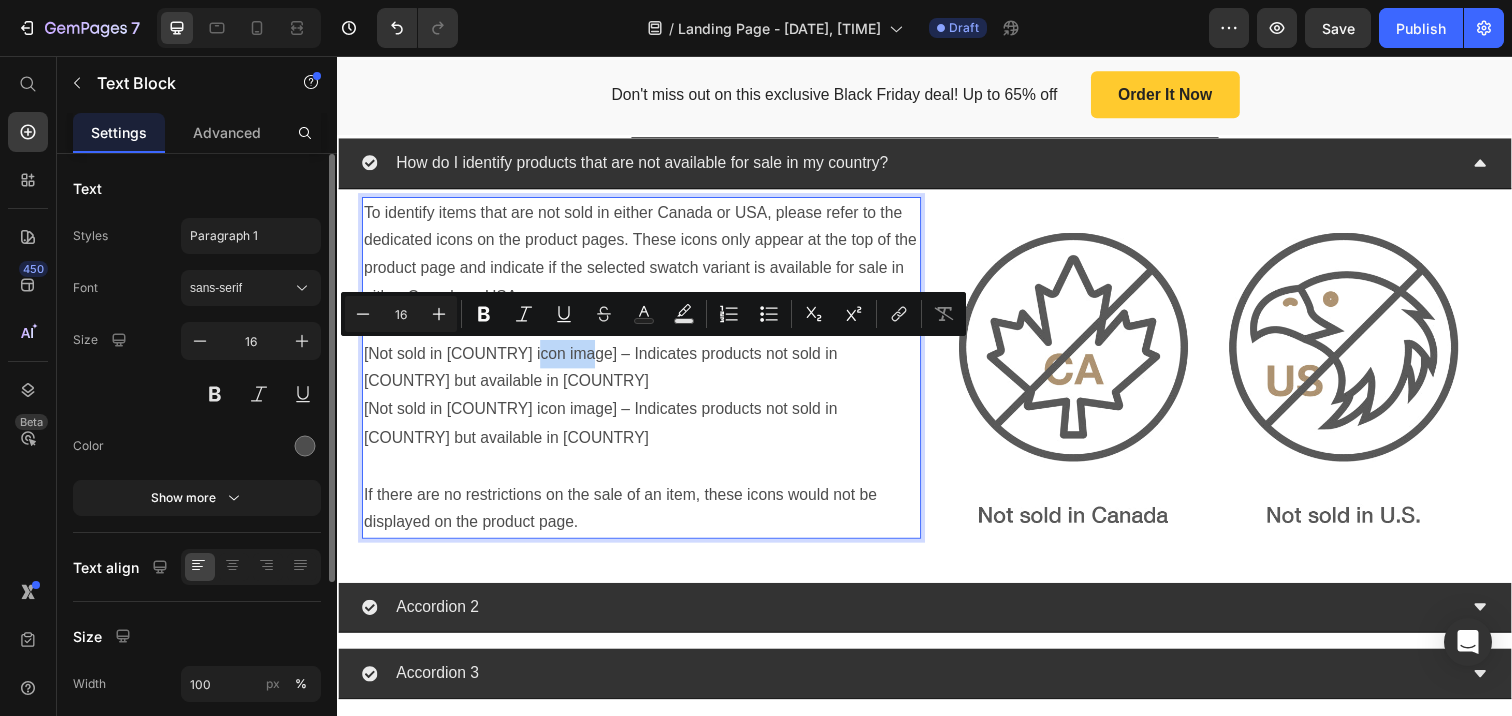 drag, startPoint x: 590, startPoint y: 362, endPoint x: 539, endPoint y: 366, distance: 51.156624 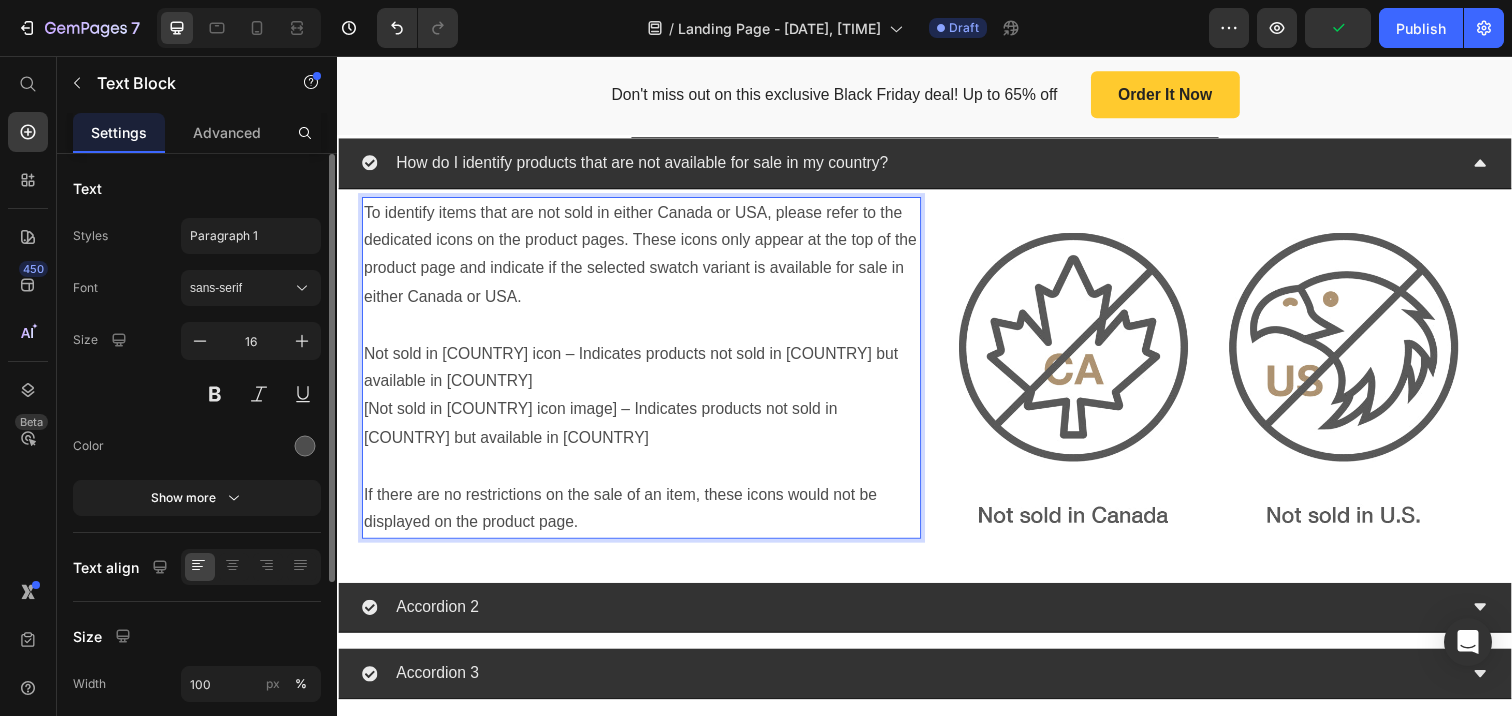 click on "[Not sold in USA icon image] – Indicates products not sold in USA but available in Canada" at bounding box center (647, 432) 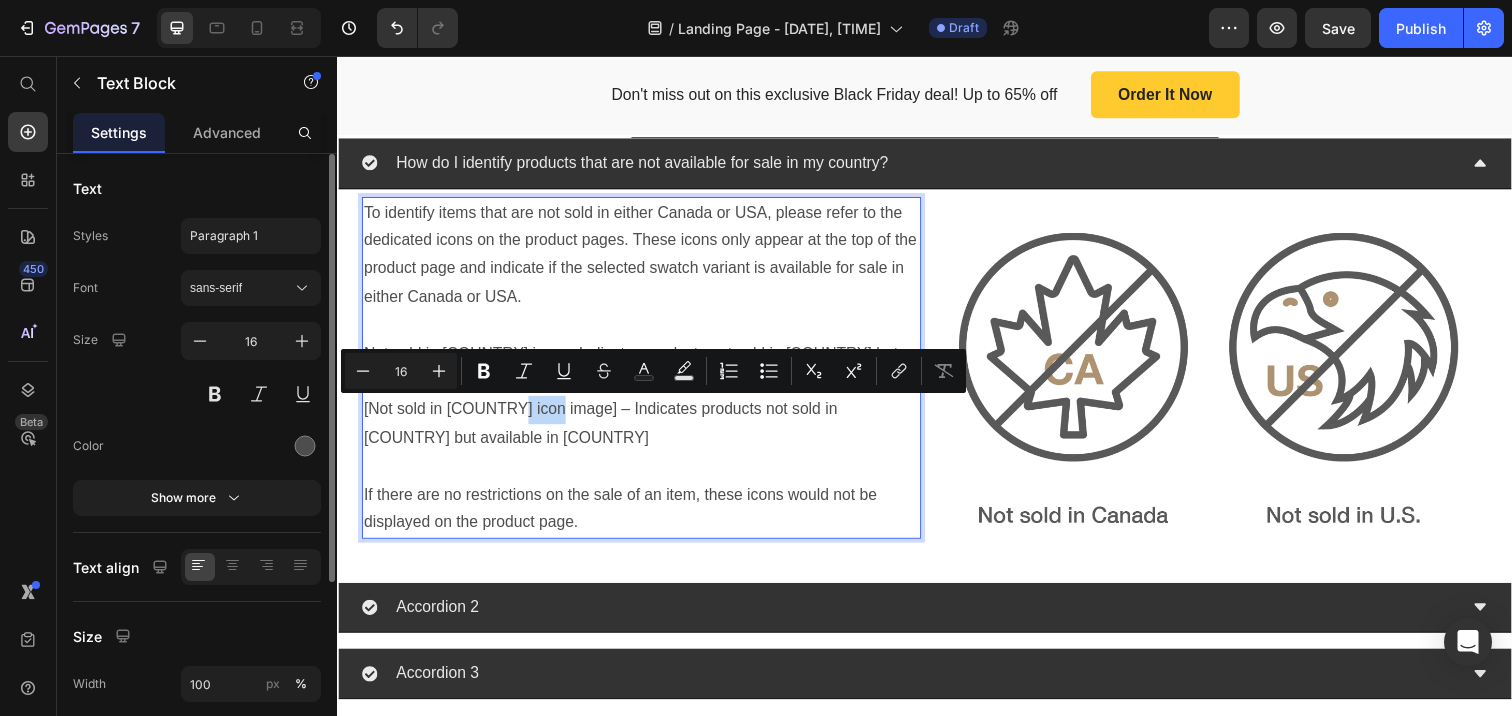 drag, startPoint x: 558, startPoint y: 419, endPoint x: 516, endPoint y: 429, distance: 43.174065 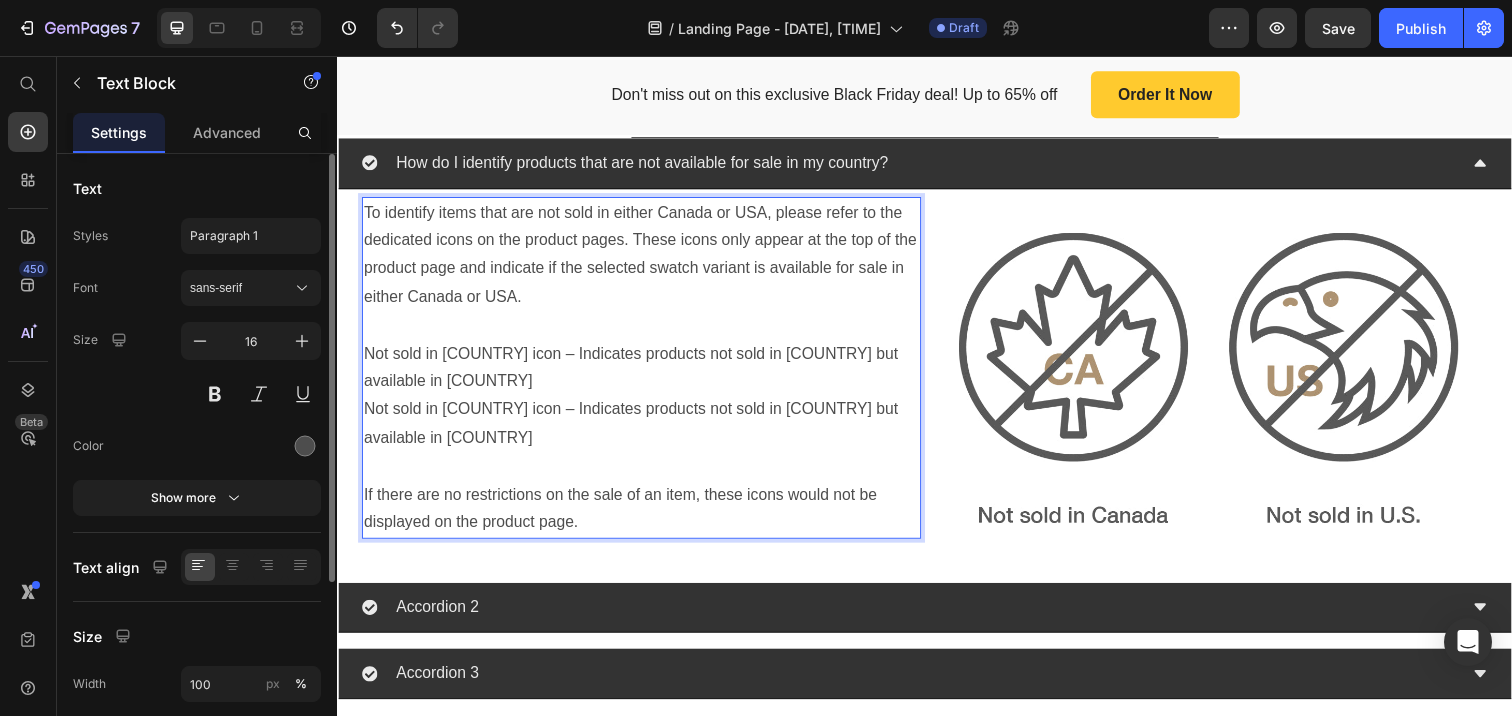 click on "Not sold in USA icon – Indicates products not sold in USA but available in Canada" at bounding box center [647, 432] 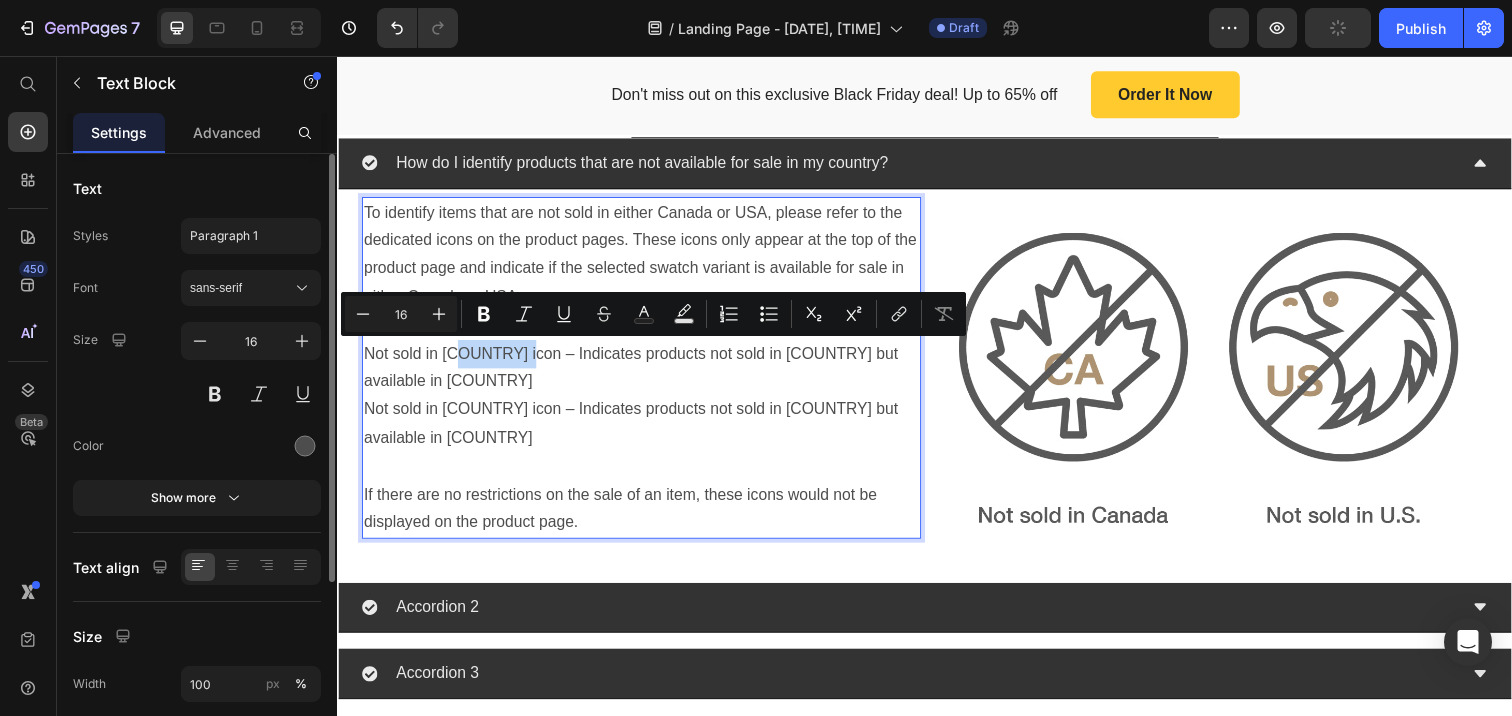 drag, startPoint x: 534, startPoint y: 360, endPoint x: 473, endPoint y: 365, distance: 61.204575 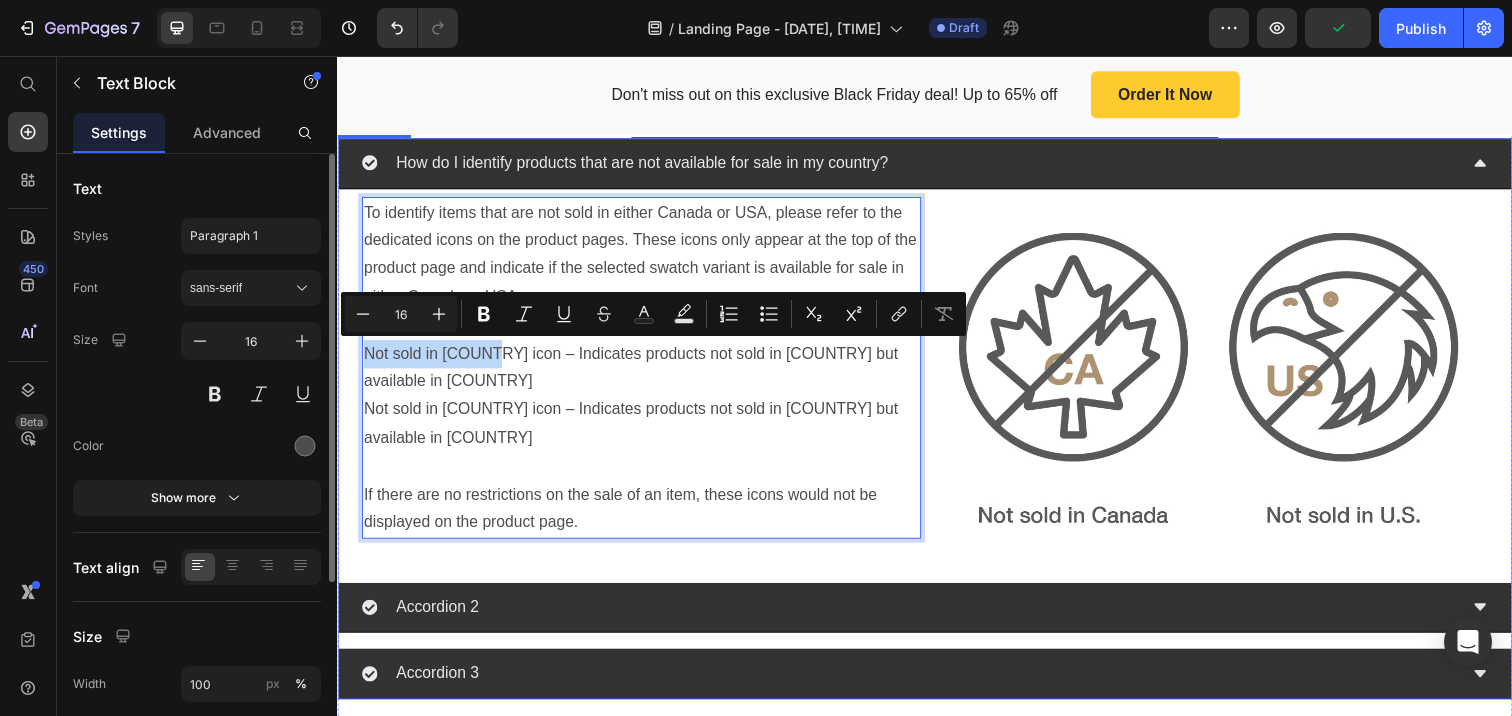 drag, startPoint x: 498, startPoint y: 362, endPoint x: 354, endPoint y: 360, distance: 144.01389 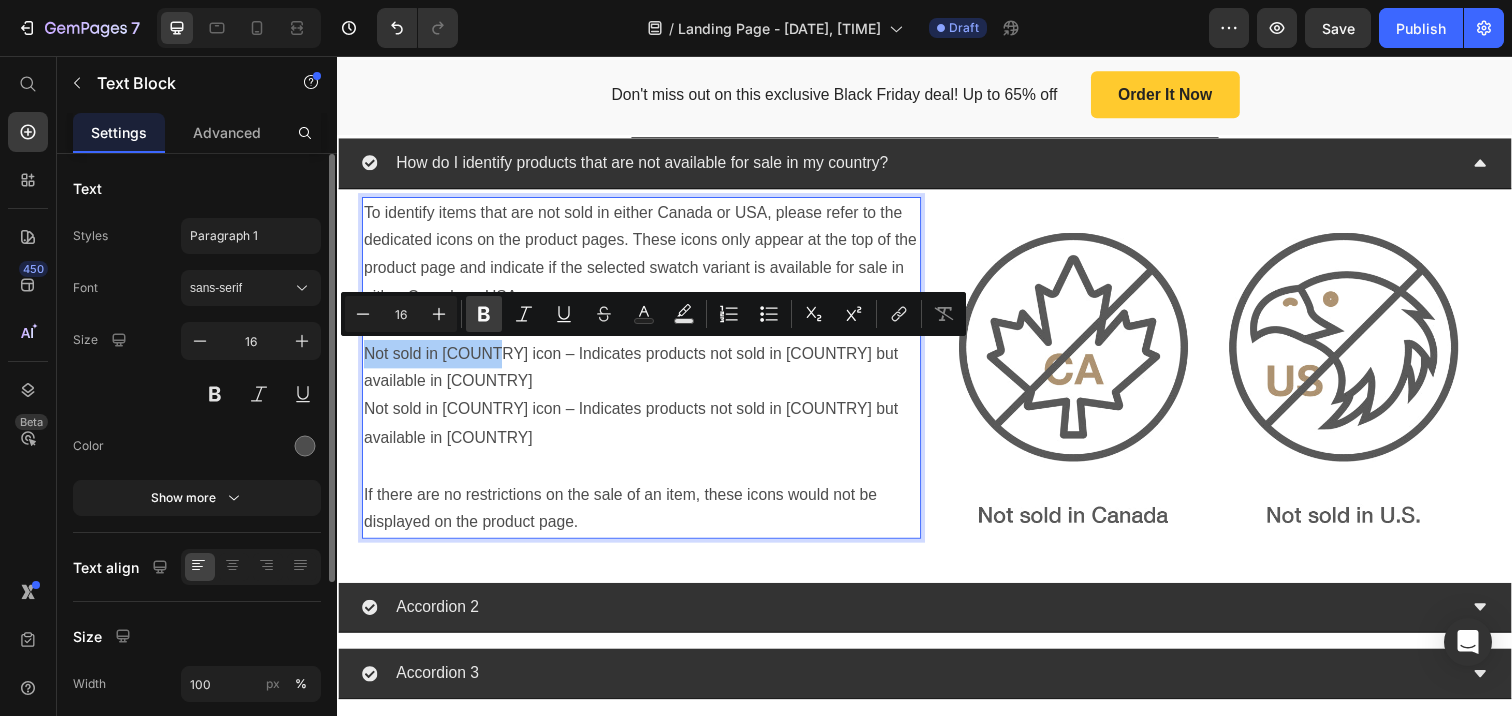 click 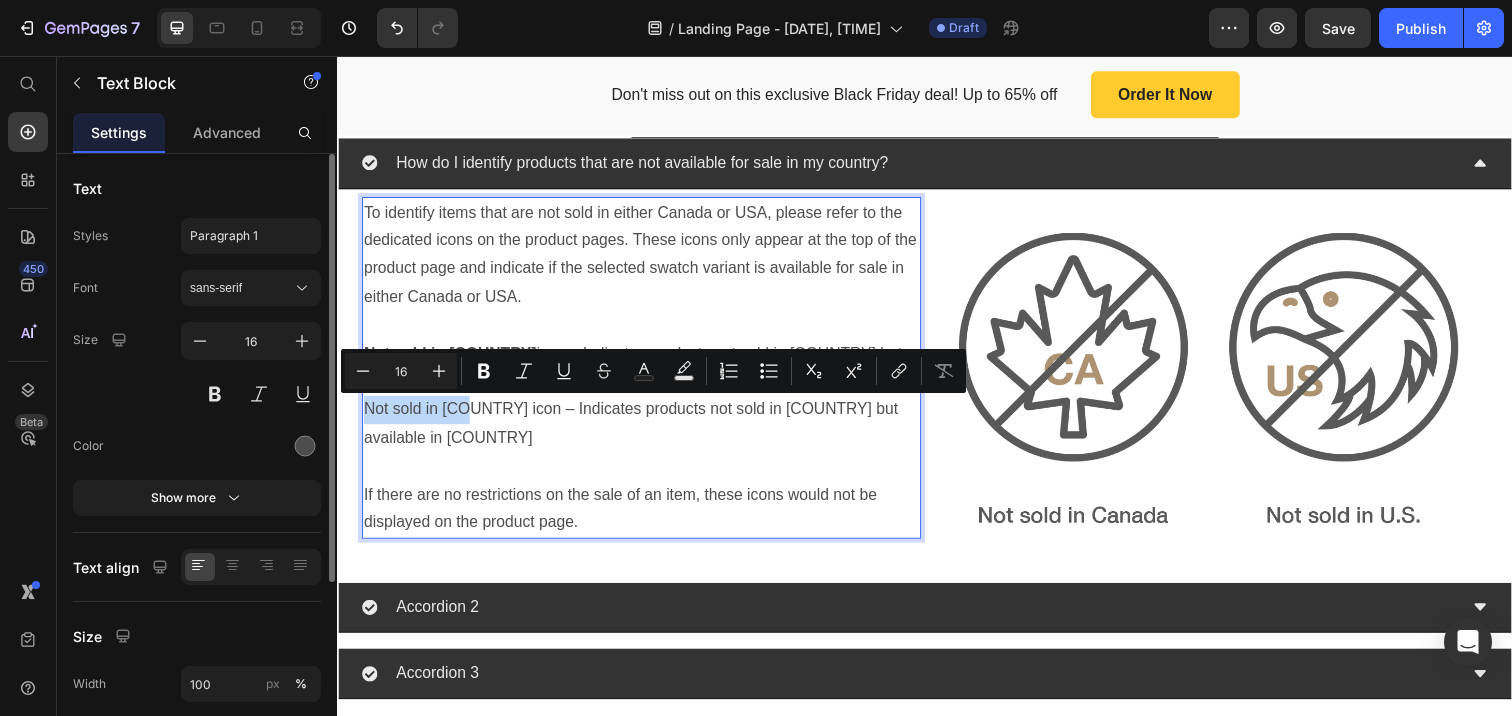 drag, startPoint x: 475, startPoint y: 419, endPoint x: 364, endPoint y: 419, distance: 111 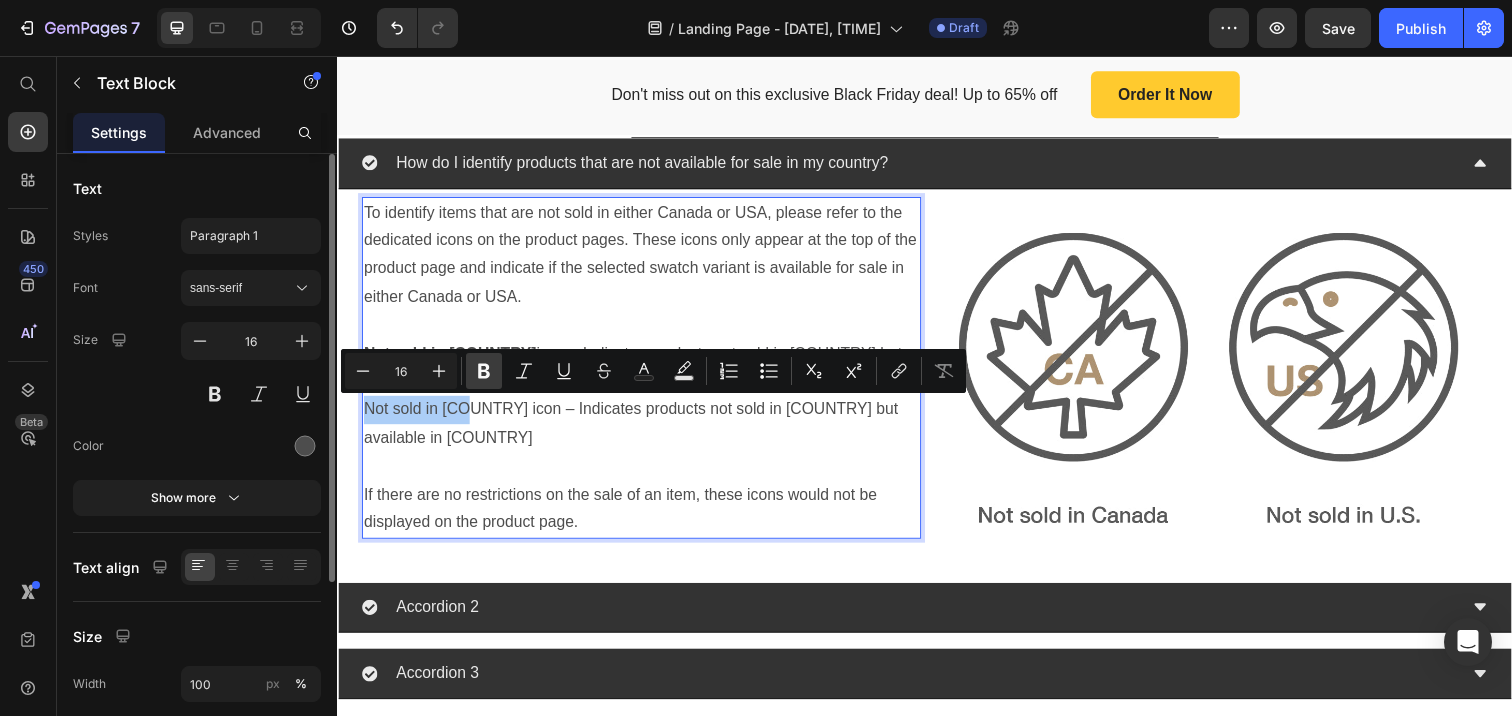 click 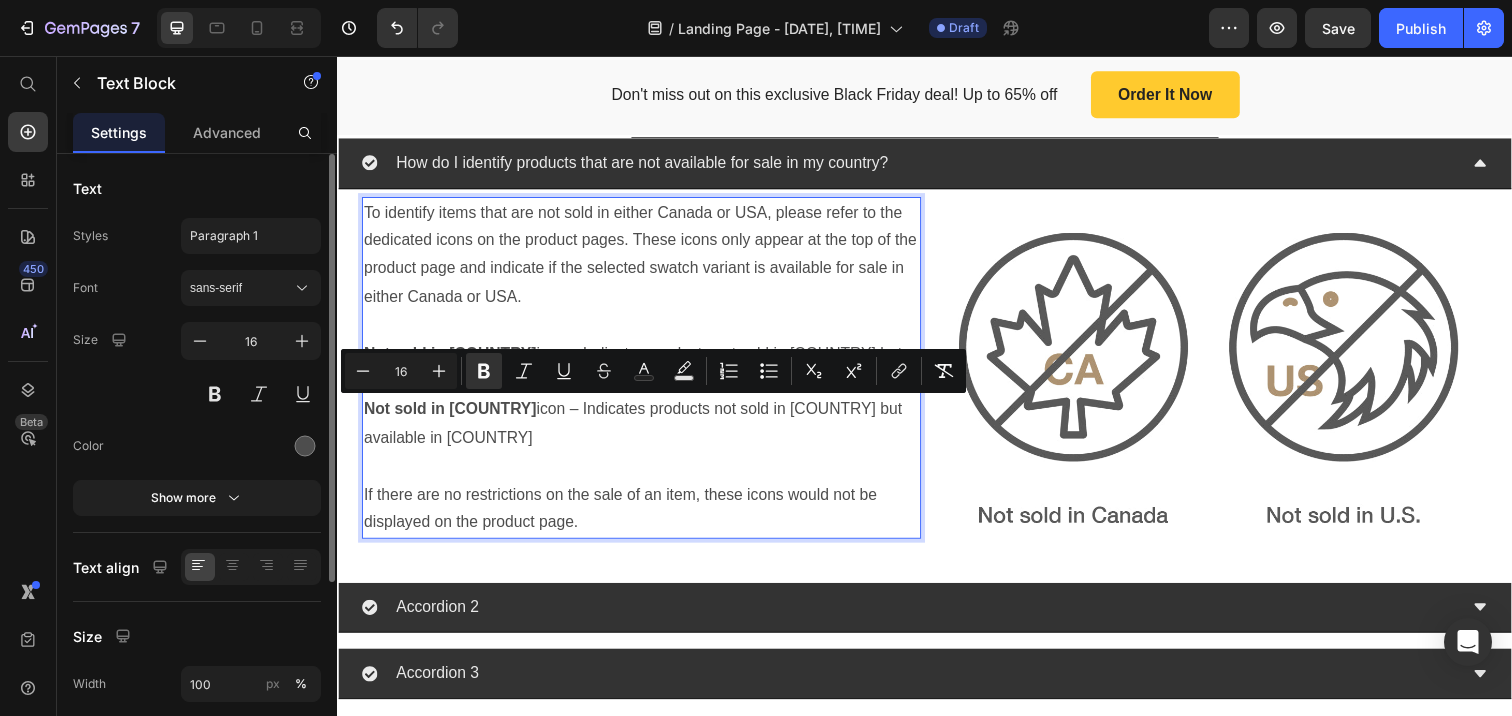 click on "Not sold in USA  icon – Indicates products not sold in USA but available in Canada" at bounding box center (647, 432) 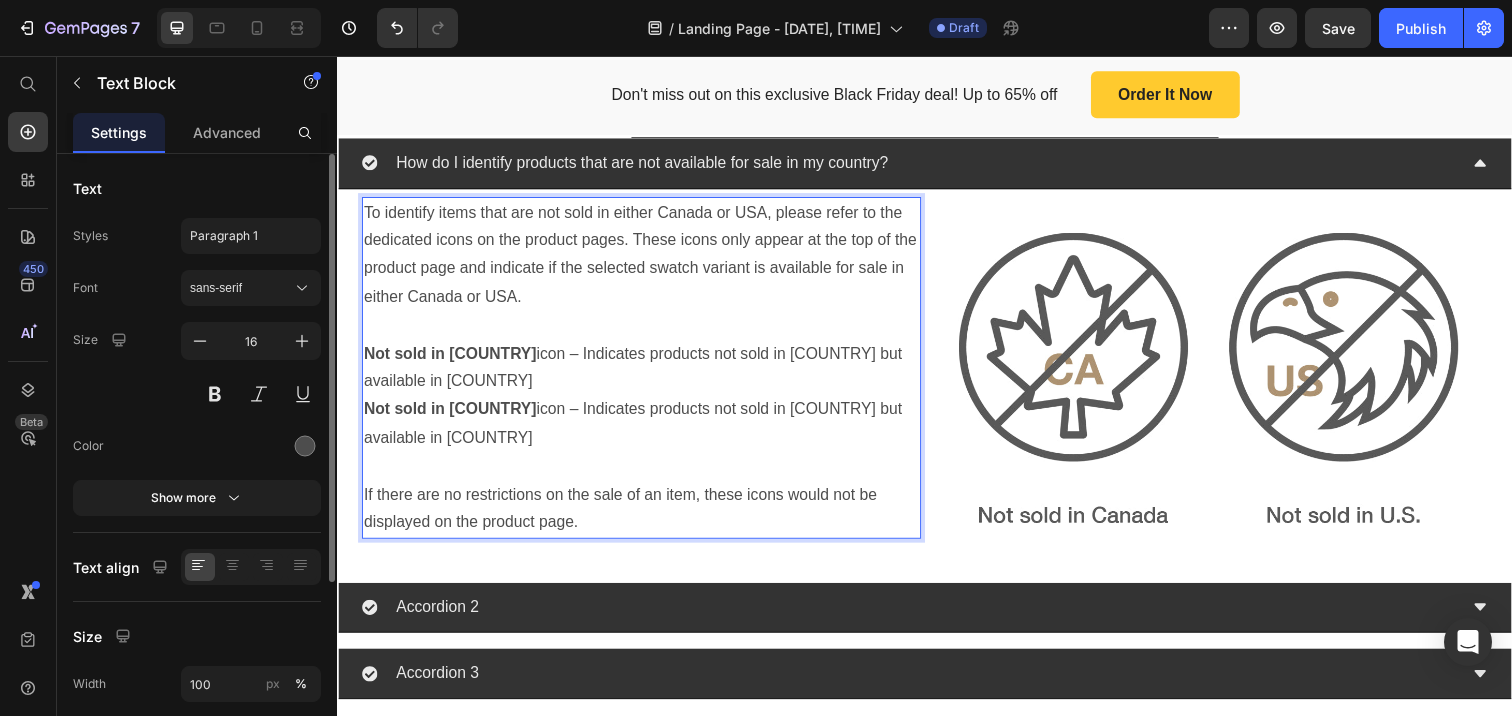 click on "Not sold in USA" at bounding box center [452, 416] 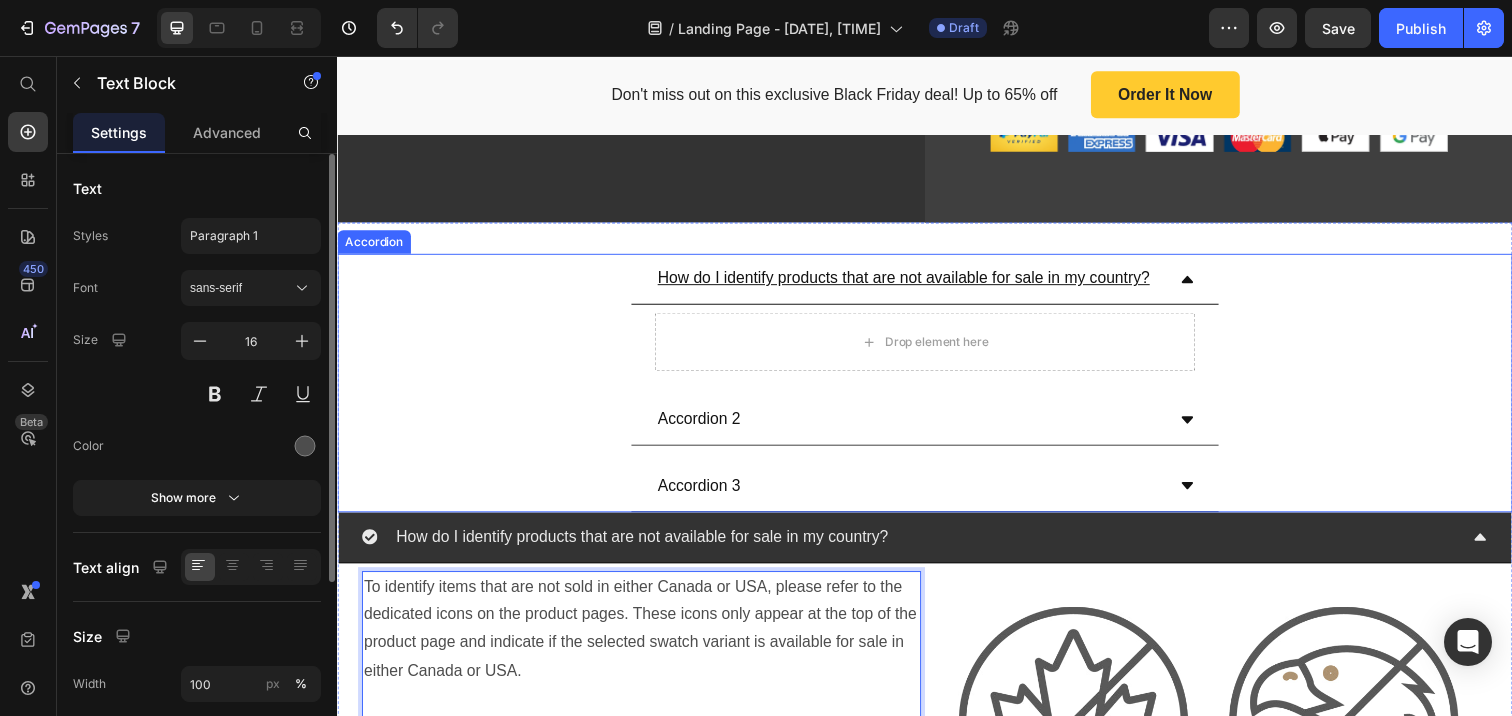 scroll, scrollTop: 5237, scrollLeft: 0, axis: vertical 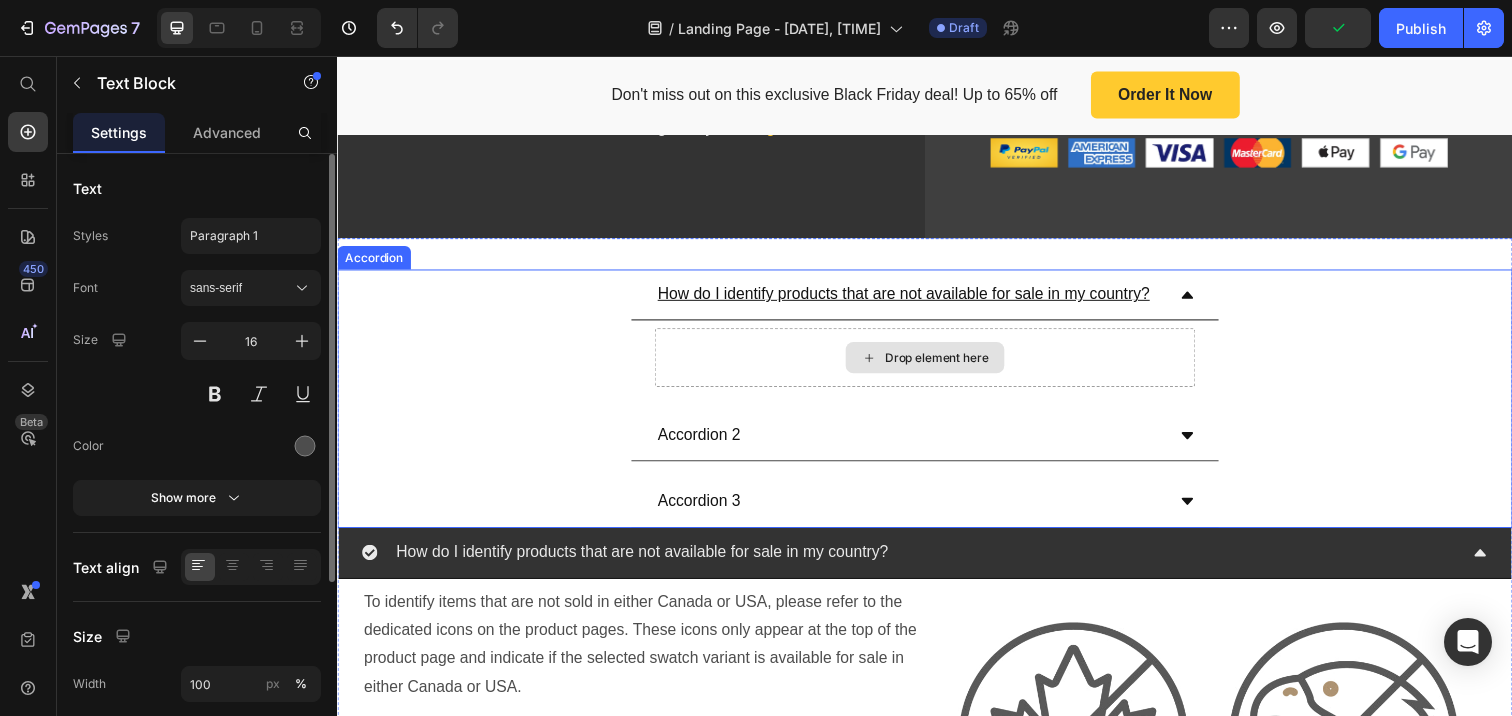 click on "Drop element here" at bounding box center [949, 364] 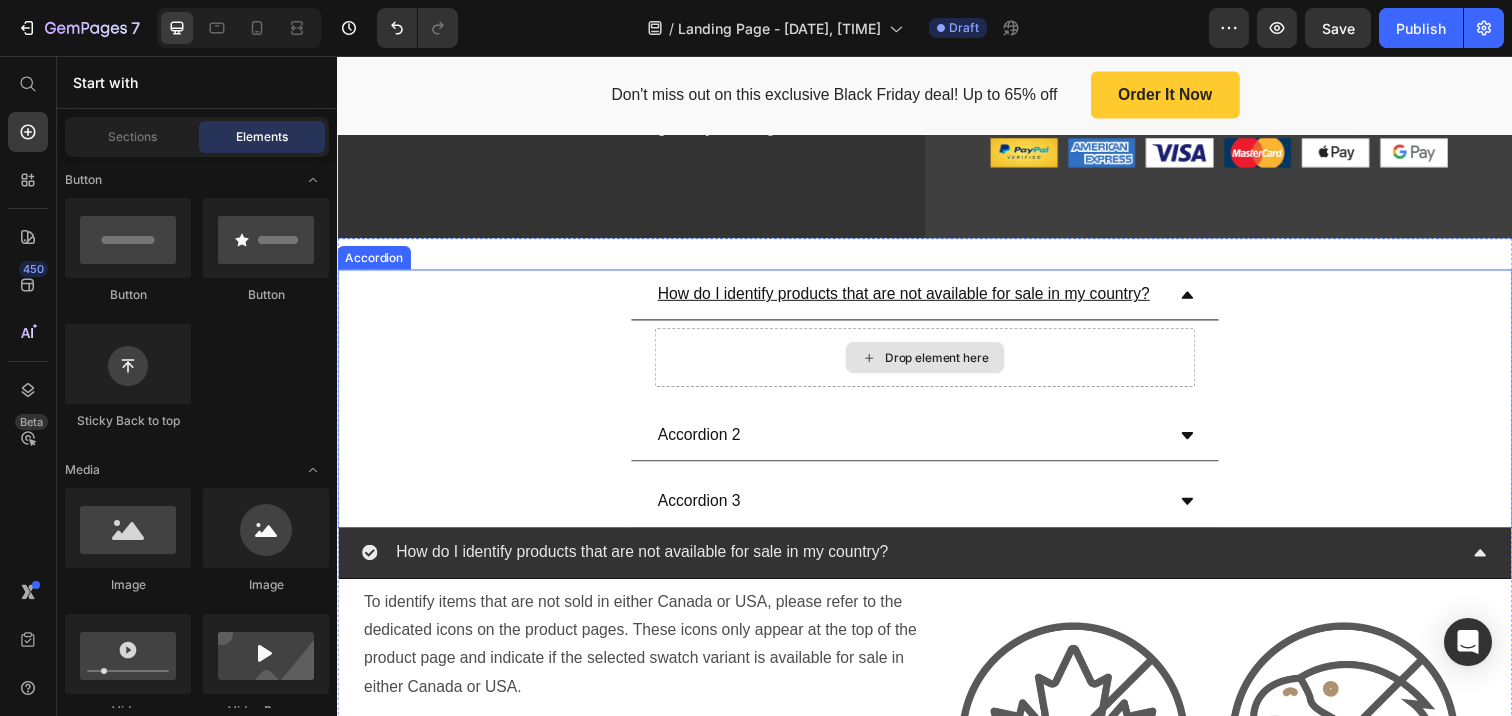 click on "Drop element here" at bounding box center [937, 364] 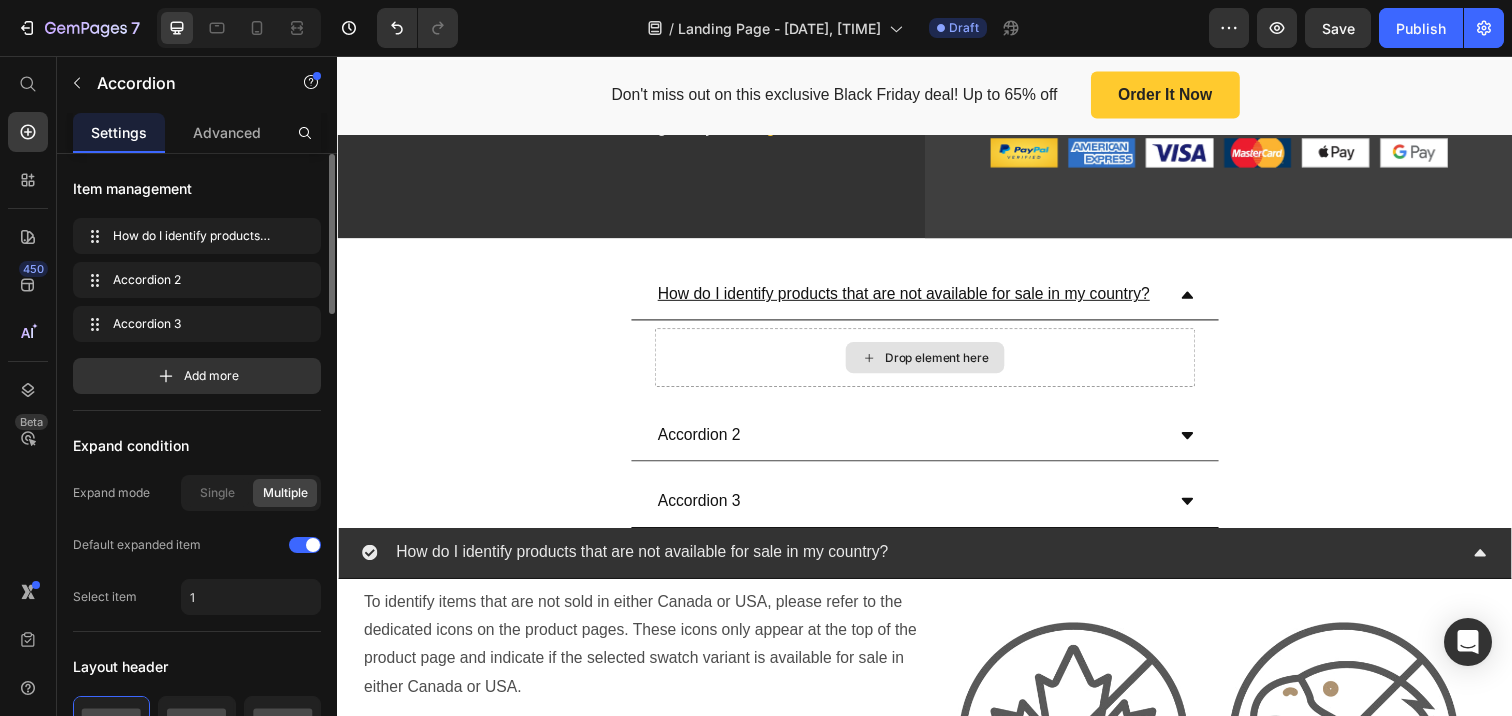 click 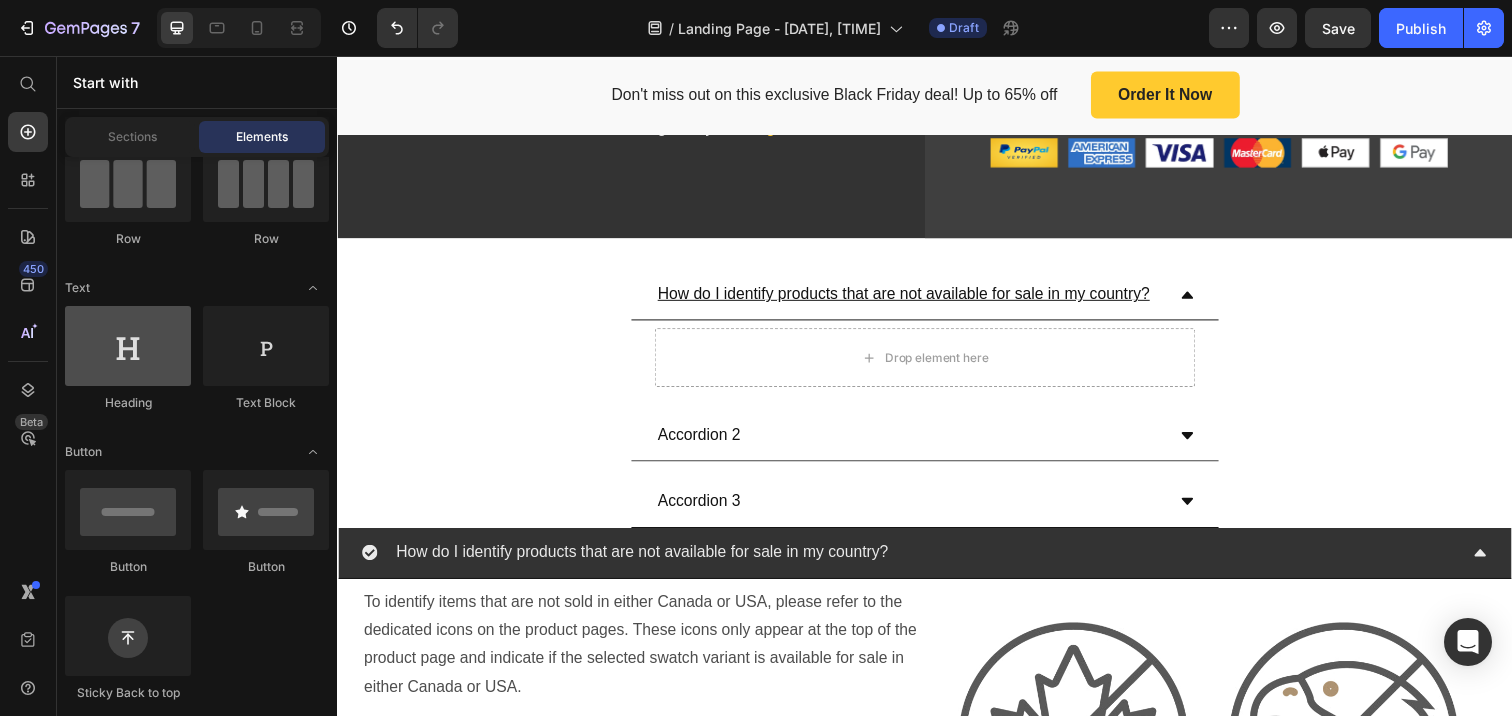 scroll, scrollTop: 0, scrollLeft: 0, axis: both 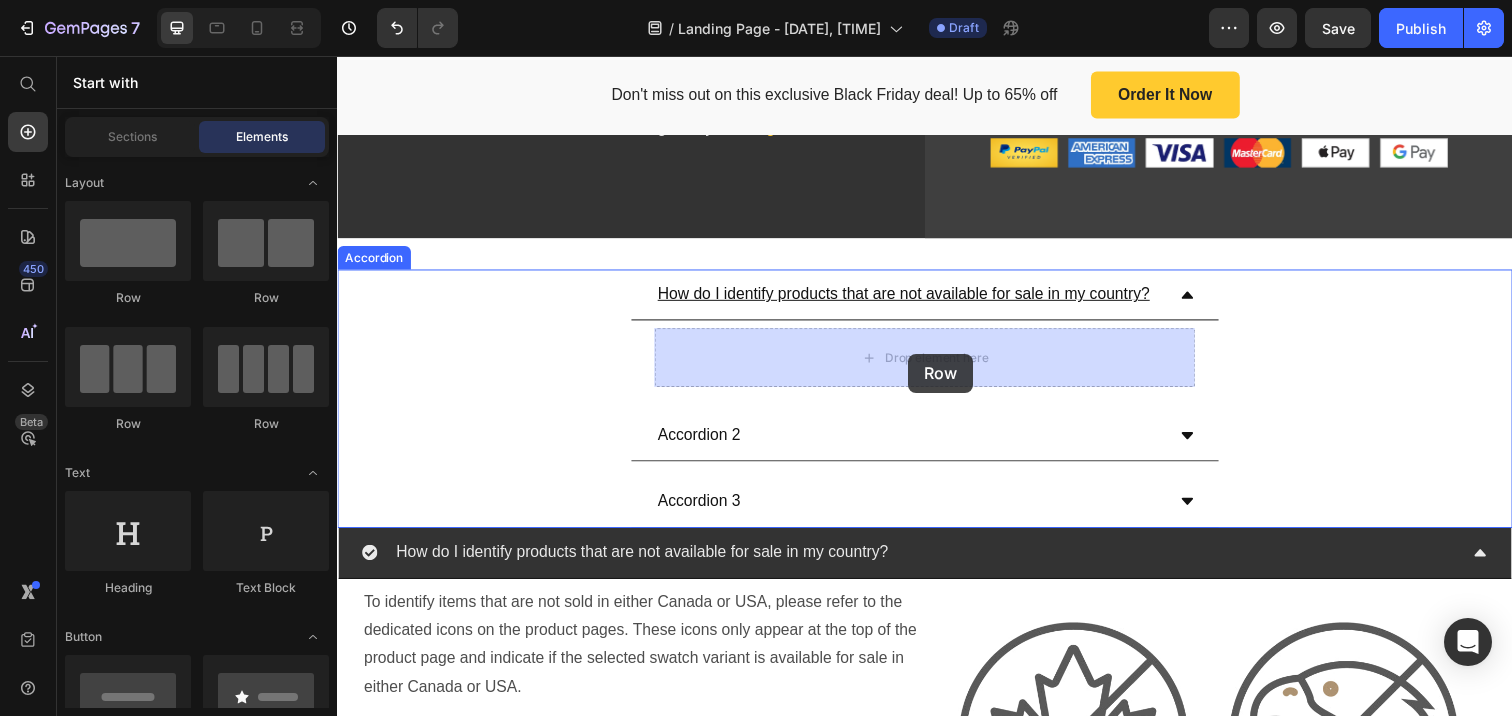 drag, startPoint x: 485, startPoint y: 427, endPoint x: 920, endPoint y: 360, distance: 440.12952 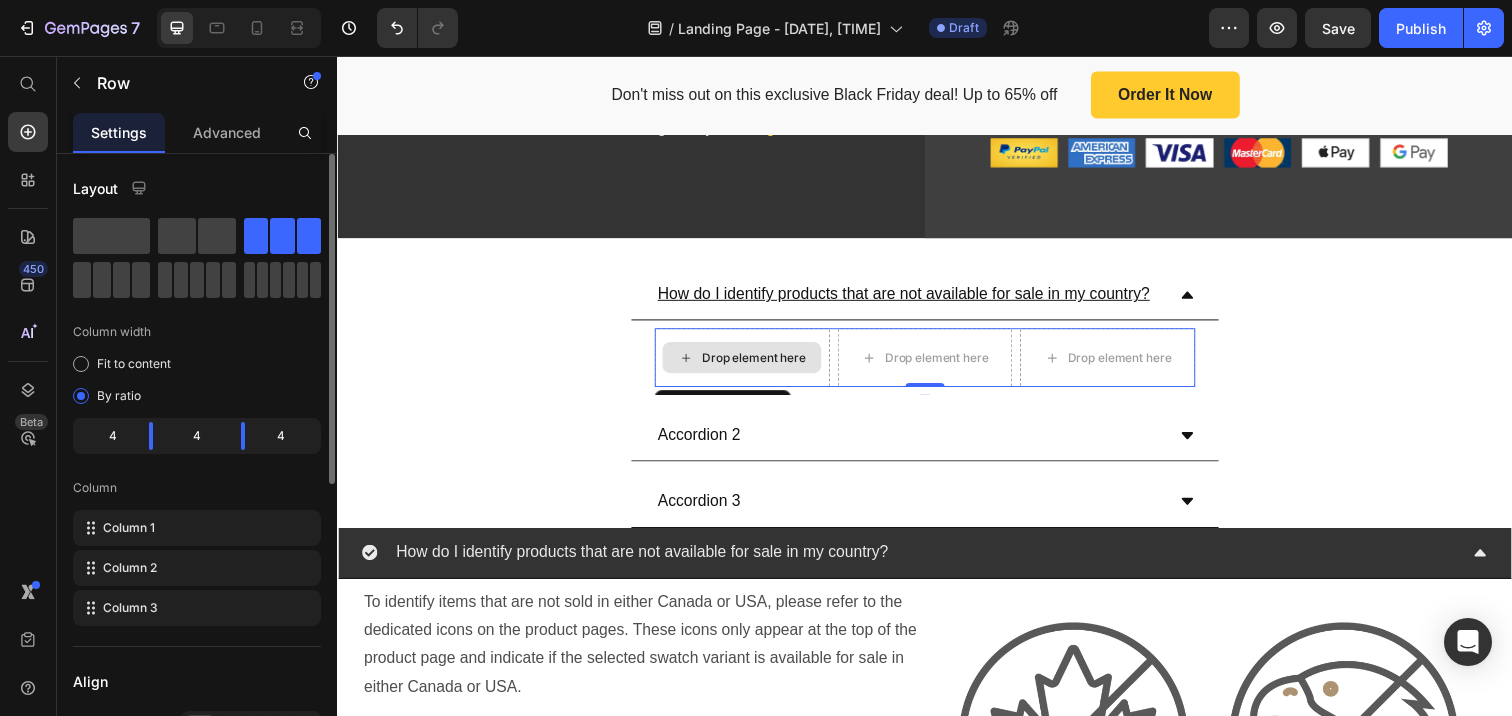 click on "Drop element here" at bounding box center (762, 364) 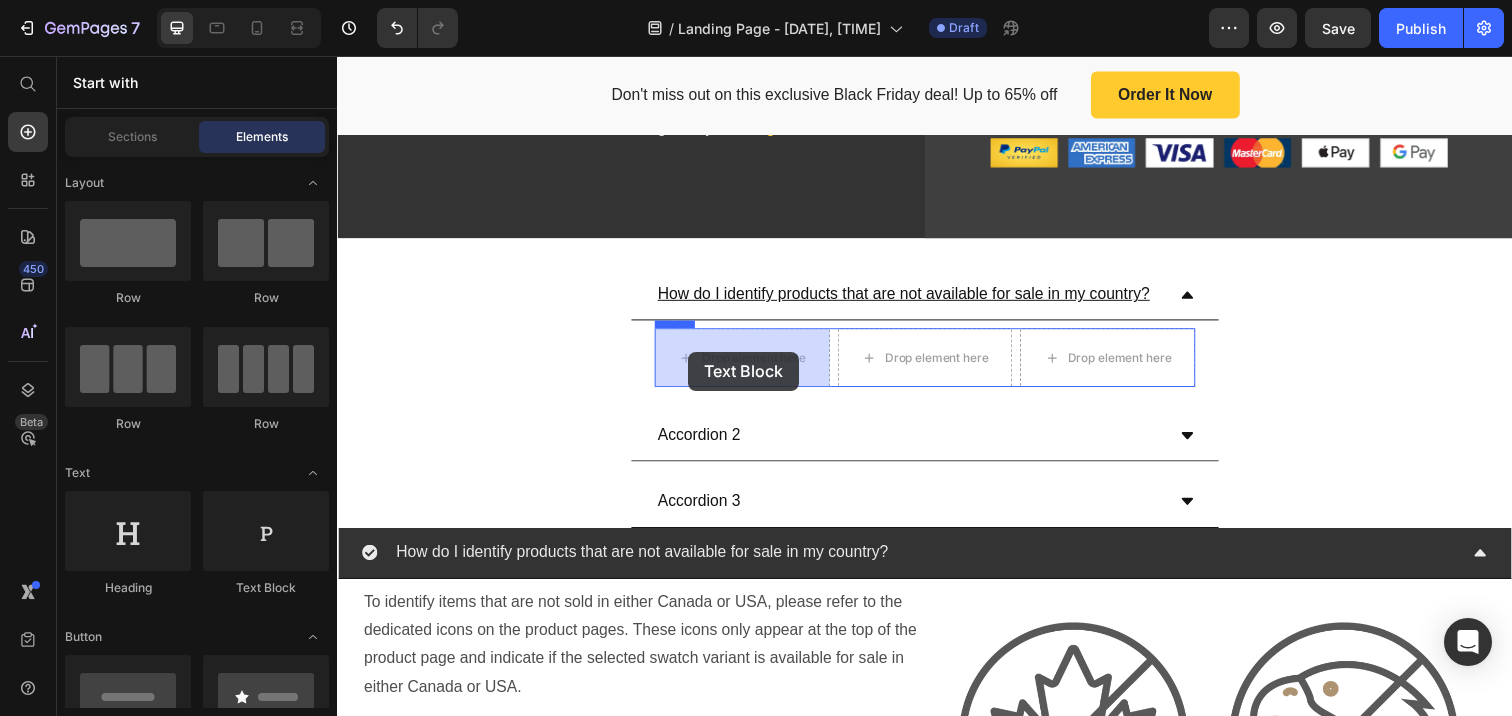 drag, startPoint x: 605, startPoint y: 597, endPoint x: 695, endPoint y: 358, distance: 255.38402 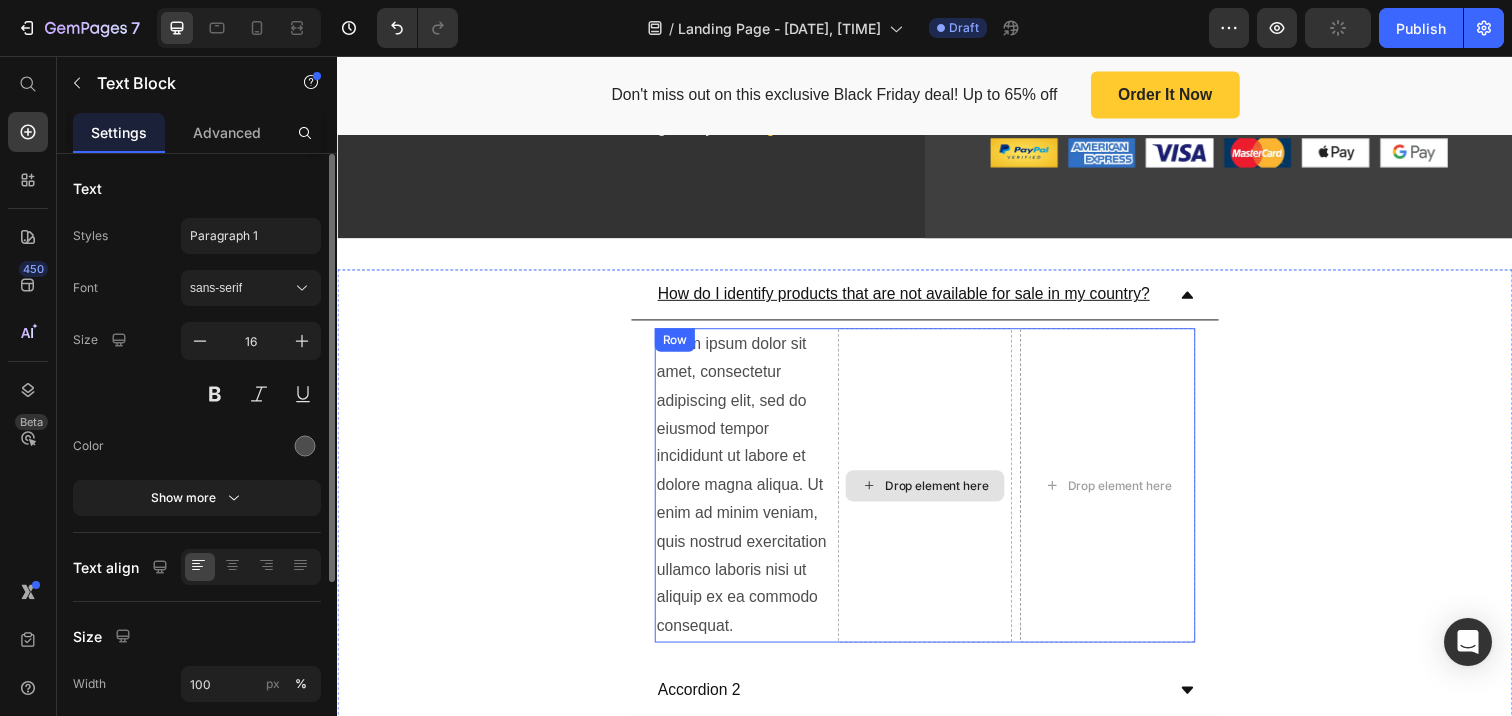 click on "Drop element here" at bounding box center [949, 495] 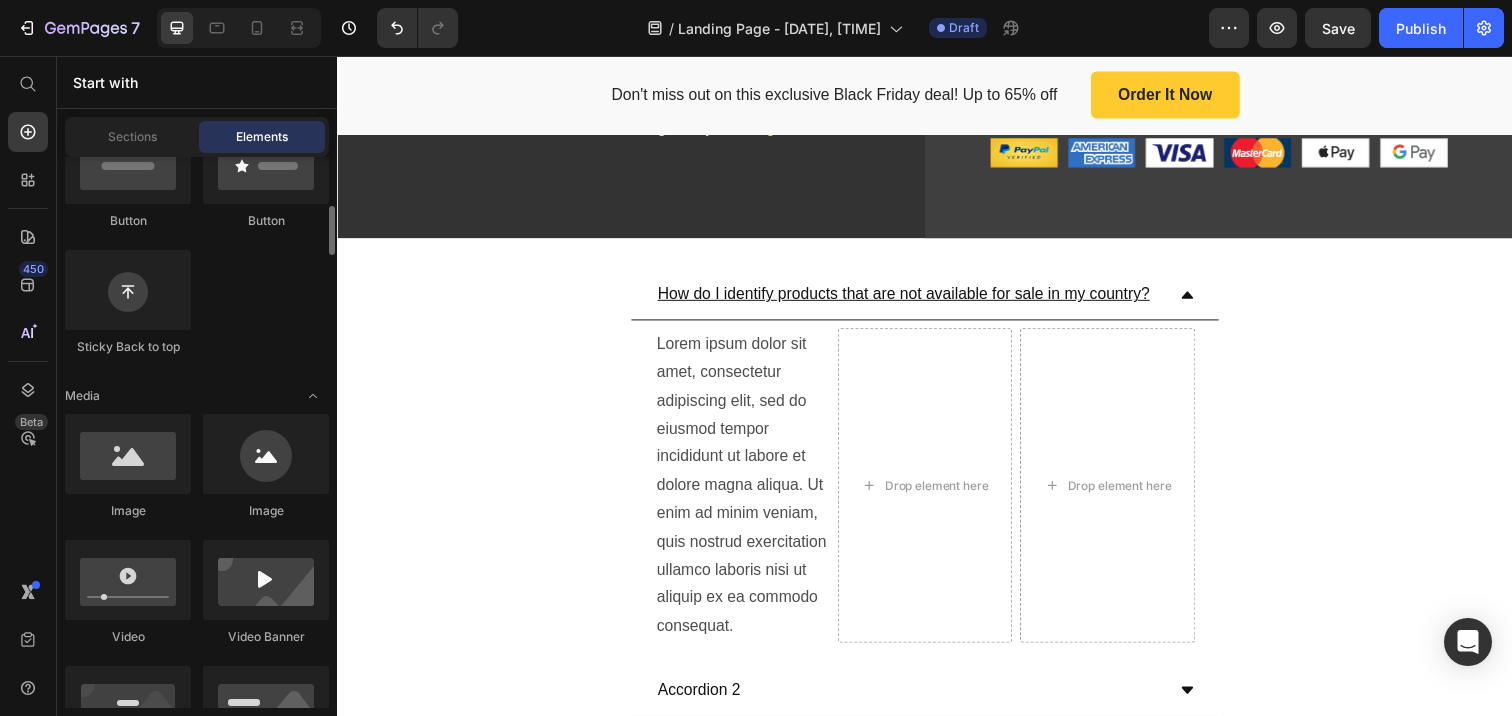 scroll, scrollTop: 542, scrollLeft: 0, axis: vertical 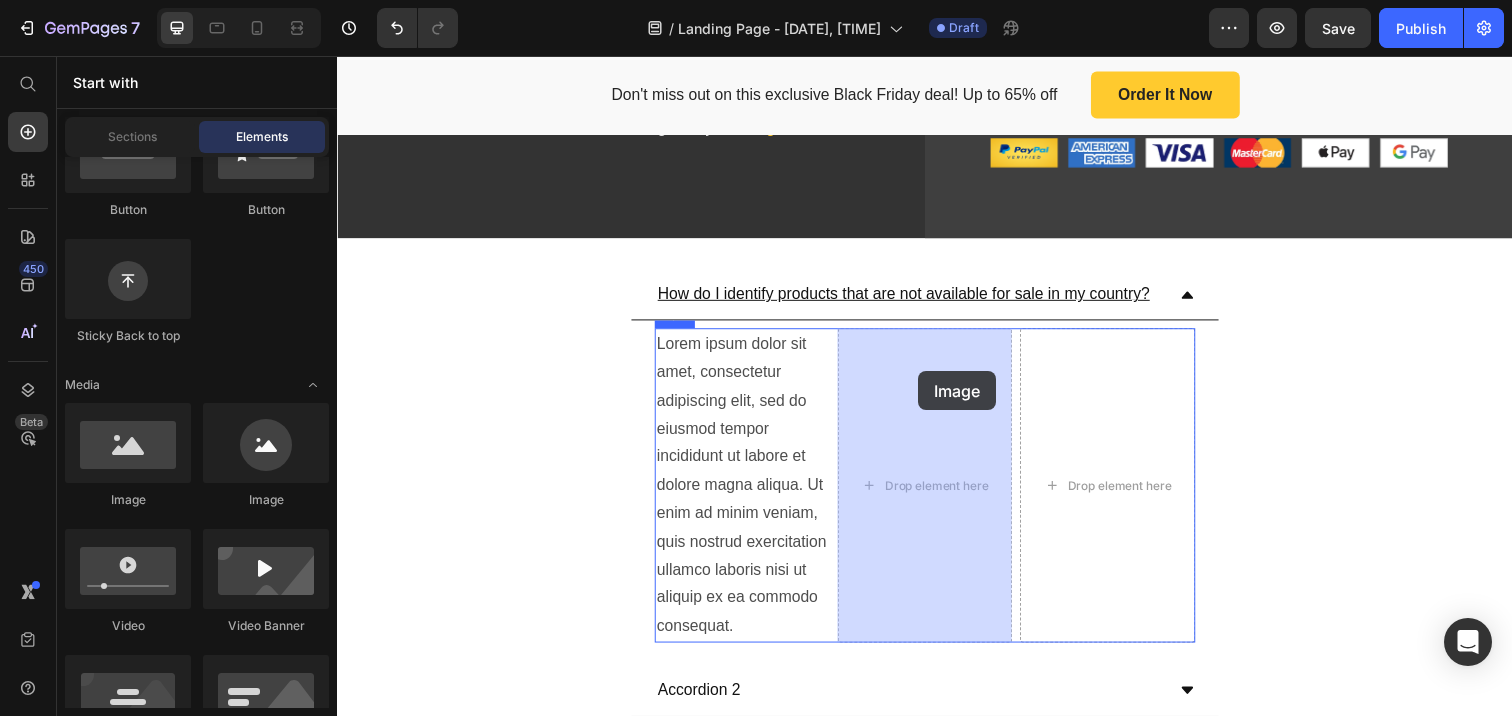 drag, startPoint x: 472, startPoint y: 523, endPoint x: 930, endPoint y: 378, distance: 480.40503 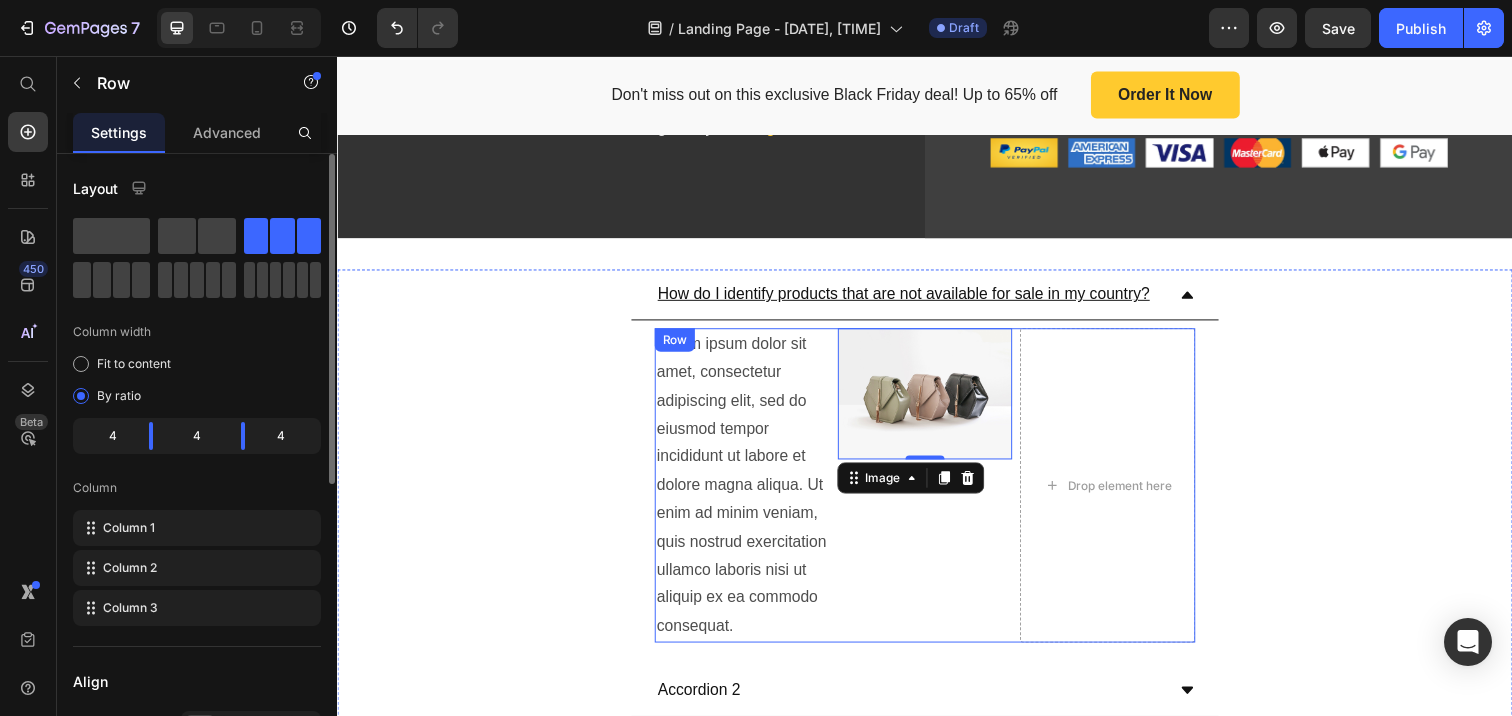 click on "Image   0" at bounding box center [937, 494] 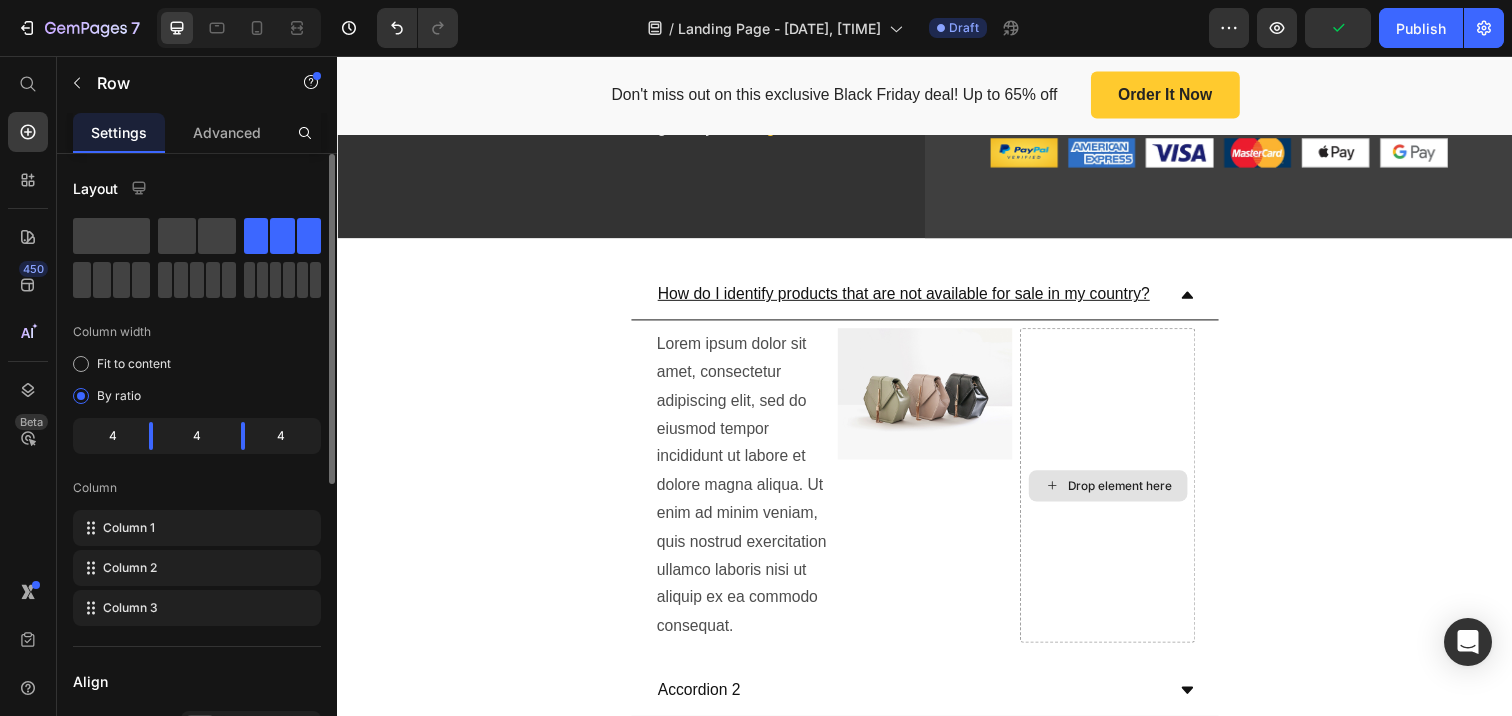 click on "Drop element here" at bounding box center (1124, 495) 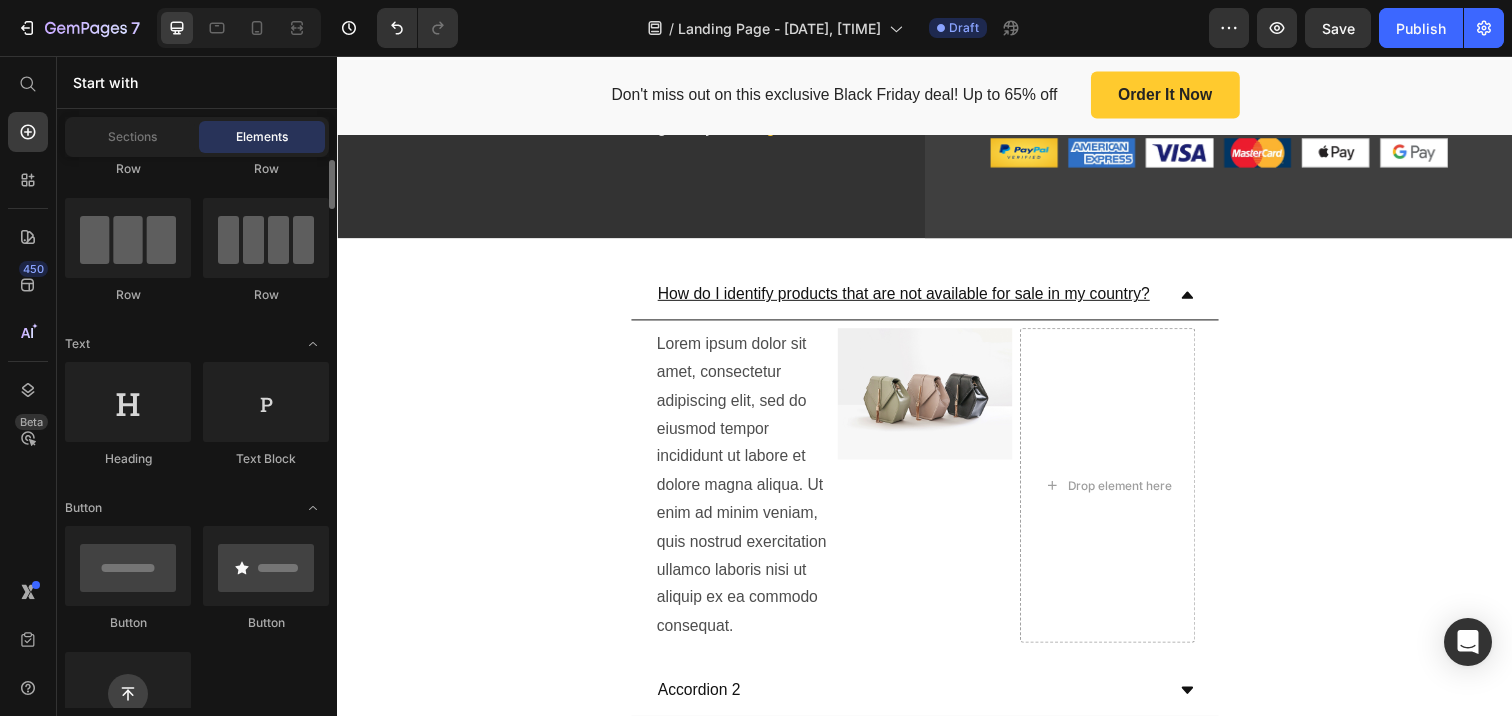 scroll, scrollTop: 139, scrollLeft: 0, axis: vertical 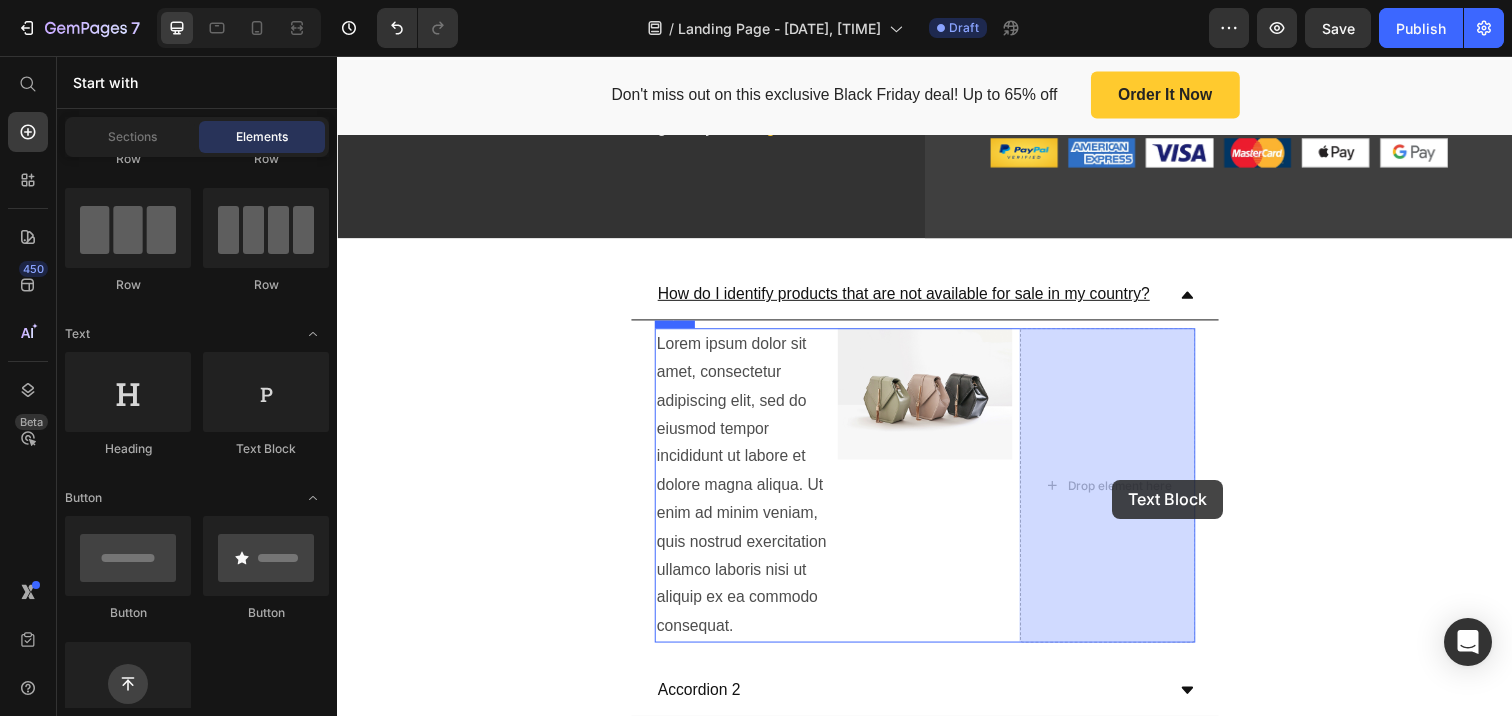 drag, startPoint x: 592, startPoint y: 458, endPoint x: 1128, endPoint y: 489, distance: 536.8957 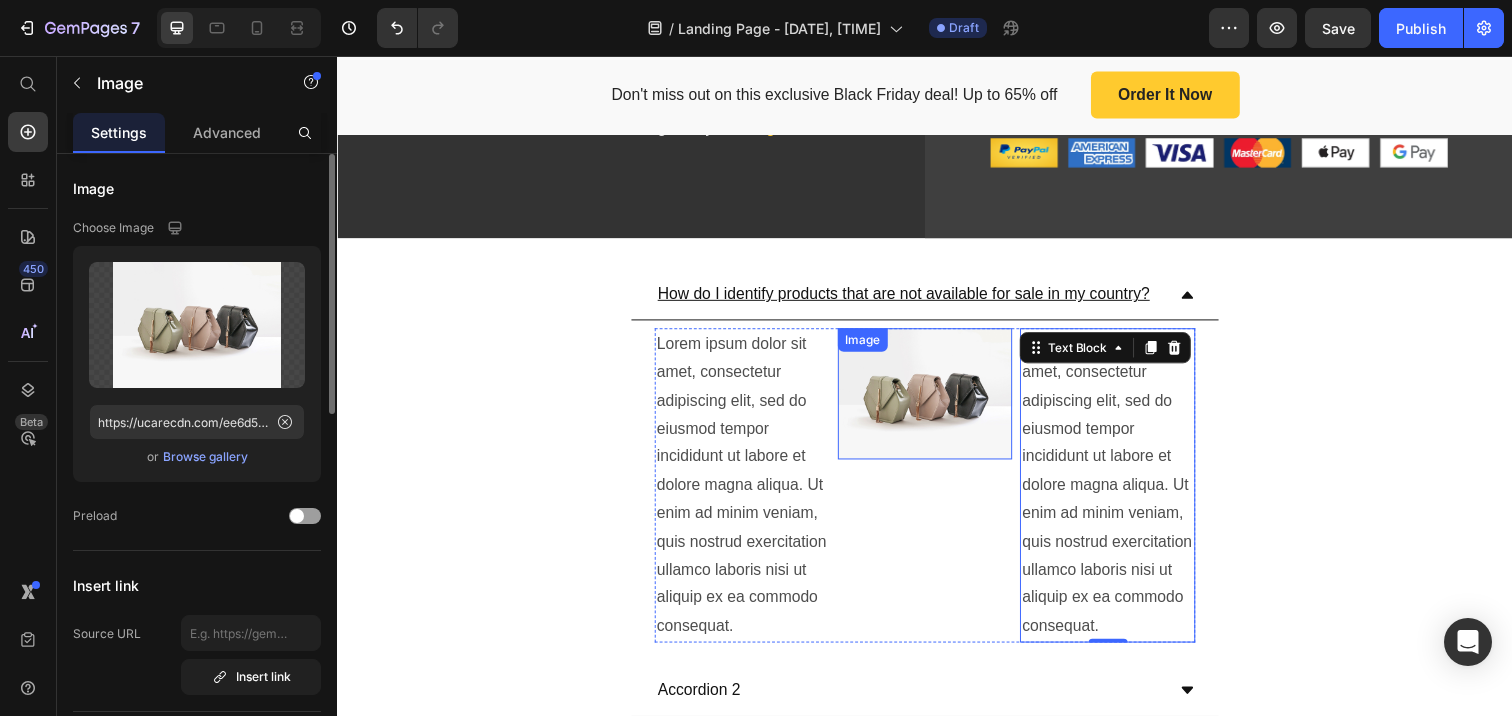 click at bounding box center (937, 401) 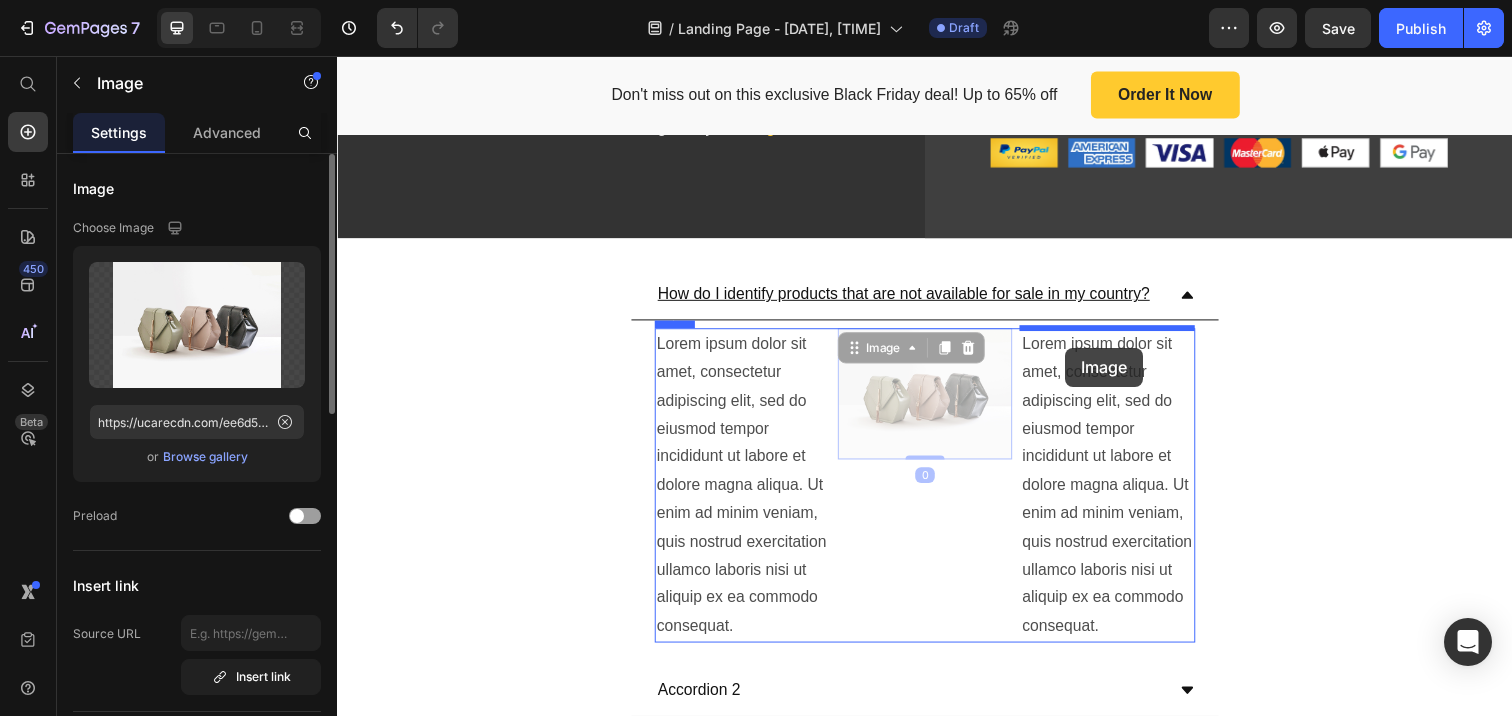 drag, startPoint x: 935, startPoint y: 419, endPoint x: 1079, endPoint y: 354, distance: 157.99051 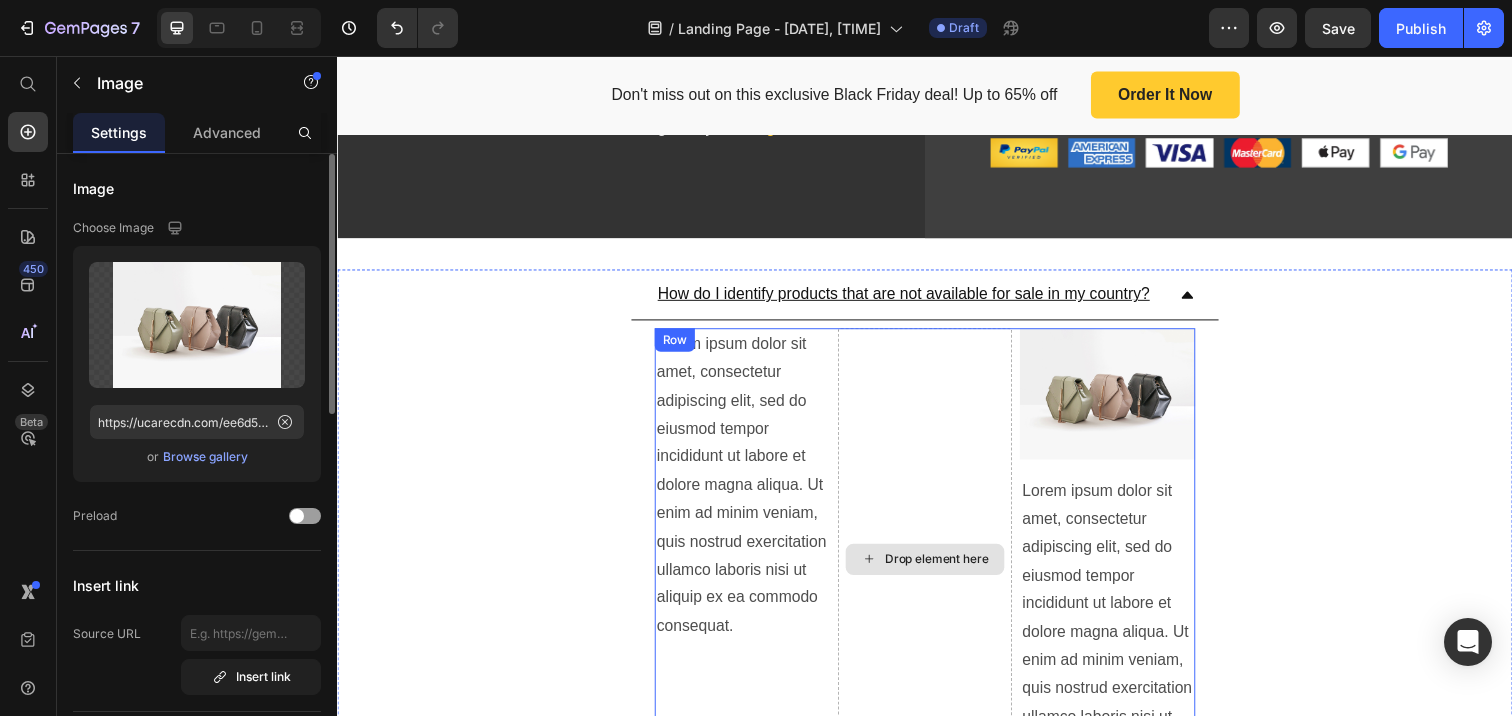 click on "Drop element here" at bounding box center [949, 570] 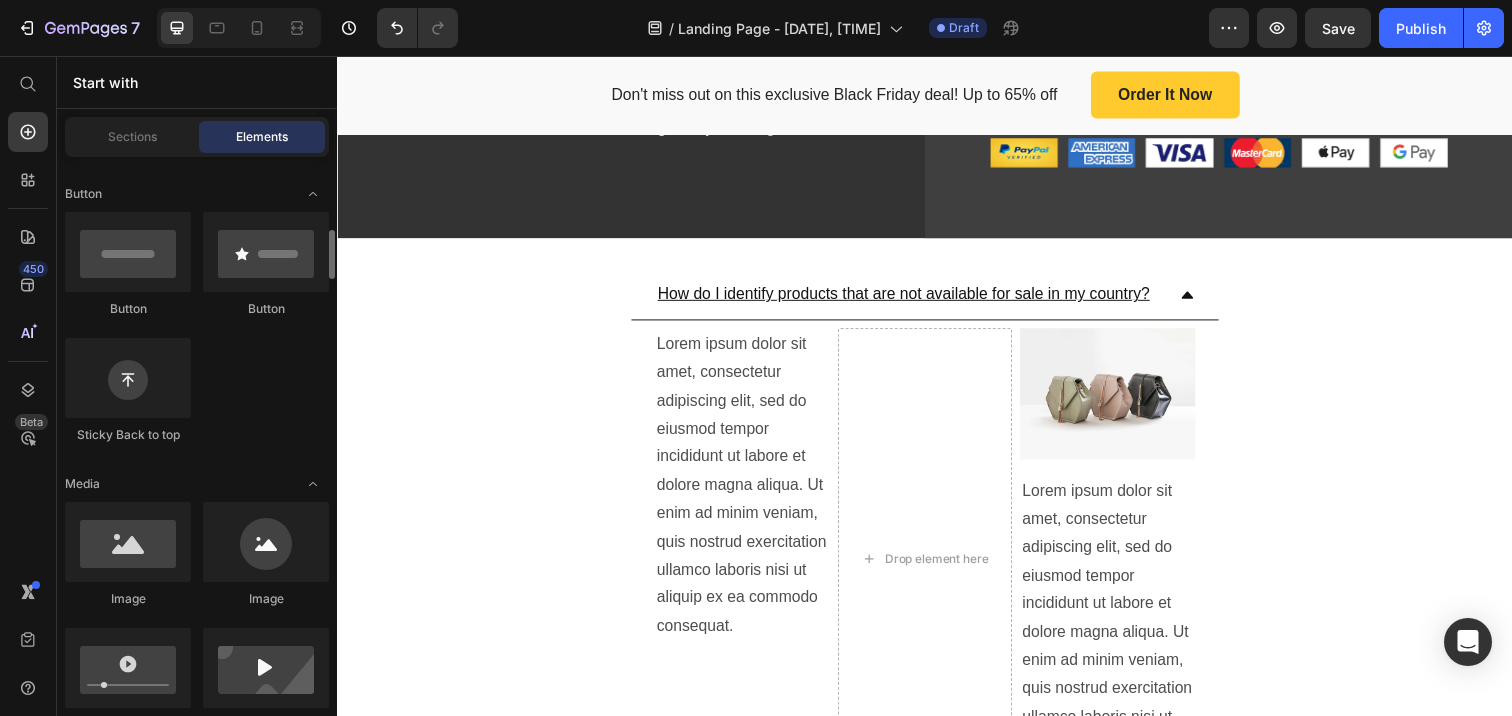 scroll, scrollTop: 516, scrollLeft: 0, axis: vertical 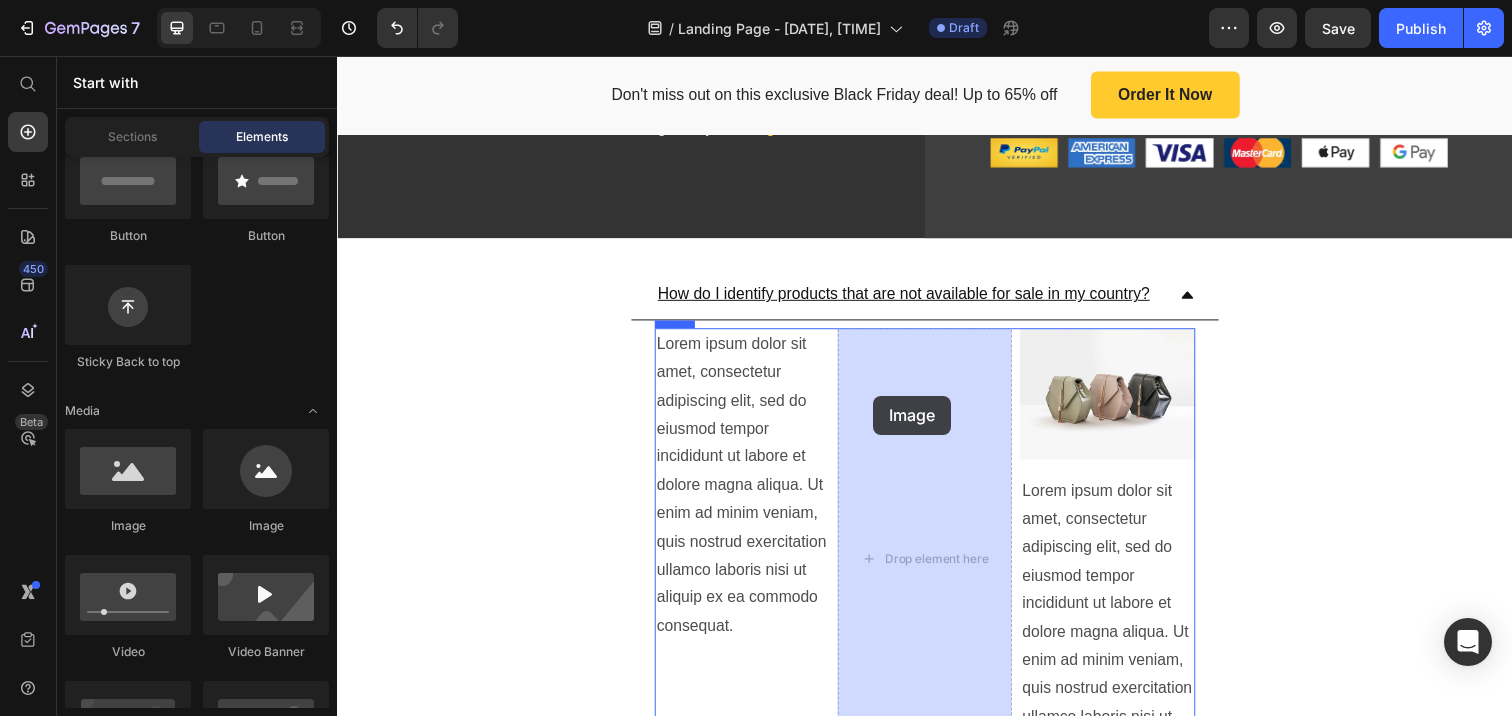 drag, startPoint x: 500, startPoint y: 544, endPoint x: 884, endPoint y: 403, distance: 409.06845 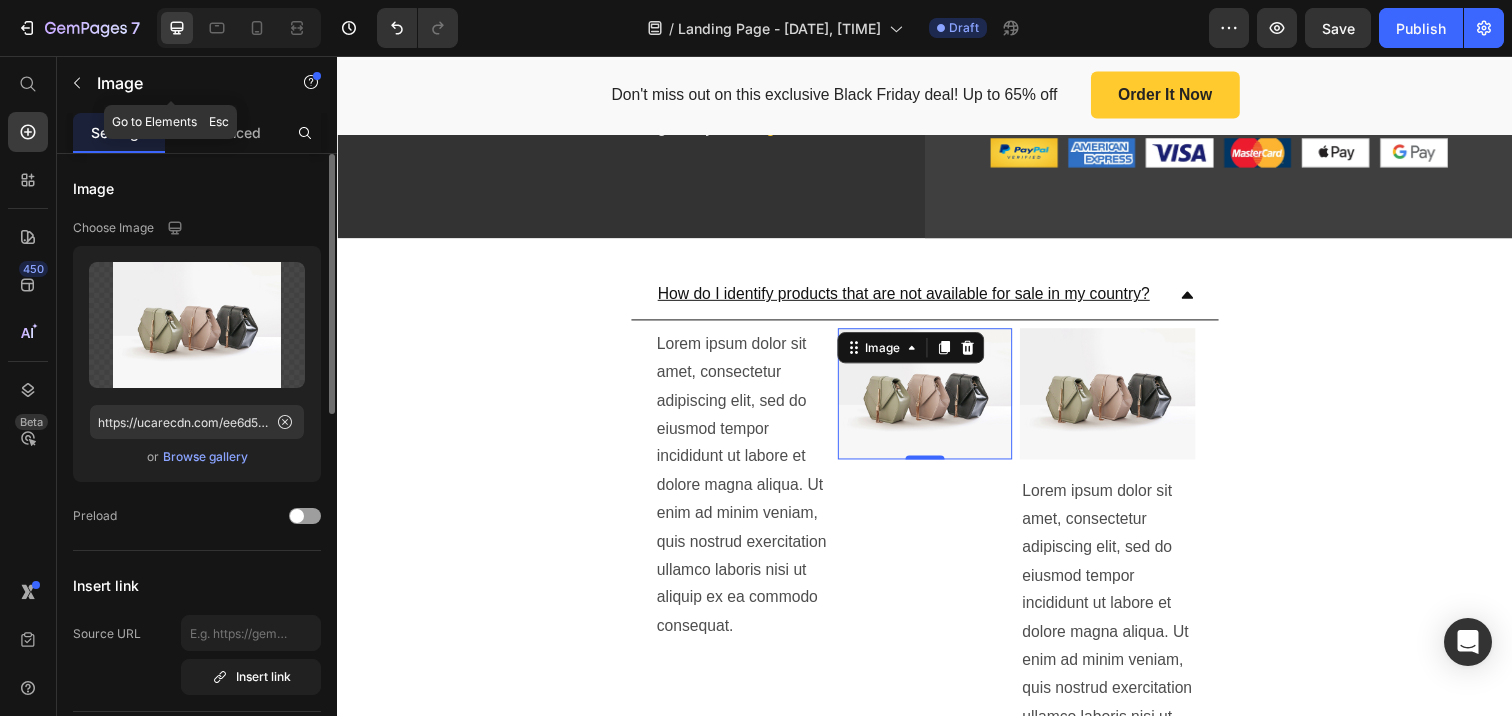 click 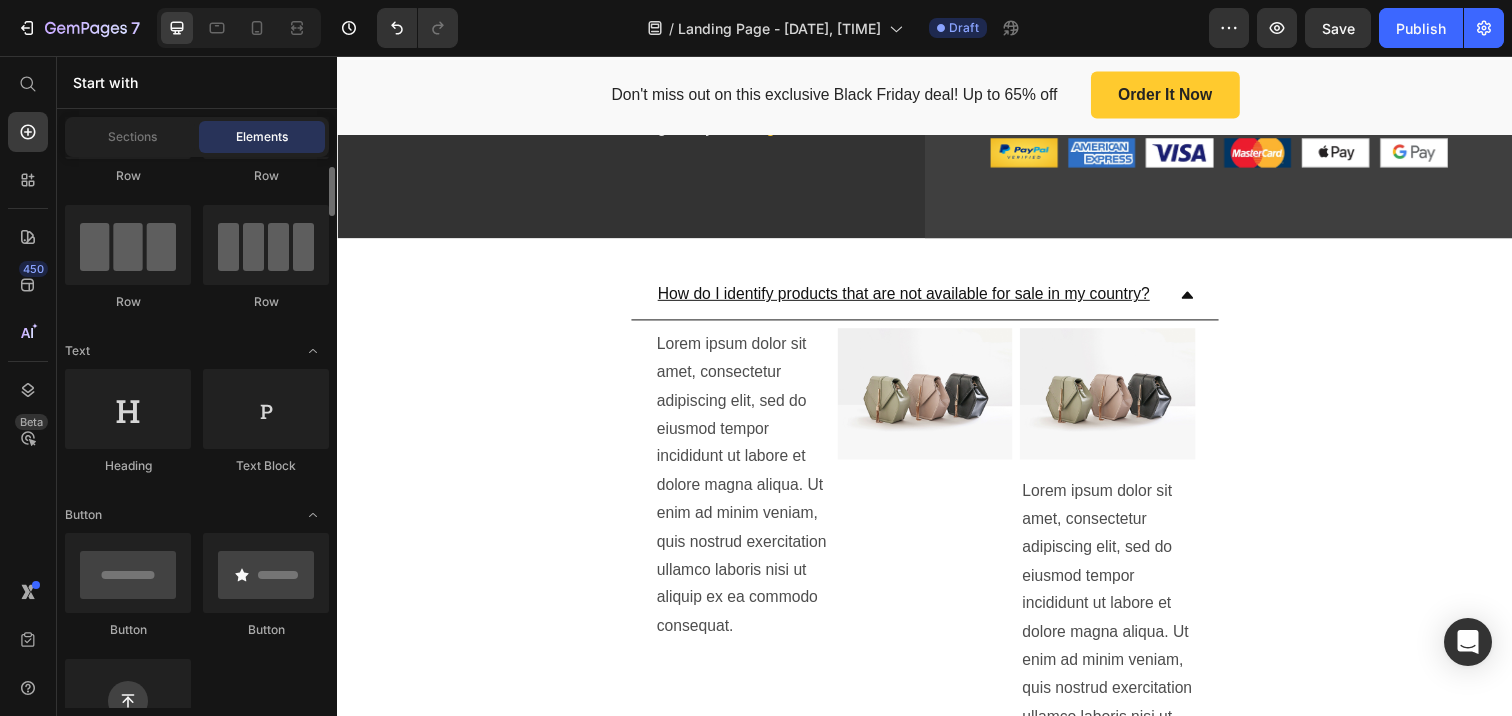 scroll, scrollTop: 0, scrollLeft: 0, axis: both 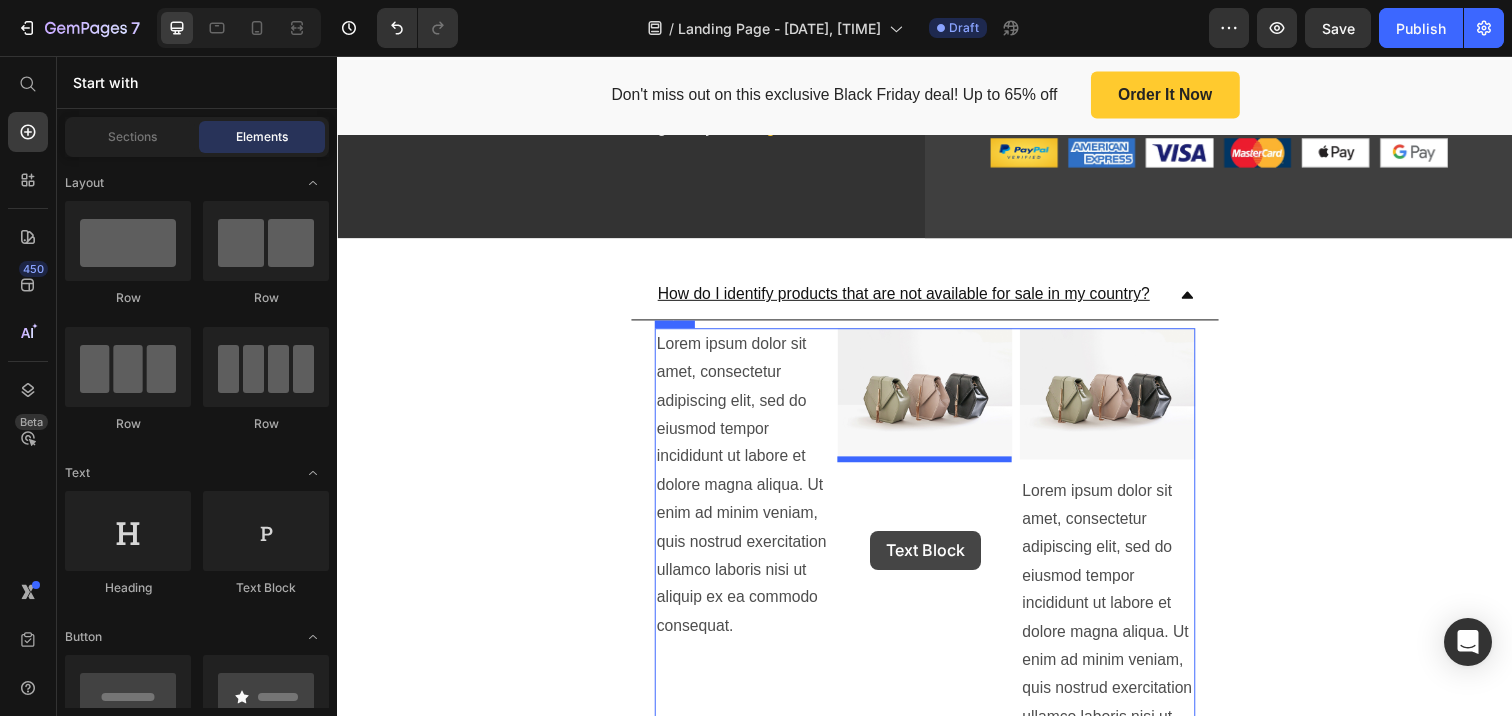 drag, startPoint x: 597, startPoint y: 601, endPoint x: 882, endPoint y: 541, distance: 291.2473 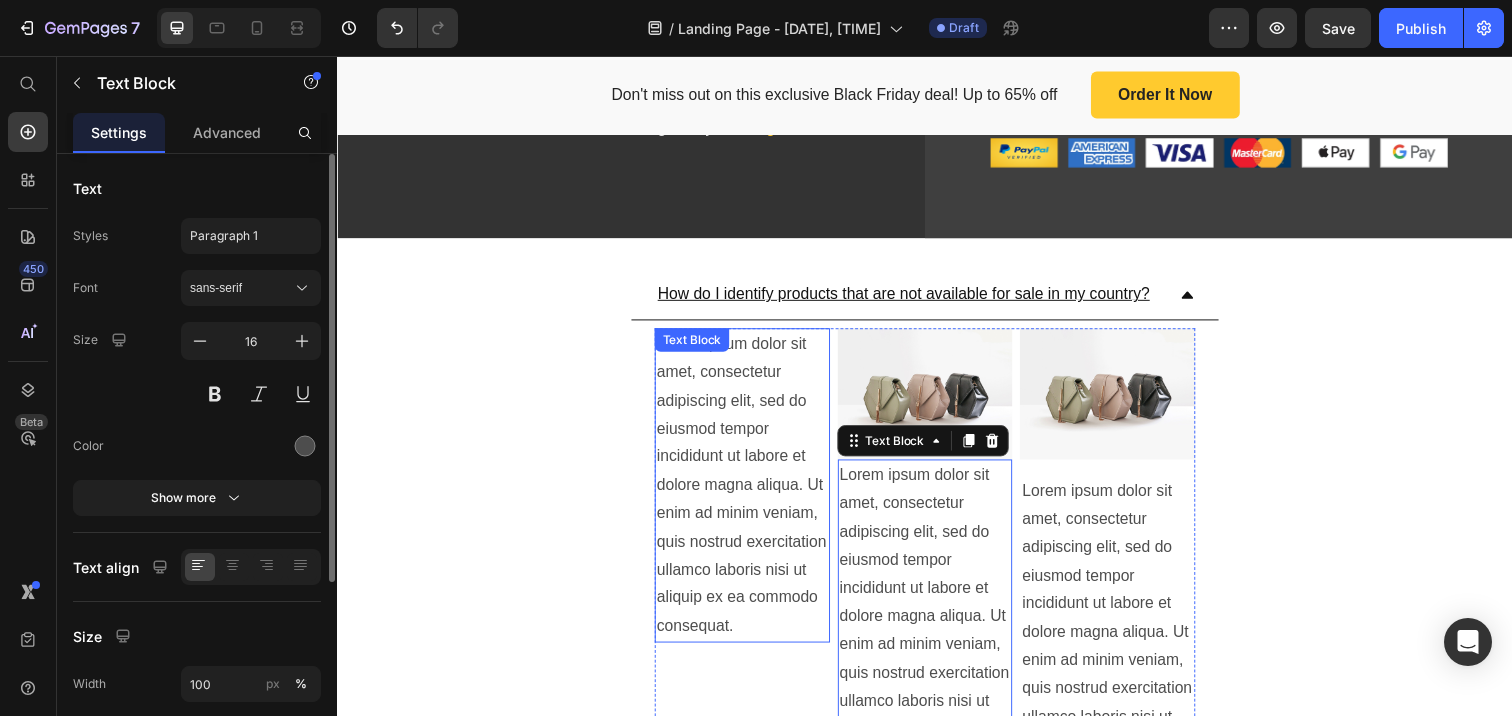 click on "Lorem ipsum dolor sit amet, consectetur adipiscing elit, sed do eiusmod tempor incididunt ut labore et dolore magna aliqua. Ut enim ad minim veniam, quis nostrud exercitation ullamco laboris nisi ut aliquip ex ea commodo consequat." at bounding box center [750, 494] 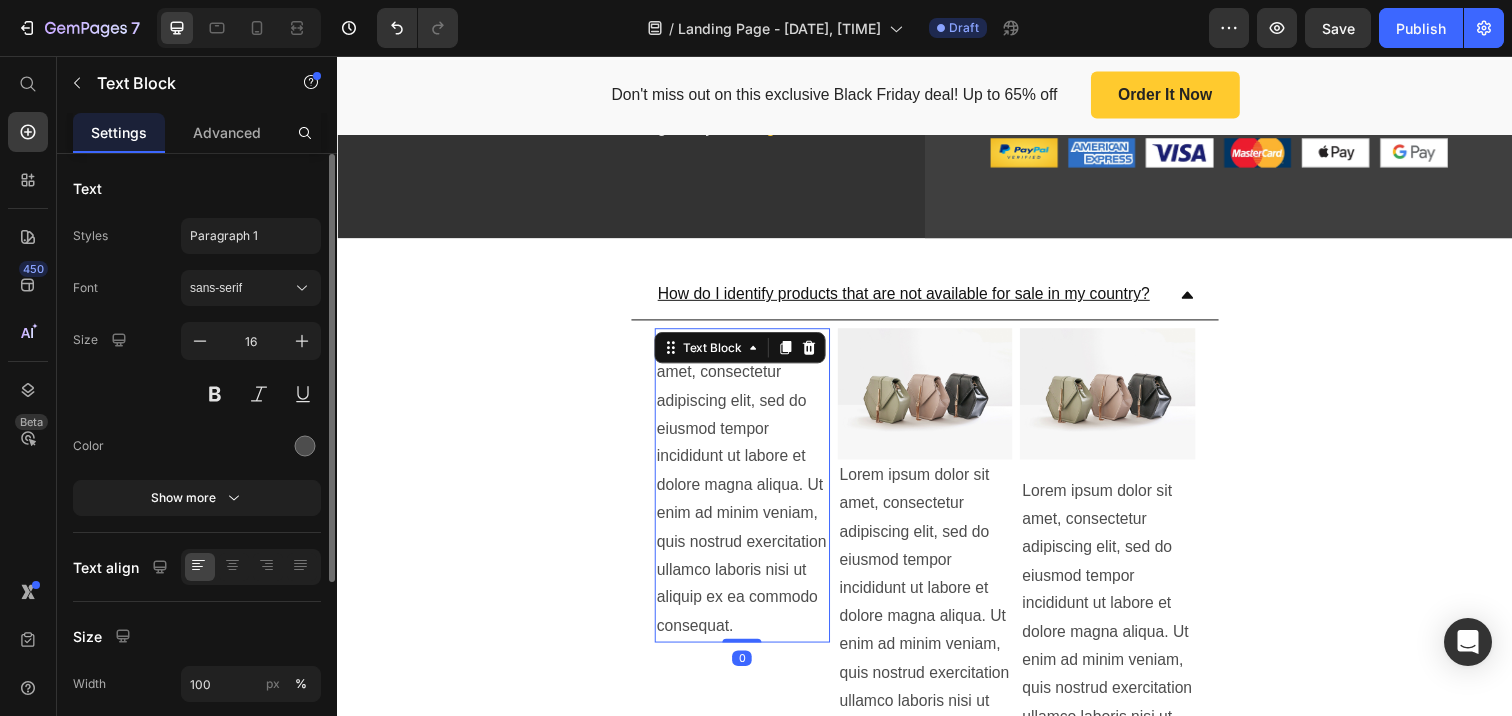 click on "Lorem ipsum dolor sit amet, consectetur adipiscing elit, sed do eiusmod tempor incididunt ut labore et dolore magna aliqua. Ut enim ad minim veniam, quis nostrud exercitation ullamco laboris nisi ut aliquip ex ea commodo consequat." at bounding box center [750, 494] 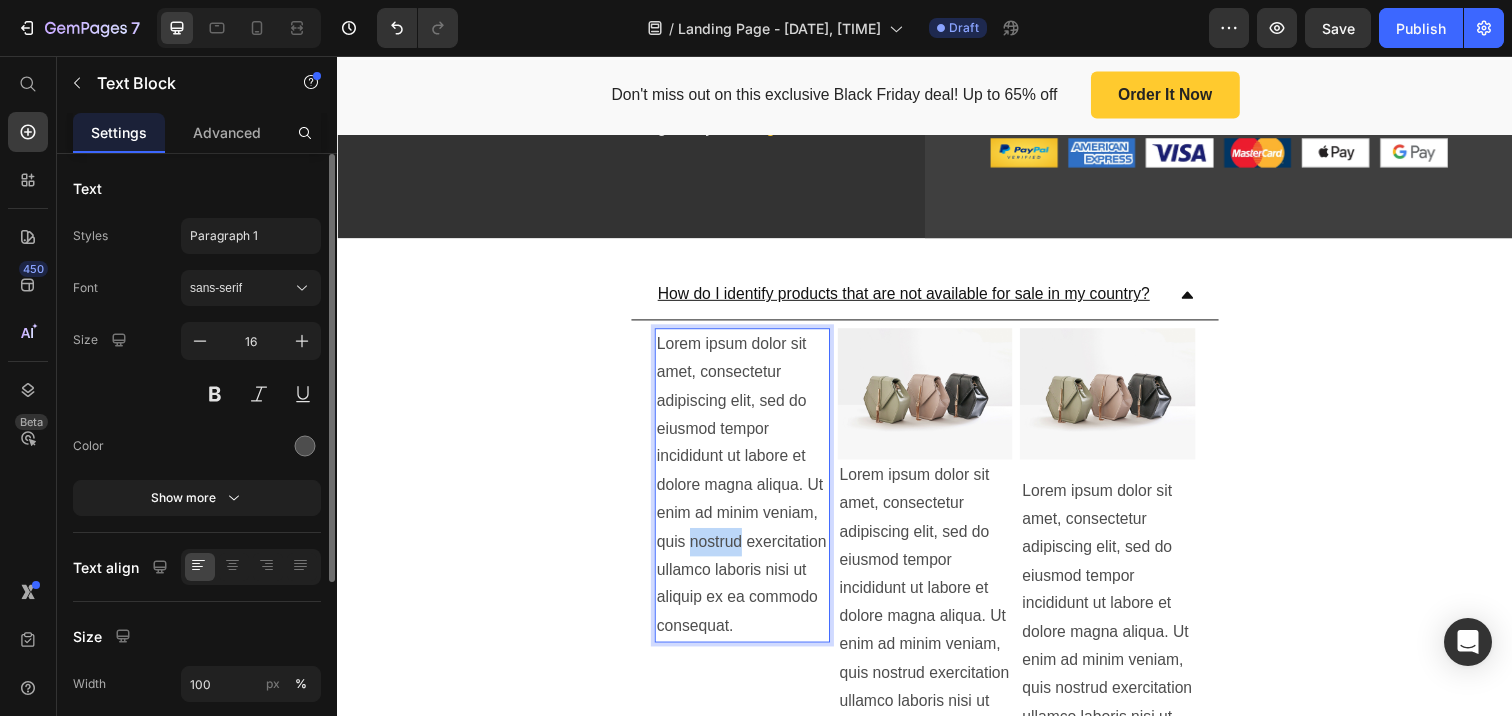 click on "Lorem ipsum dolor sit amet, consectetur adipiscing elit, sed do eiusmod tempor incididunt ut labore et dolore magna aliqua. Ut enim ad minim veniam, quis nostrud exercitation ullamco laboris nisi ut aliquip ex ea commodo consequat." at bounding box center [750, 494] 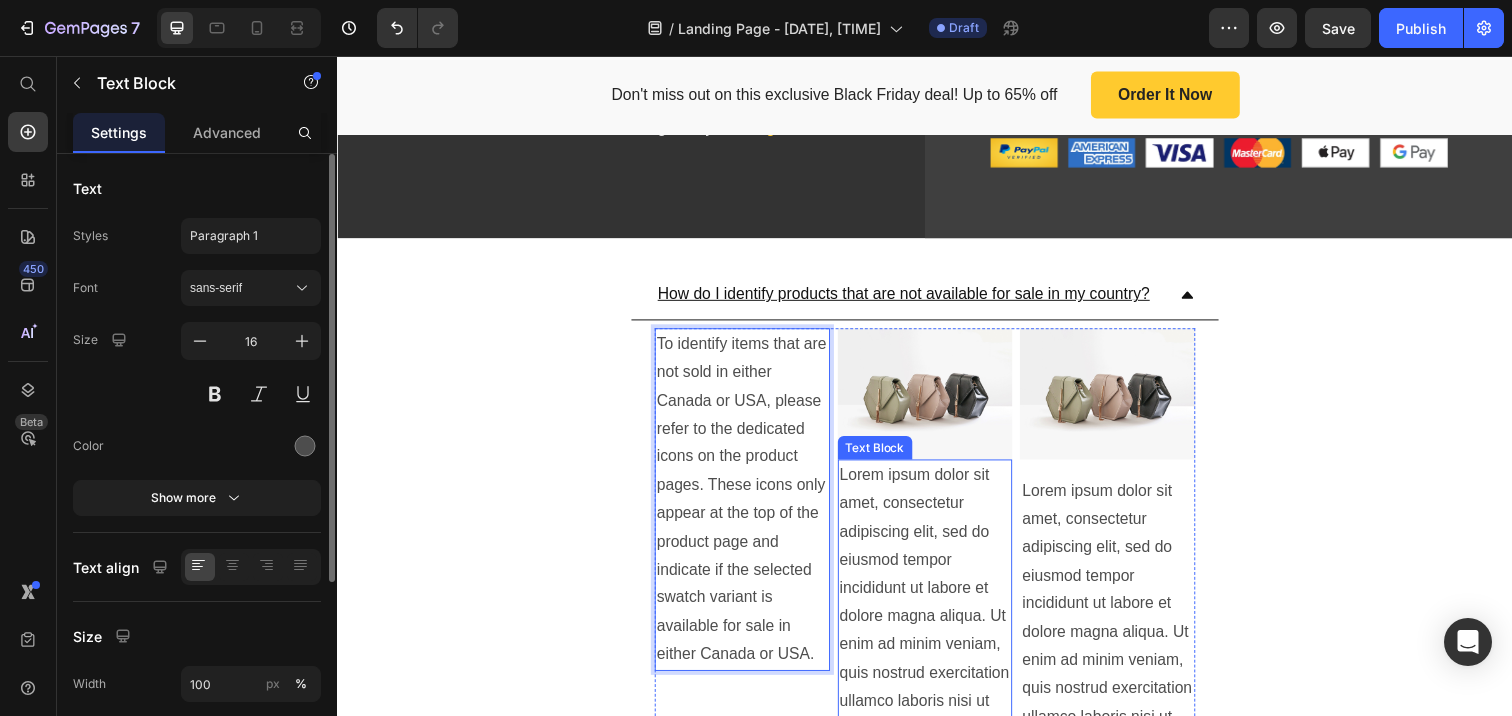 click on "Lorem ipsum dolor sit amet, consectetur adipiscing elit, sed do eiusmod tempor incididunt ut labore et dolore magna aliqua. Ut enim ad minim veniam, quis nostrud exercitation ullamco laboris nisi ut aliquip ex ea commodo consequat." at bounding box center (937, 628) 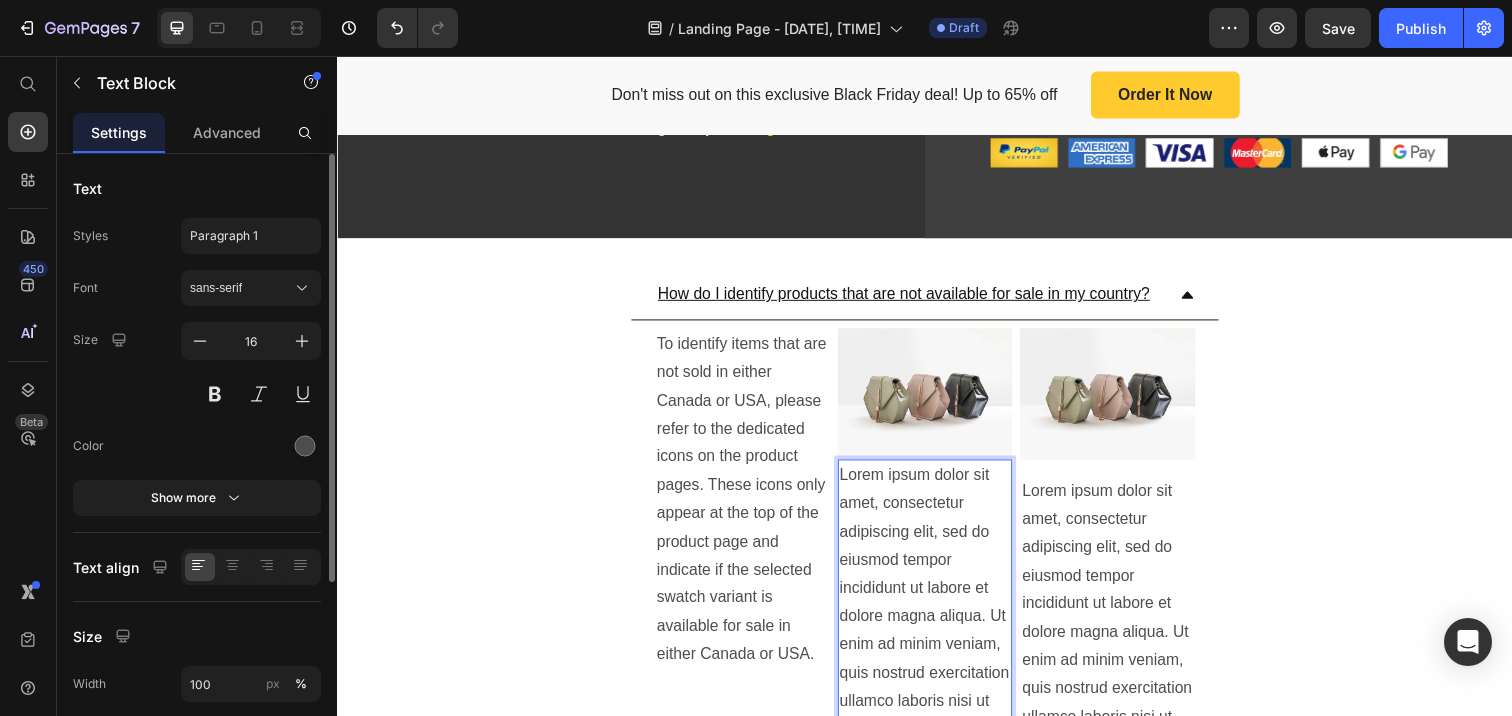 click on "Lorem ipsum dolor sit amet, consectetur adipiscing elit, sed do eiusmod tempor incididunt ut labore et dolore magna aliqua. Ut enim ad minim veniam, quis nostrud exercitation ullamco laboris nisi ut aliquip ex ea commodo consequat." at bounding box center (937, 628) 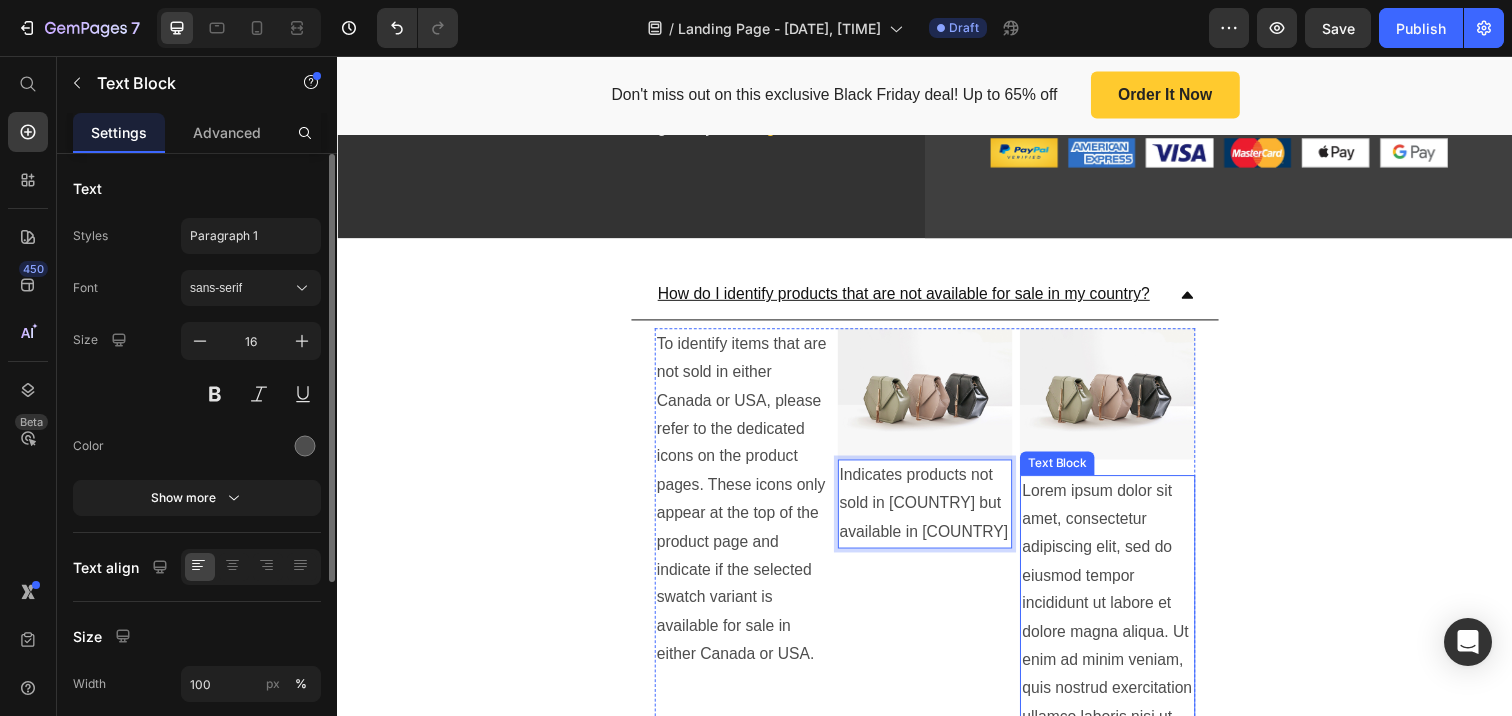 click on "Lorem ipsum dolor sit amet, consectetur adipiscing elit, sed do eiusmod tempor incididunt ut labore et dolore magna aliqua. Ut enim ad minim veniam, quis nostrud exercitation ullamco laboris nisi ut aliquip ex ea commodo consequat." at bounding box center (1123, 644) 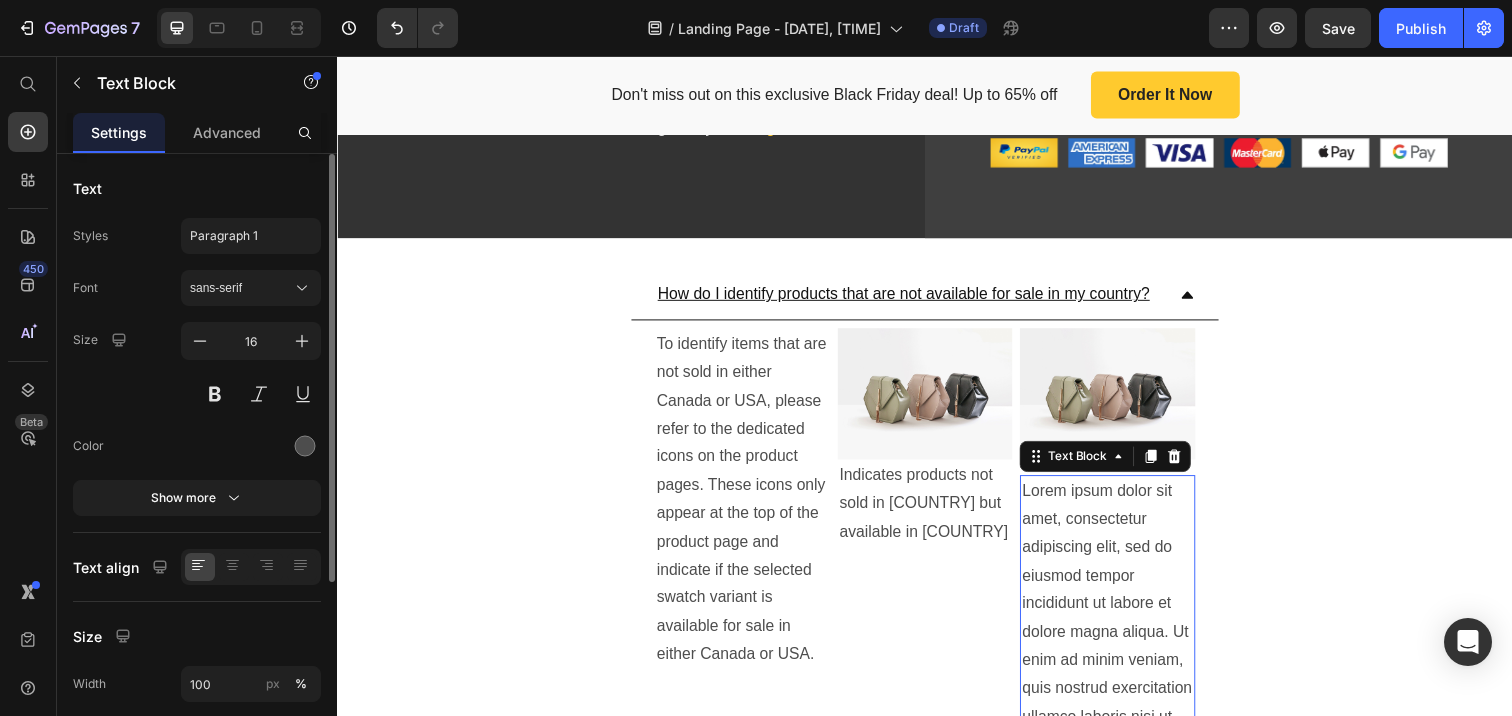 click on "Lorem ipsum dolor sit amet, consectetur adipiscing elit, sed do eiusmod tempor incididunt ut labore et dolore magna aliqua. Ut enim ad minim veniam, quis nostrud exercitation ullamco laboris nisi ut aliquip ex ea commodo consequat." at bounding box center [1123, 644] 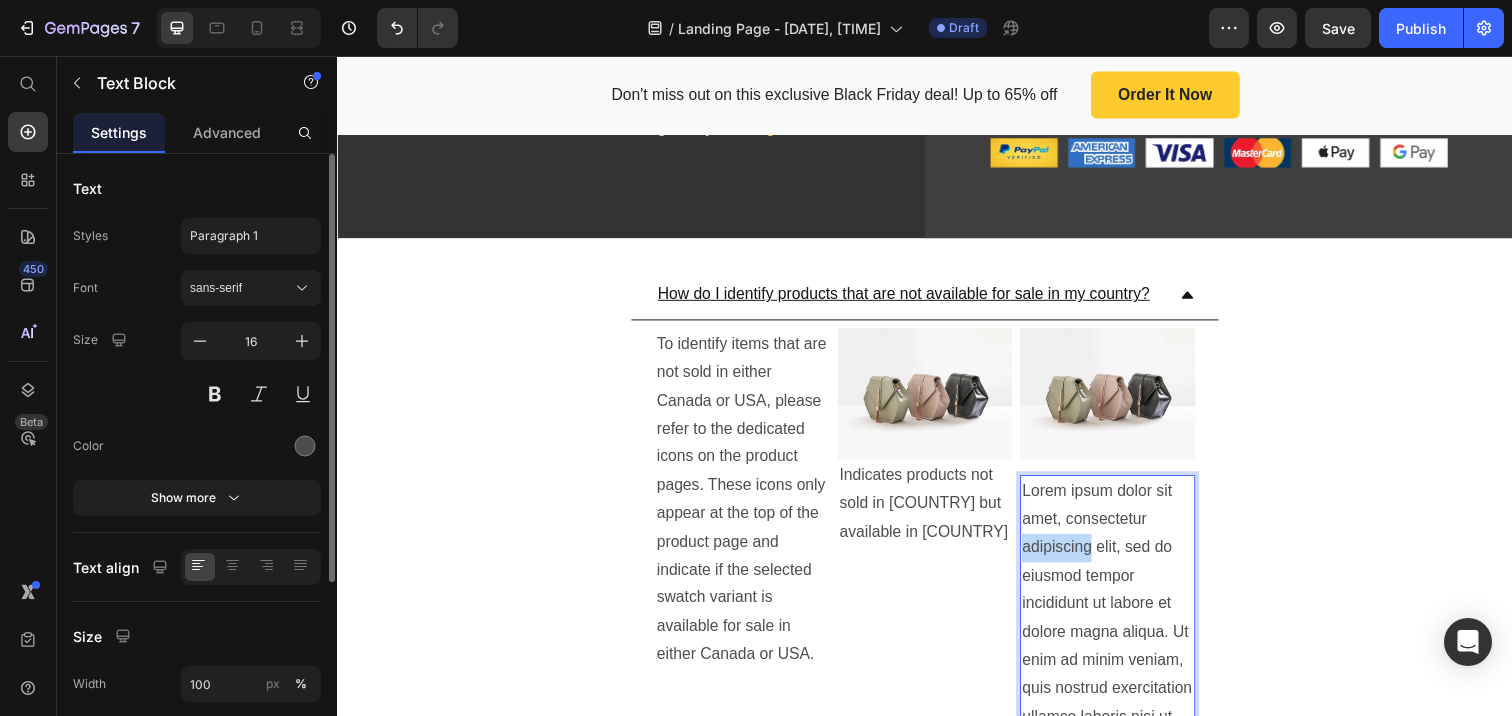 click on "Lorem ipsum dolor sit amet, consectetur adipiscing elit, sed do eiusmod tempor incididunt ut labore et dolore magna aliqua. Ut enim ad minim veniam, quis nostrud exercitation ullamco laboris nisi ut aliquip ex ea commodo consequat." at bounding box center [1123, 644] 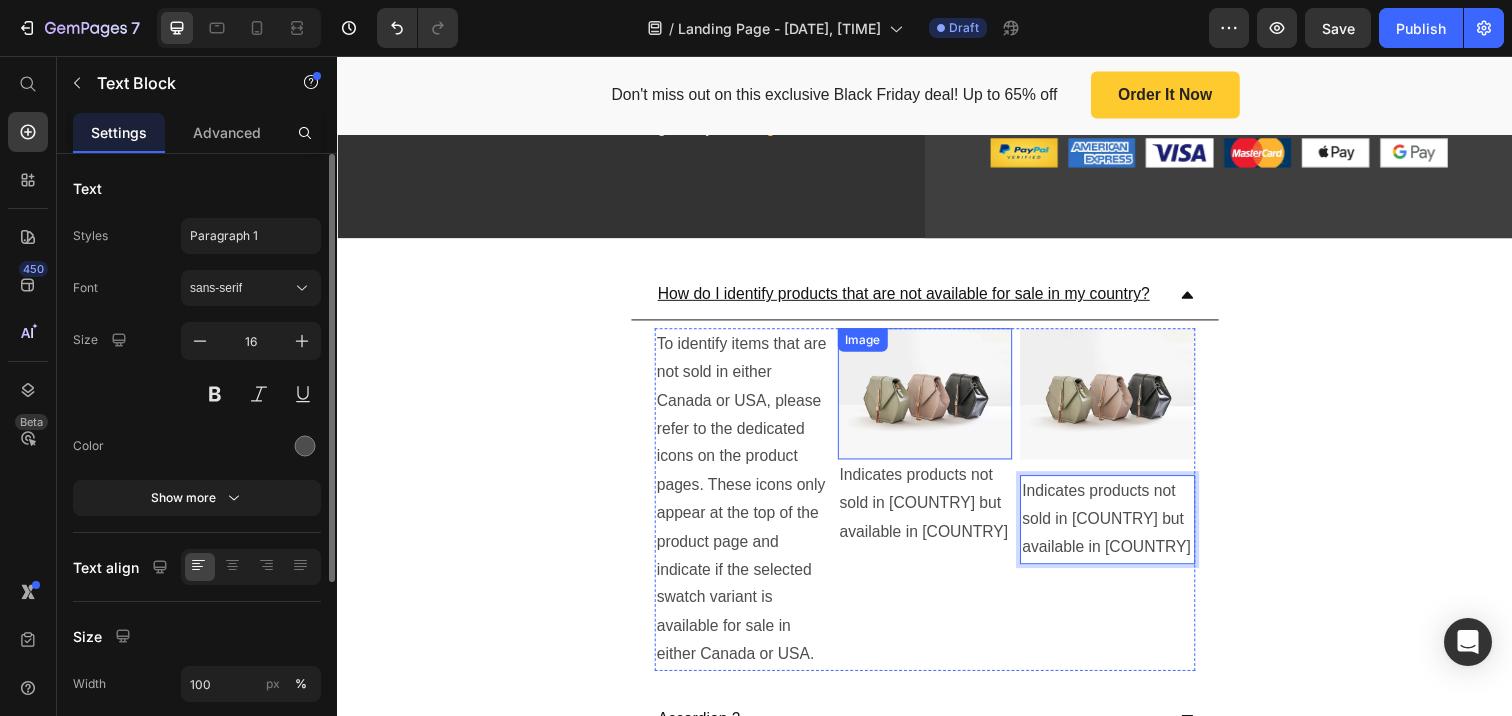 click at bounding box center [937, 401] 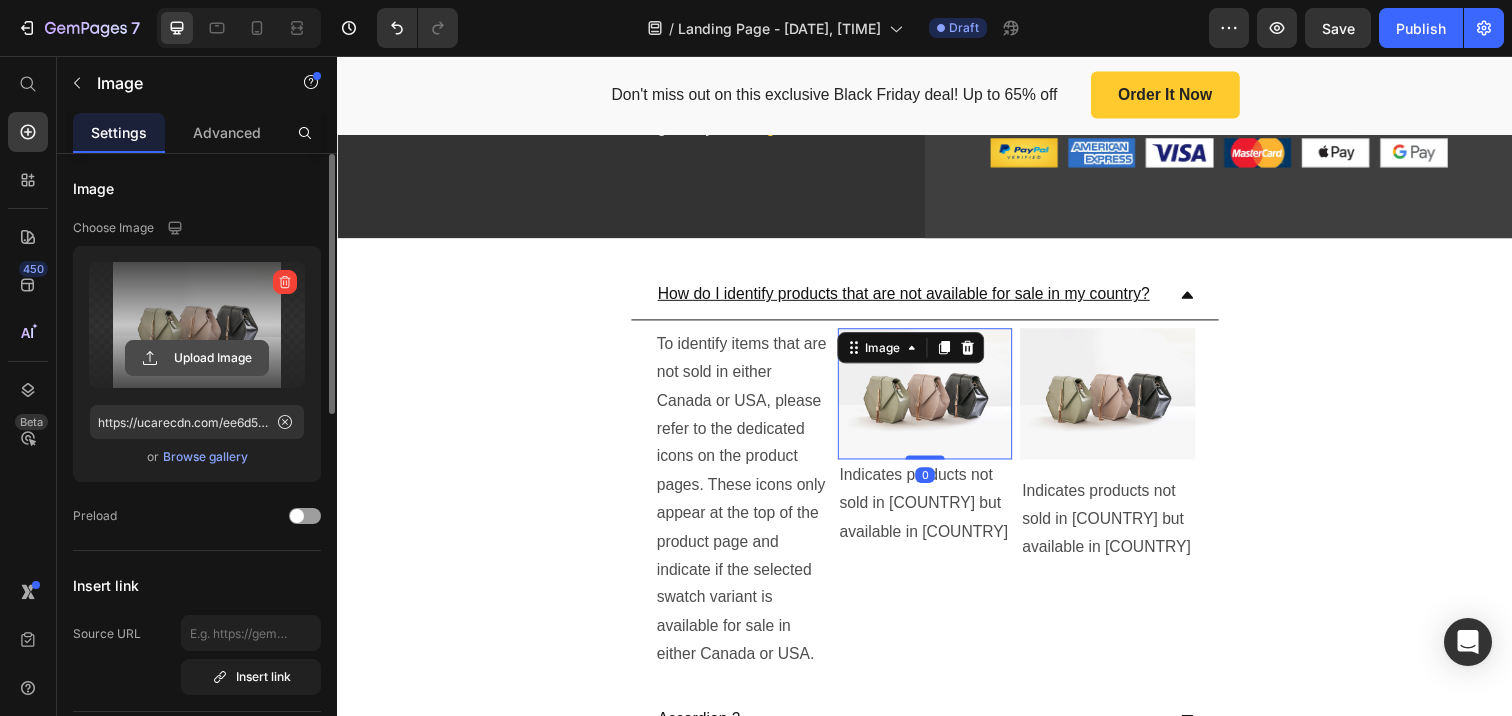 click 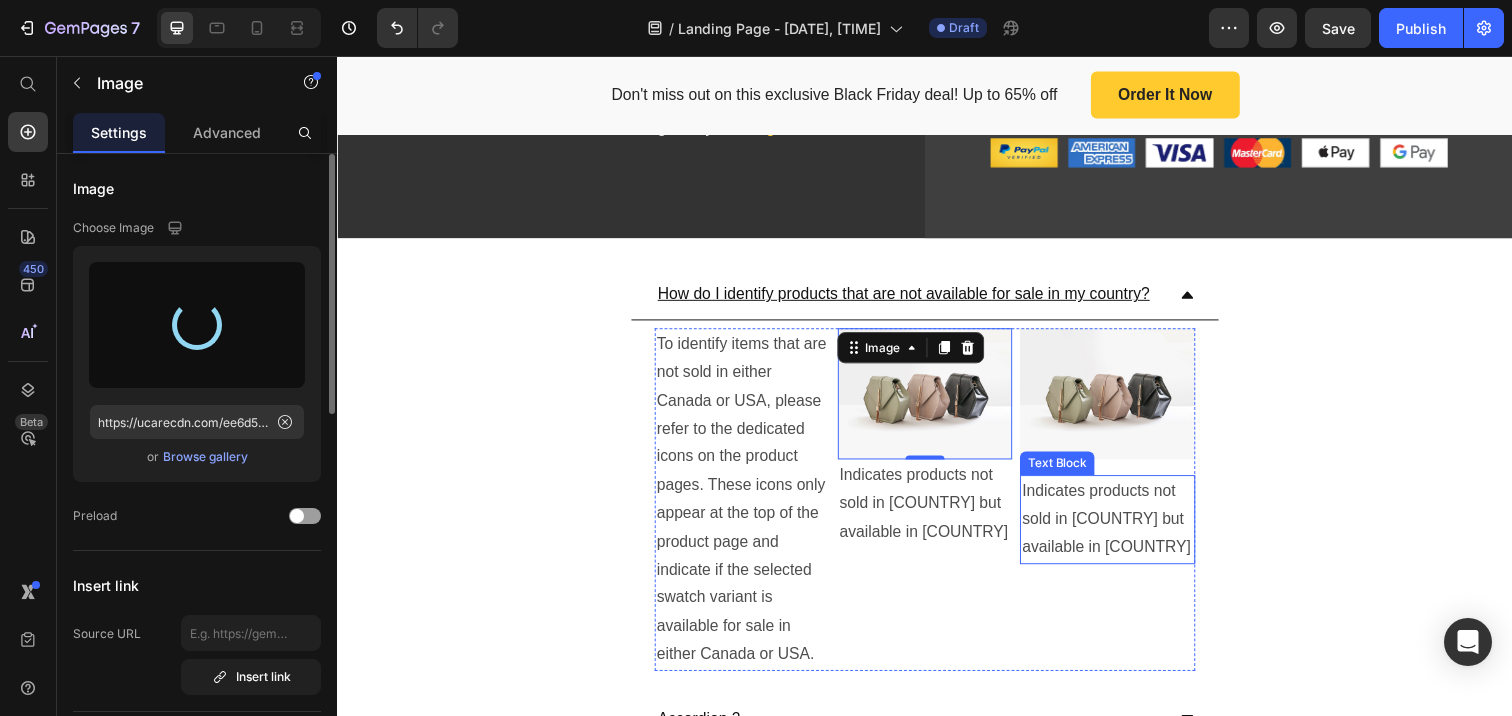 type on "https://cdn.shopify.com/s/files/1/0574/6878/0591/files/gempages_573971417628935019-ab92f270-0380-4256-8152-07365a407fe4.png" 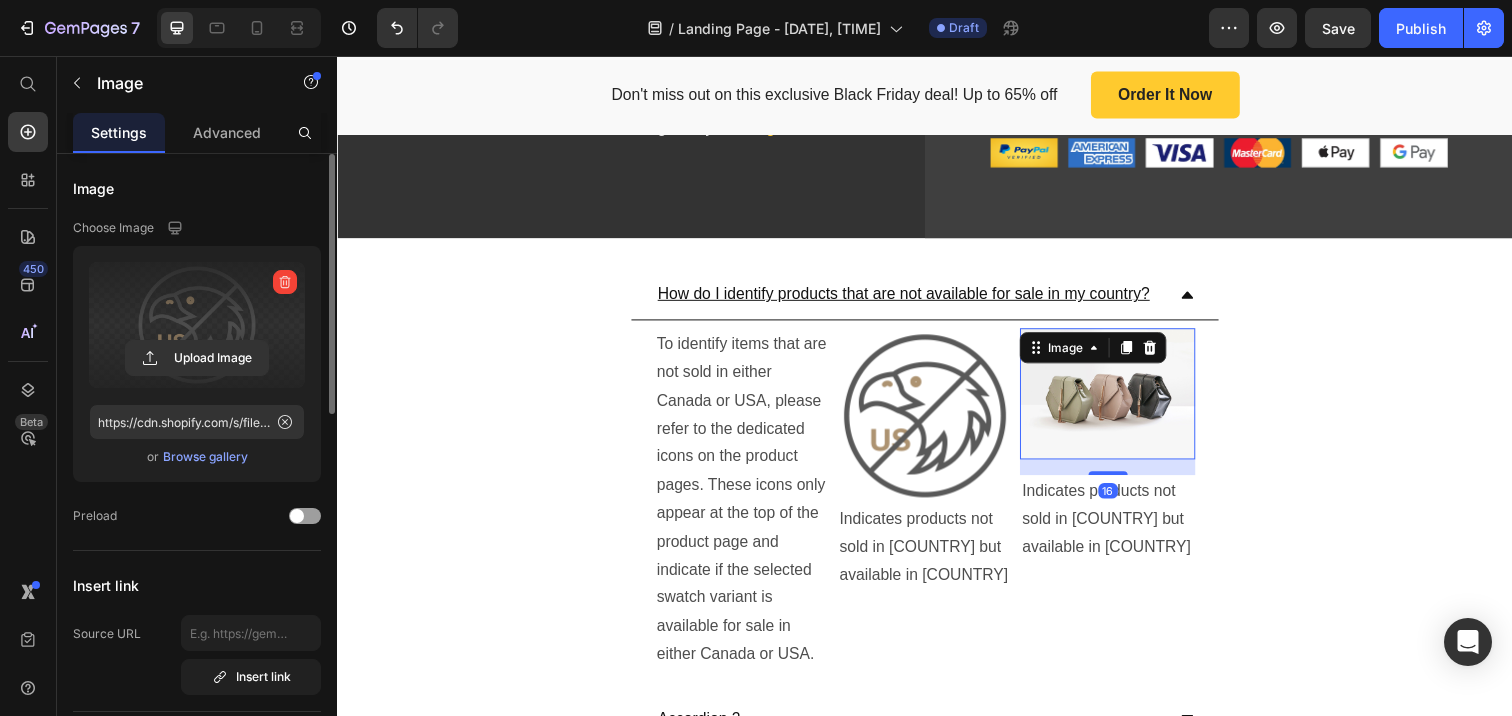 click at bounding box center (1123, 401) 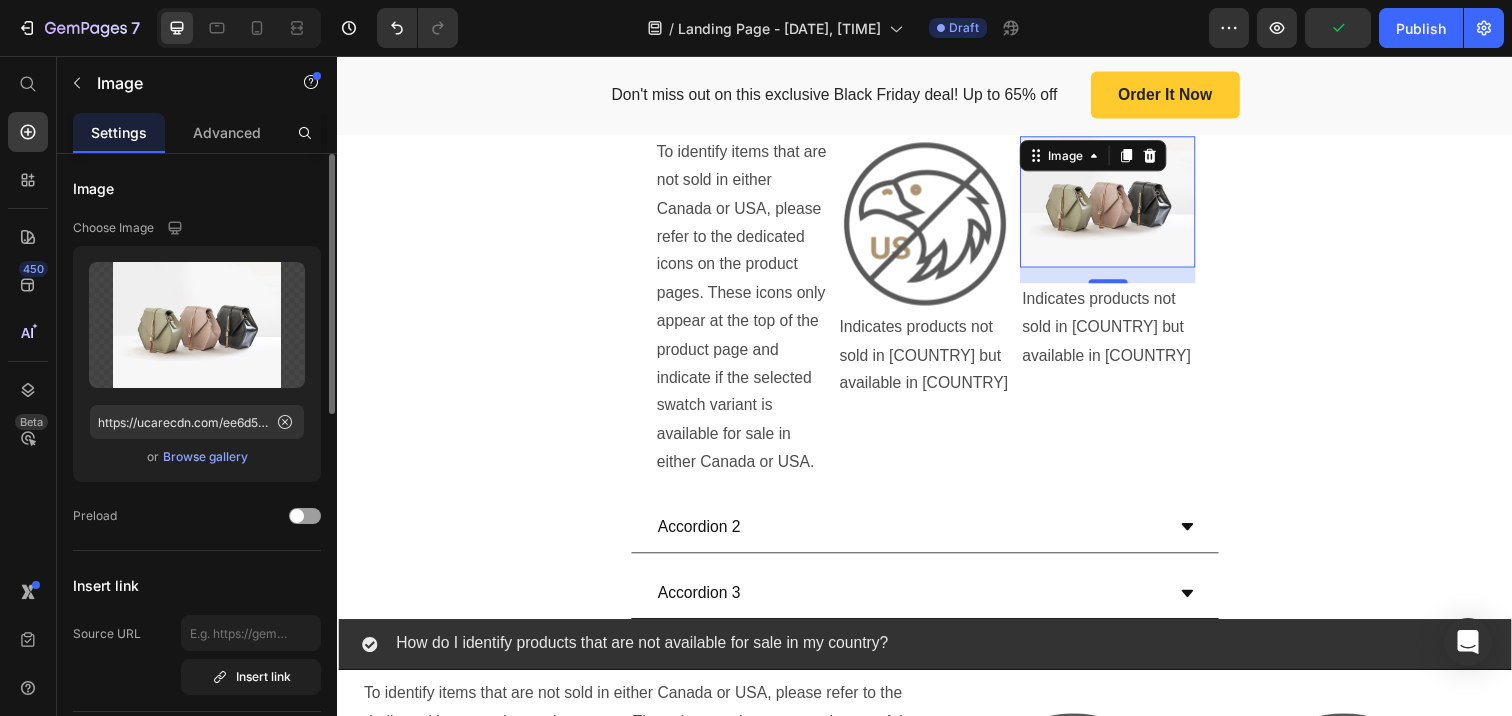 scroll, scrollTop: 5409, scrollLeft: 0, axis: vertical 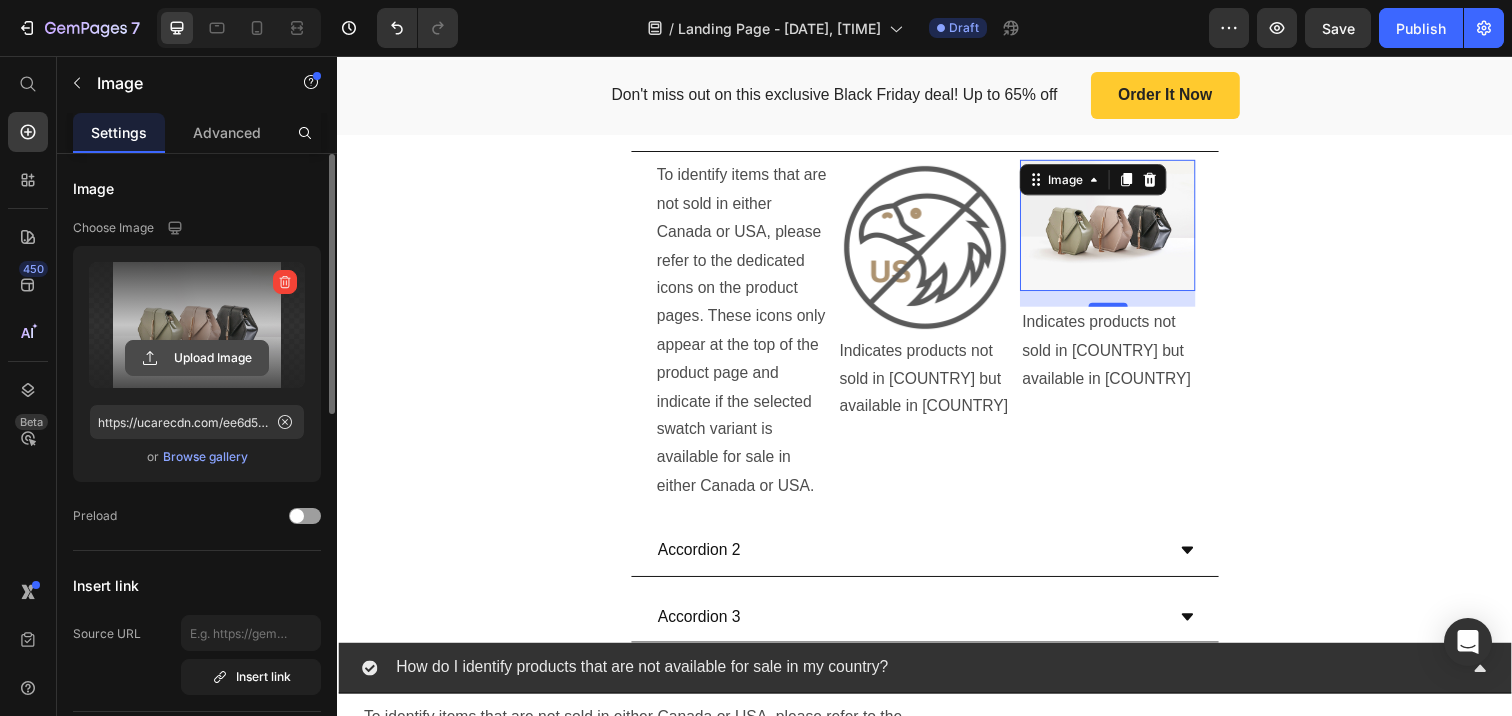 click 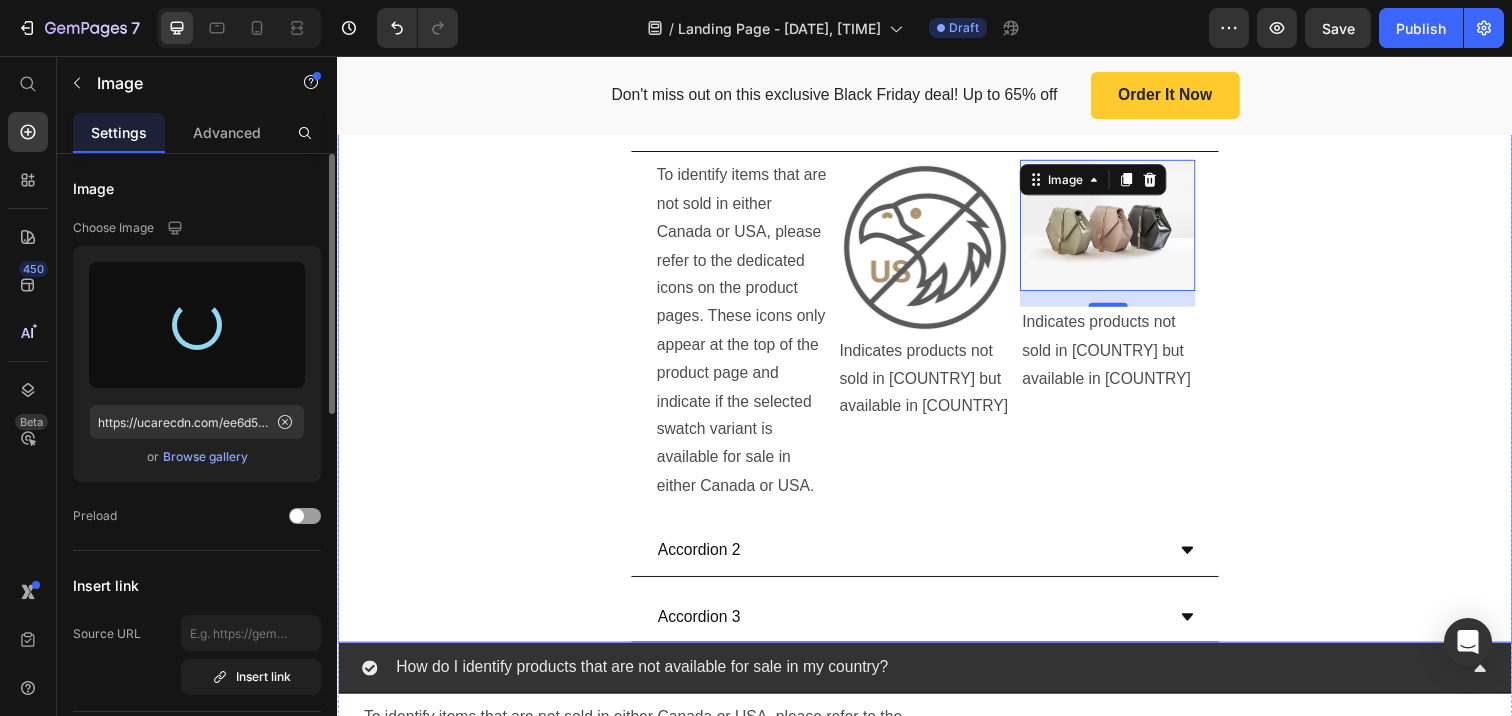 type on "https://cdn.shopify.com/s/files/1/0574/6878/0591/files/gempages_573971417628935019-1080e179-ac49-4a2f-8220-1d54b0310b0e.png" 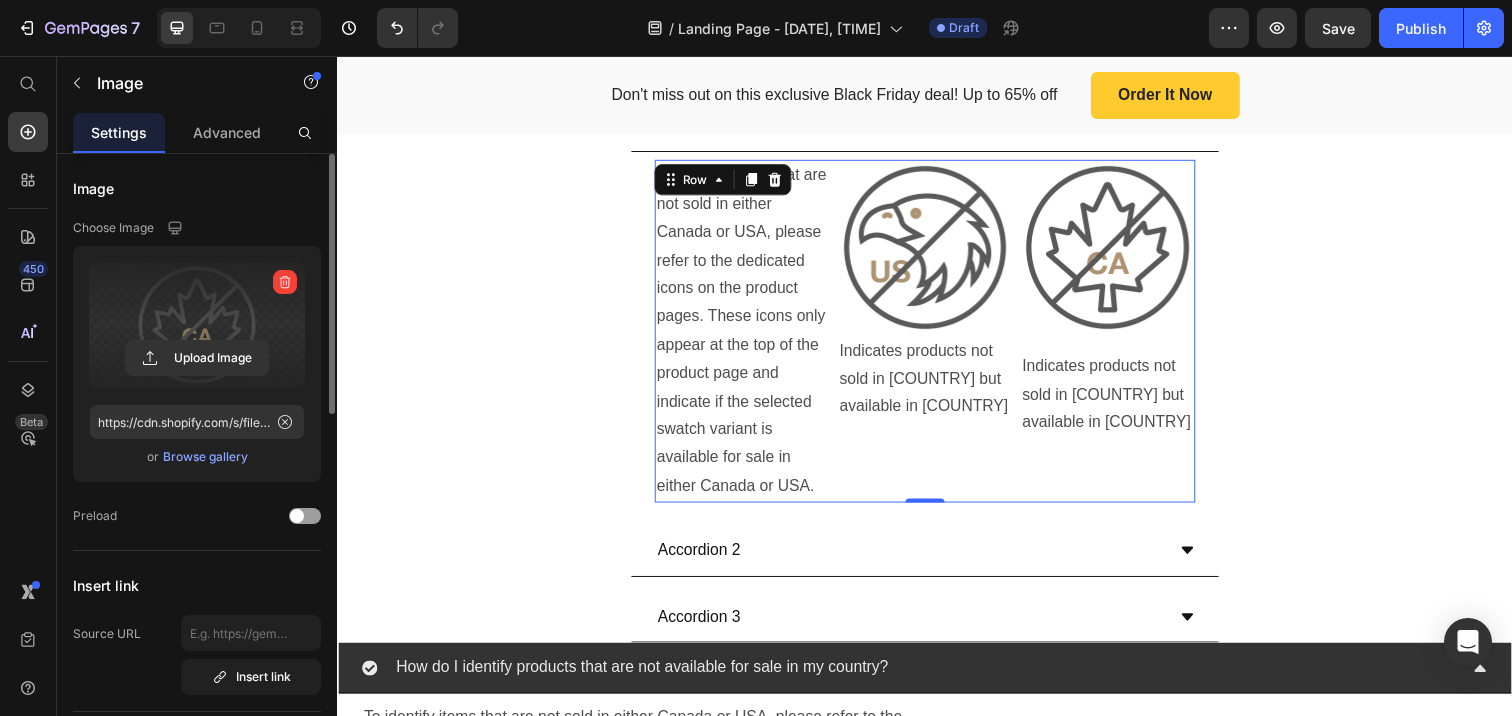 click on "Image Indicates products not sold in Canada but available in USA Text Block" at bounding box center (937, 337) 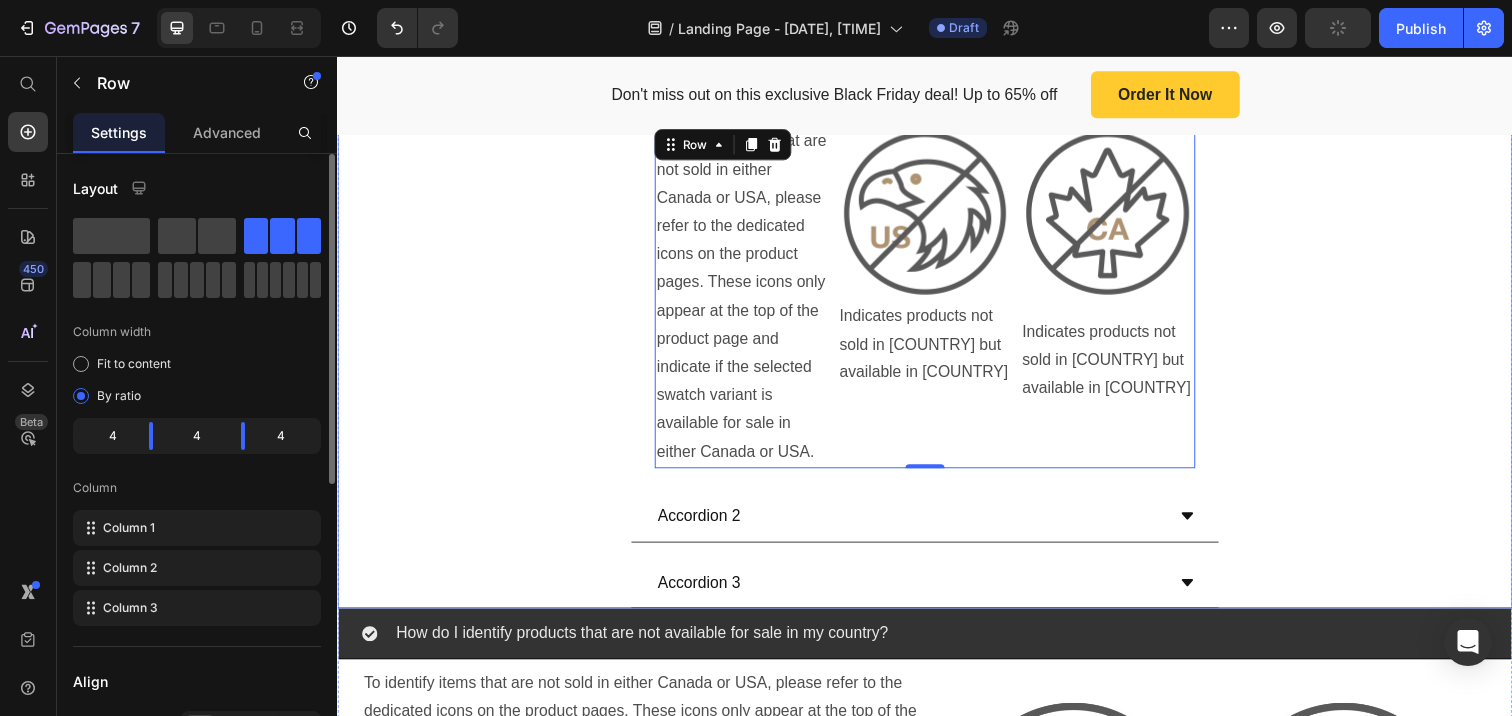 scroll, scrollTop: 5446, scrollLeft: 0, axis: vertical 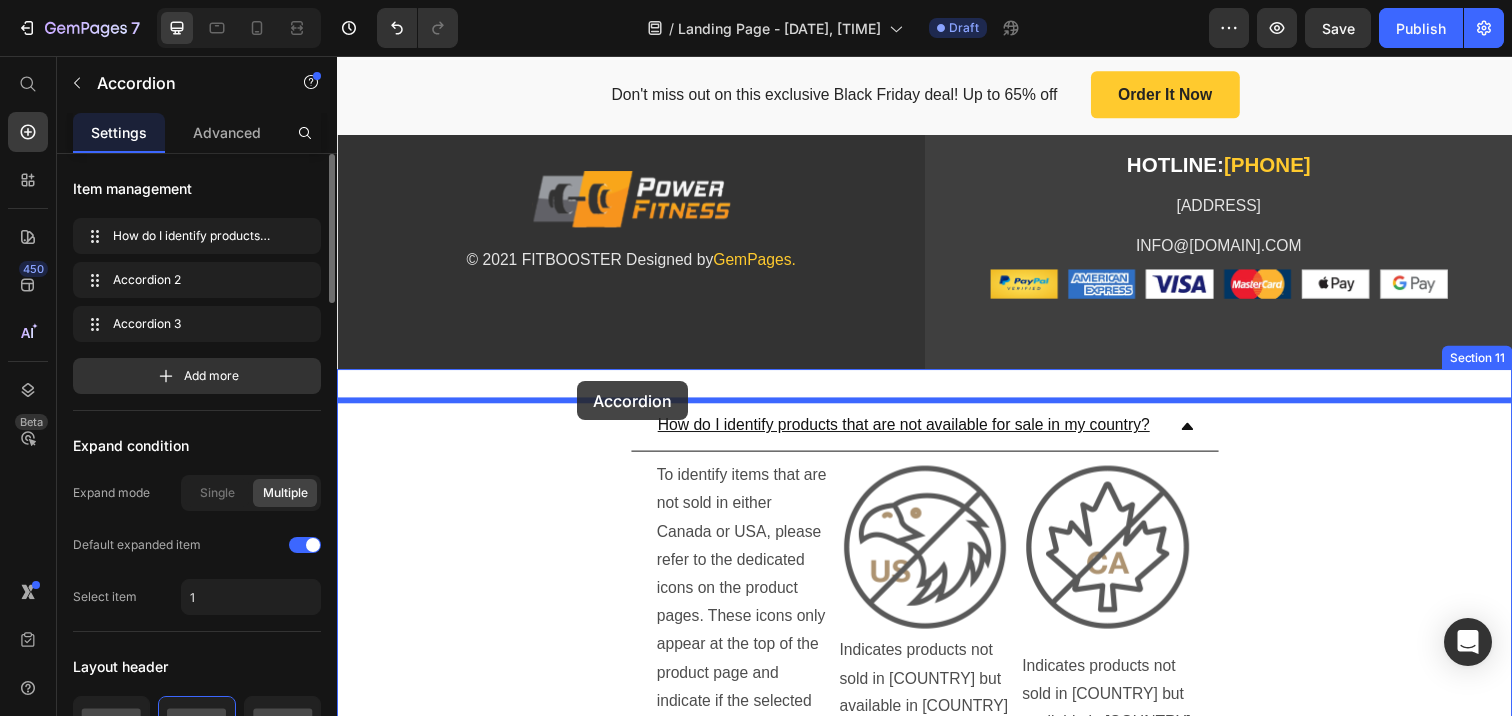 drag, startPoint x: 368, startPoint y: 603, endPoint x: 581, endPoint y: 389, distance: 301.93542 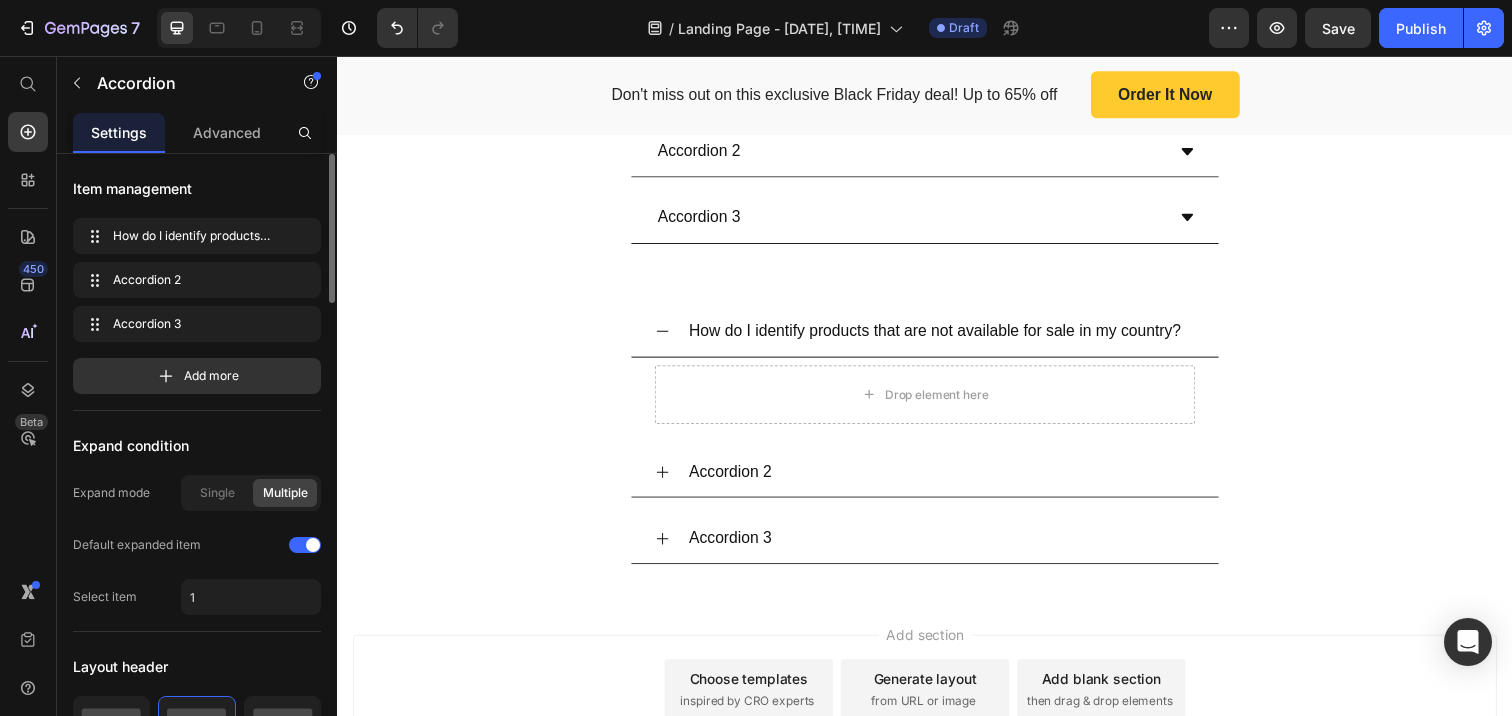 scroll, scrollTop: 6419, scrollLeft: 0, axis: vertical 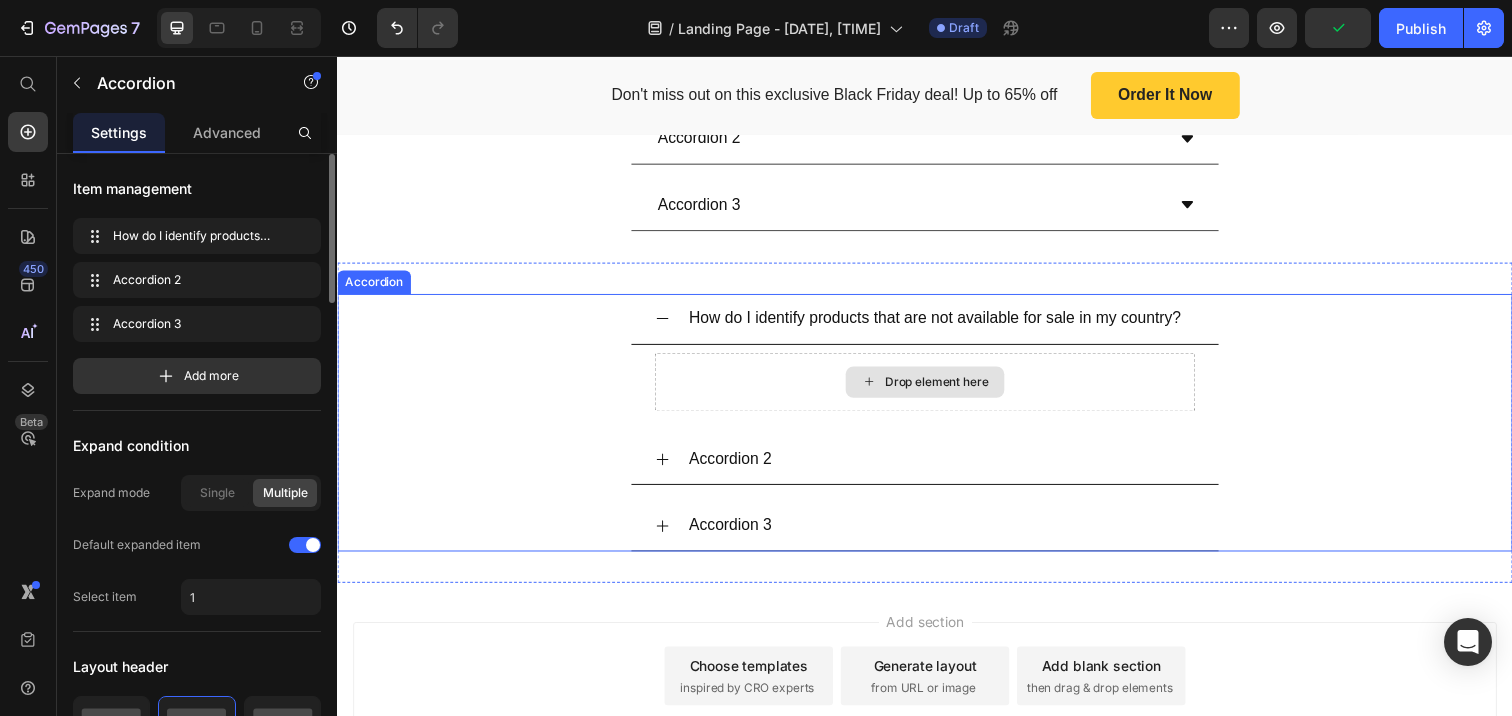 click on "Drop element here" at bounding box center [949, 389] 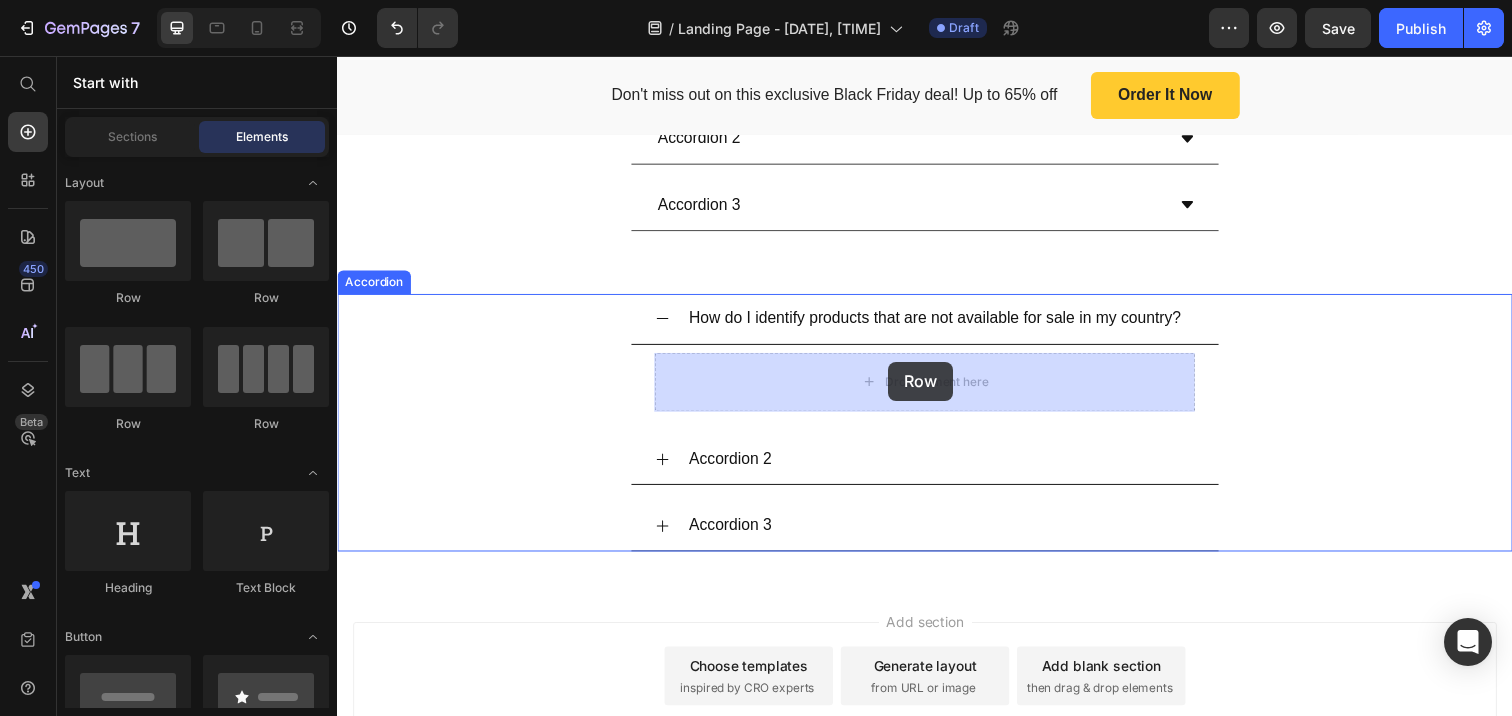 drag, startPoint x: 596, startPoint y: 313, endPoint x: 900, endPoint y: 368, distance: 308.93527 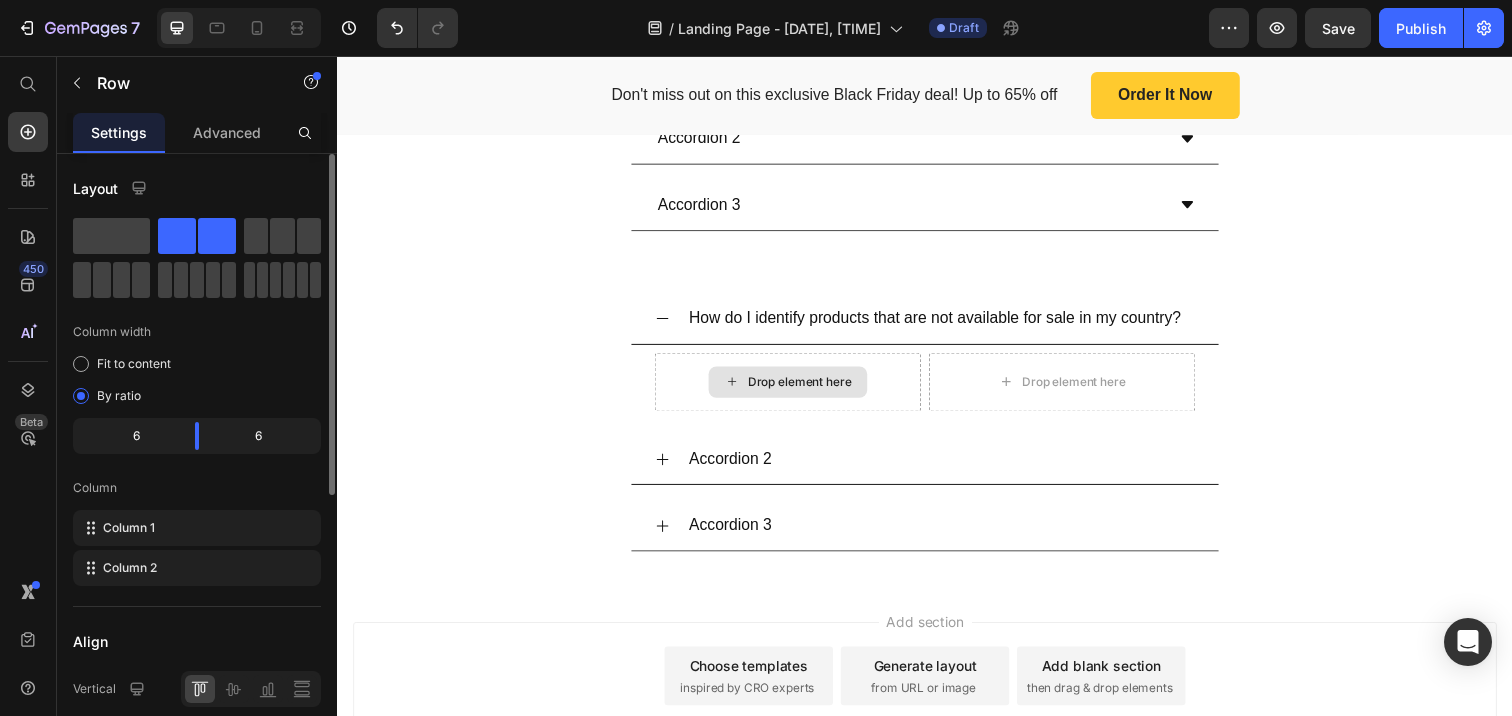 click on "Drop element here" at bounding box center [809, 389] 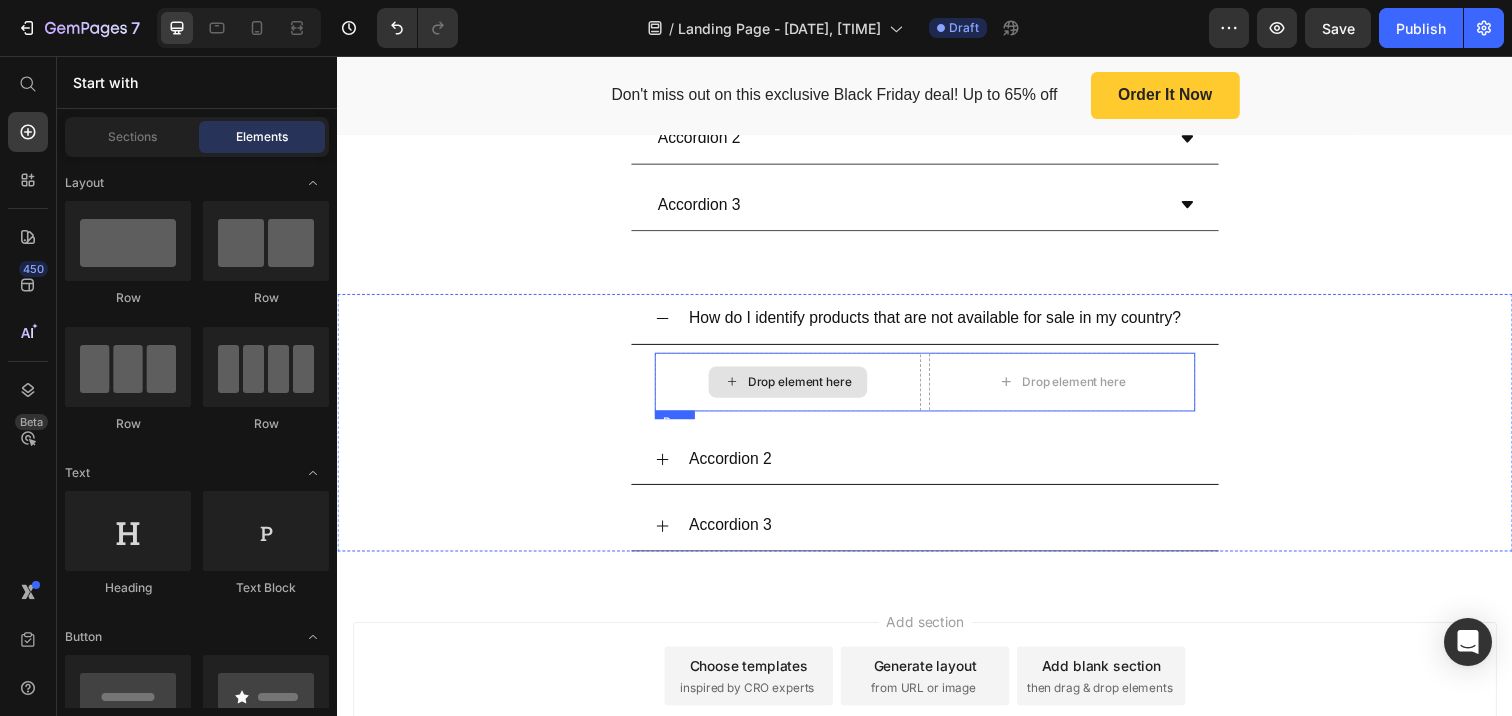 click on "Drop element here" at bounding box center [809, 389] 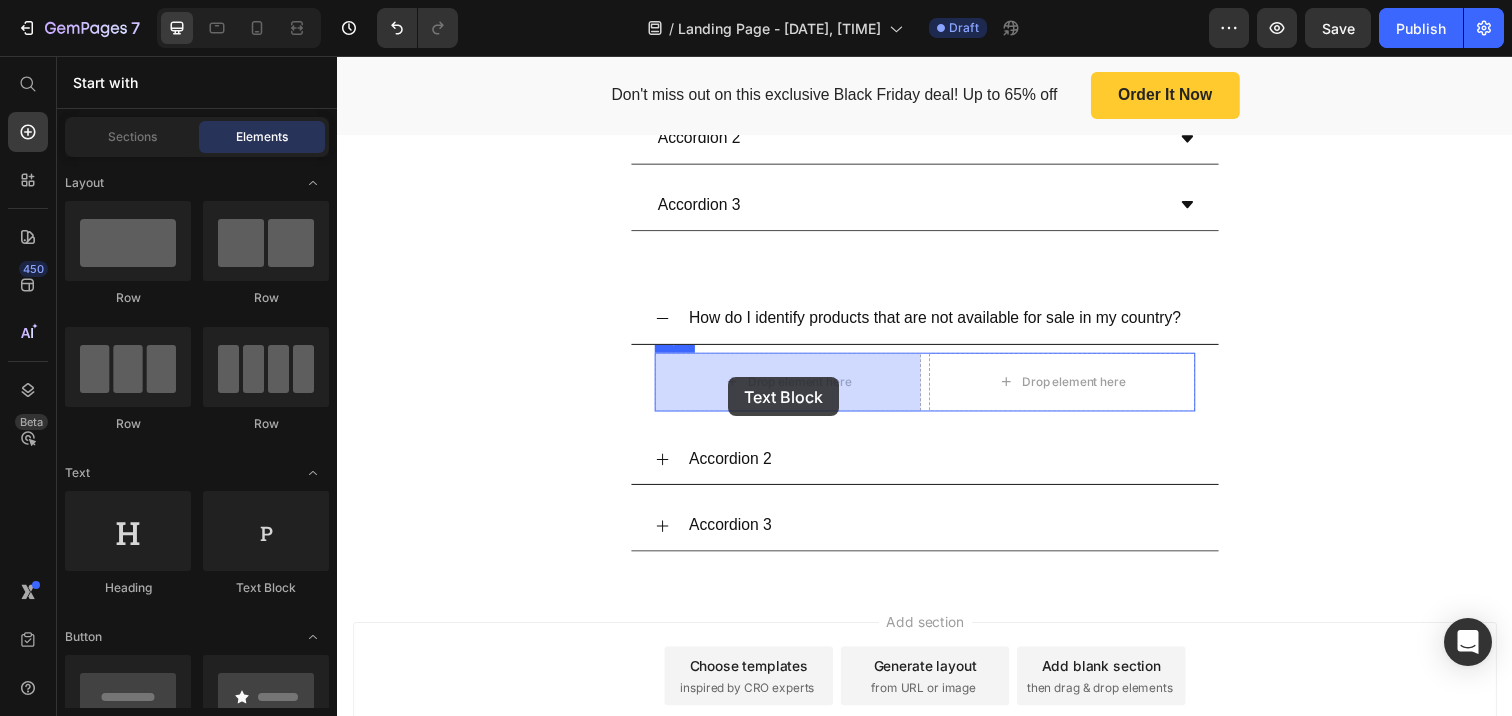 drag, startPoint x: 623, startPoint y: 595, endPoint x: 735, endPoint y: 384, distance: 238.88281 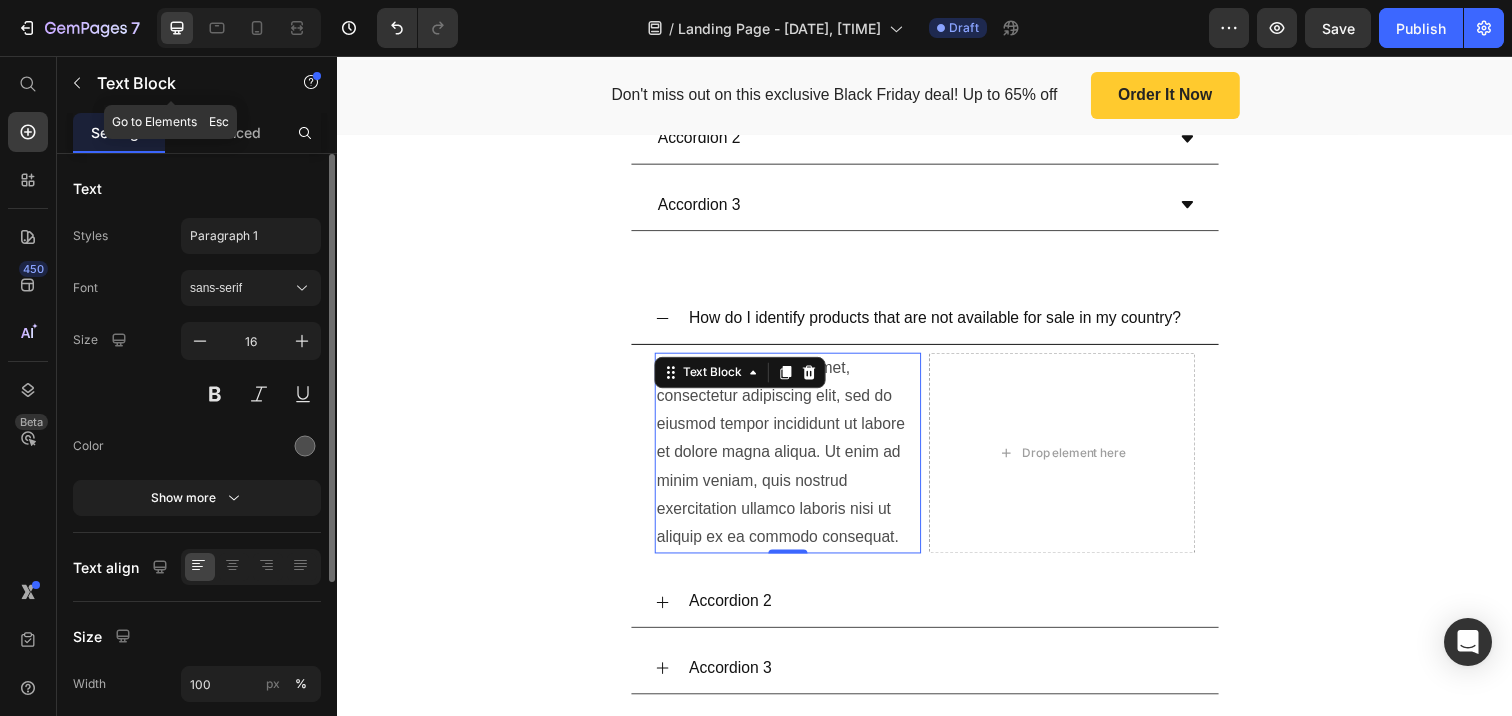click 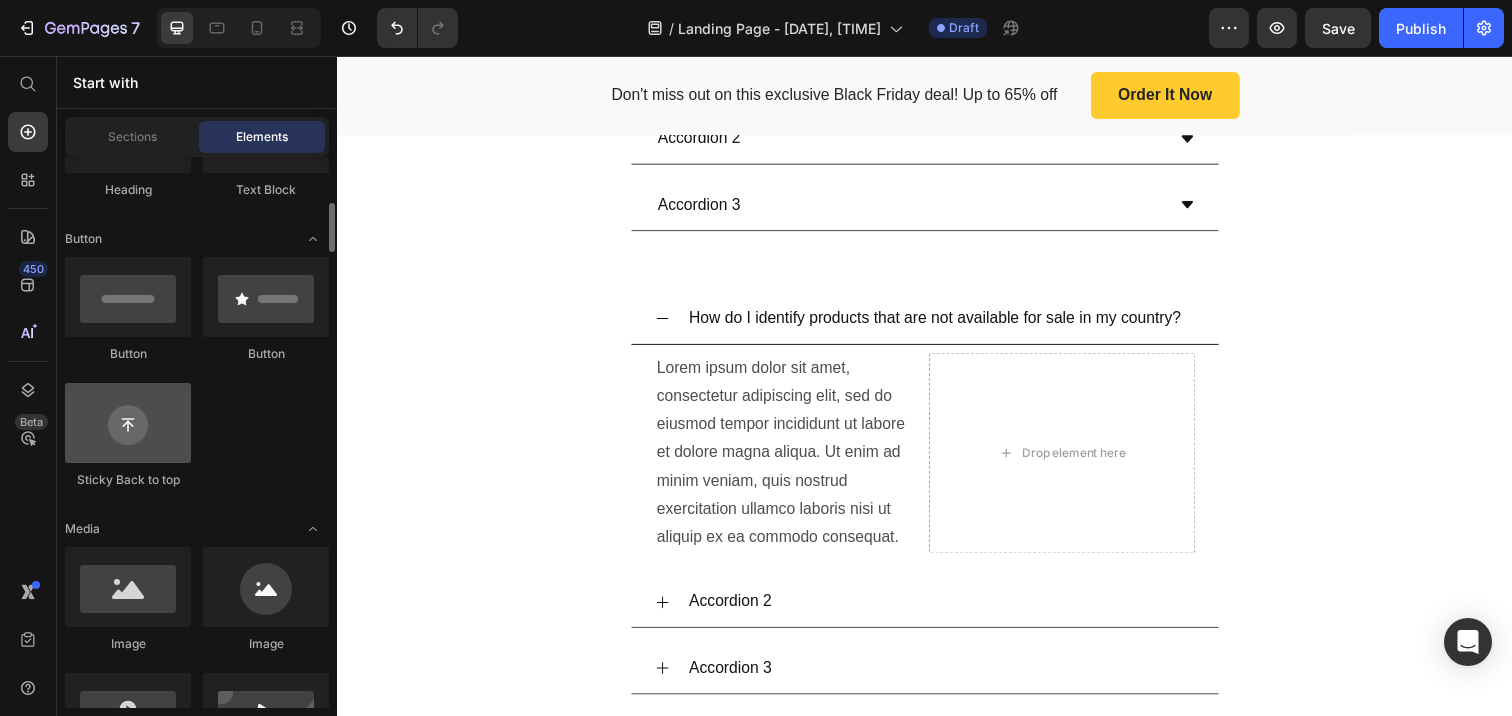 scroll, scrollTop: 408, scrollLeft: 0, axis: vertical 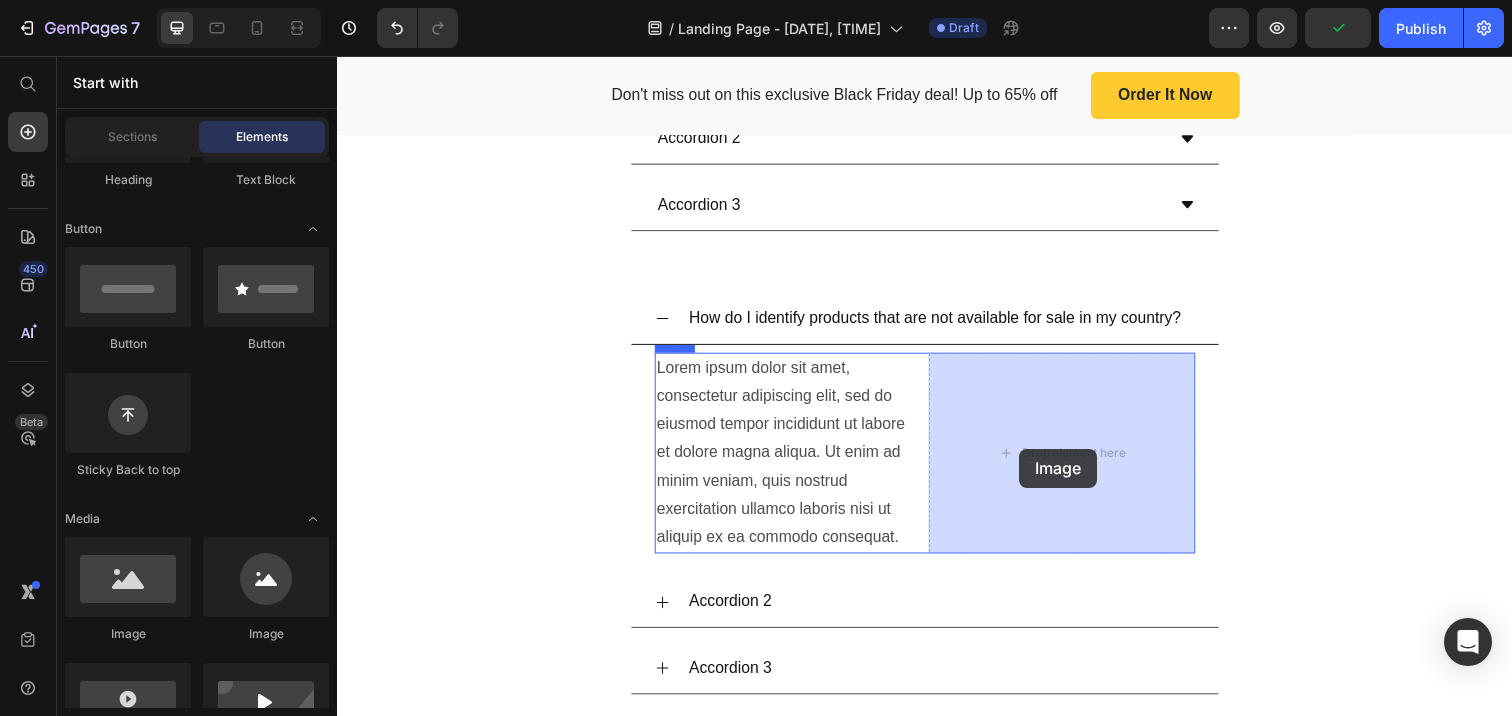 drag, startPoint x: 473, startPoint y: 646, endPoint x: 1033, endPoint y: 457, distance: 591.0338 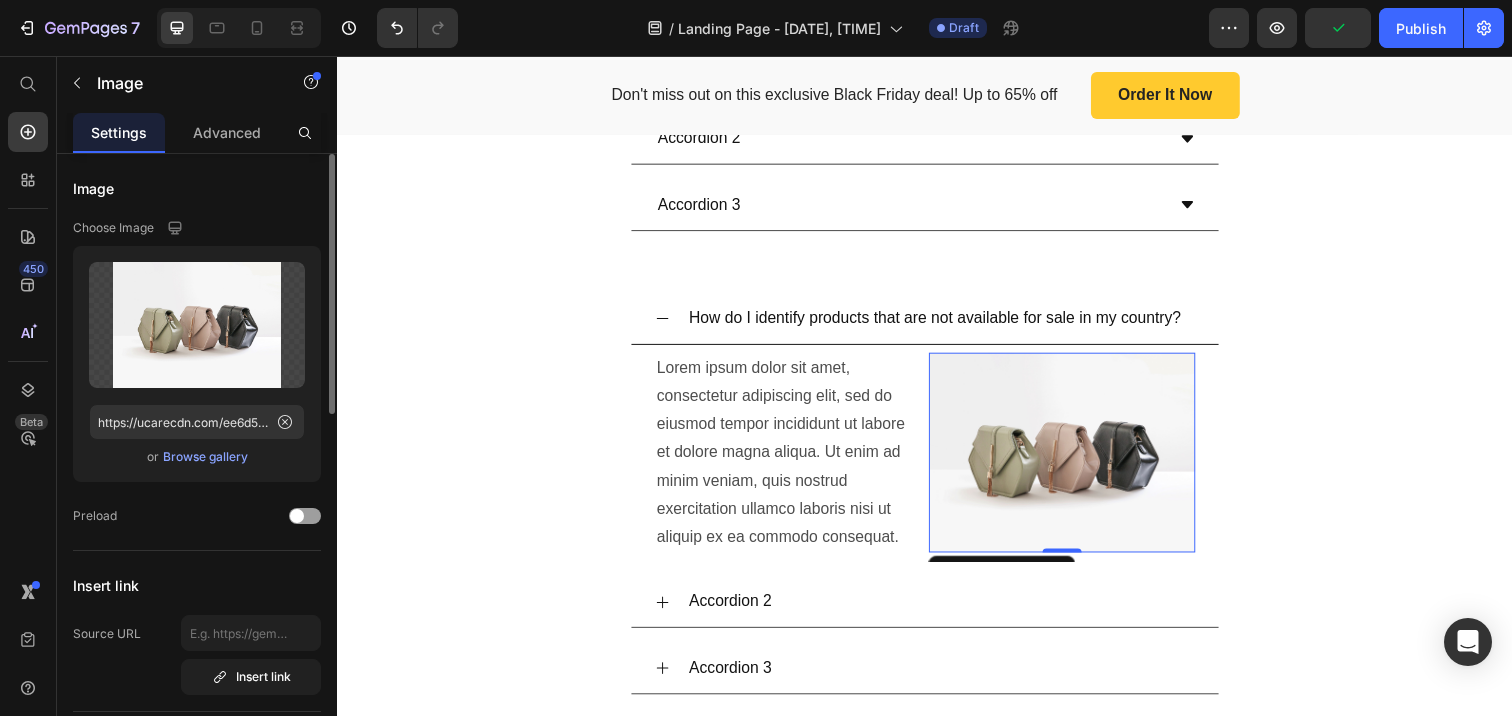 click at bounding box center [1077, 461] 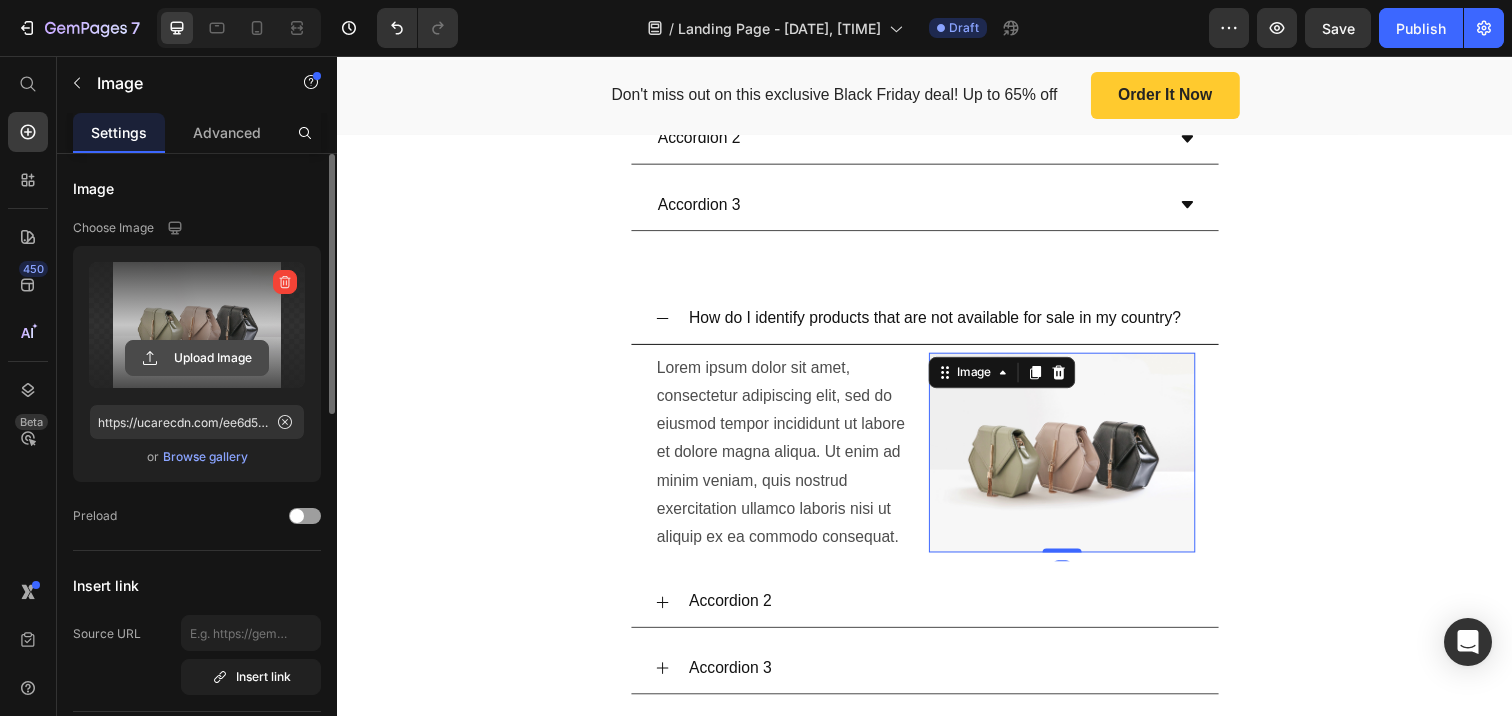 click 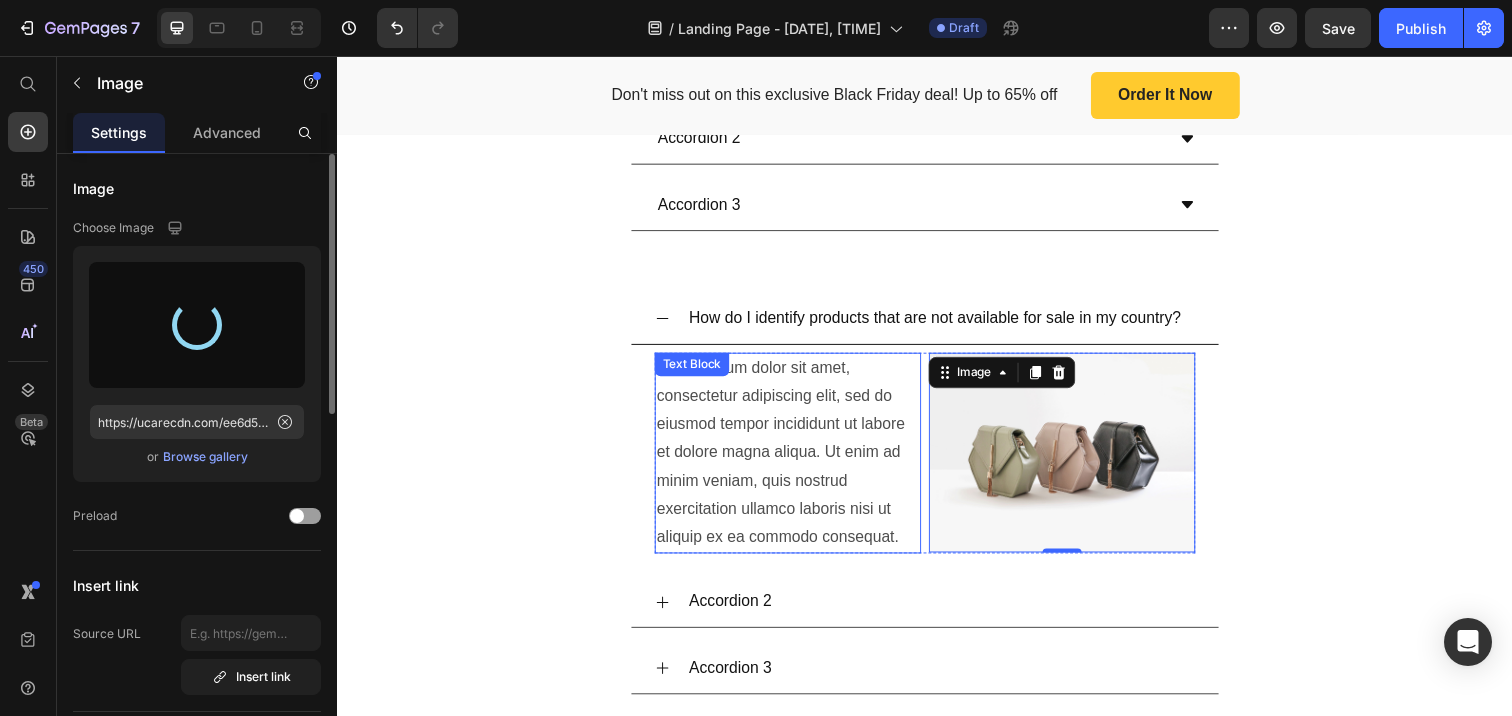 type on "https://cdn.shopify.com/s/files/1/0574/6878/0591/files/gempages_573971417628935019-e7f8676b-818d-4a7b-b1ce-9f04ce8ee64c.webp" 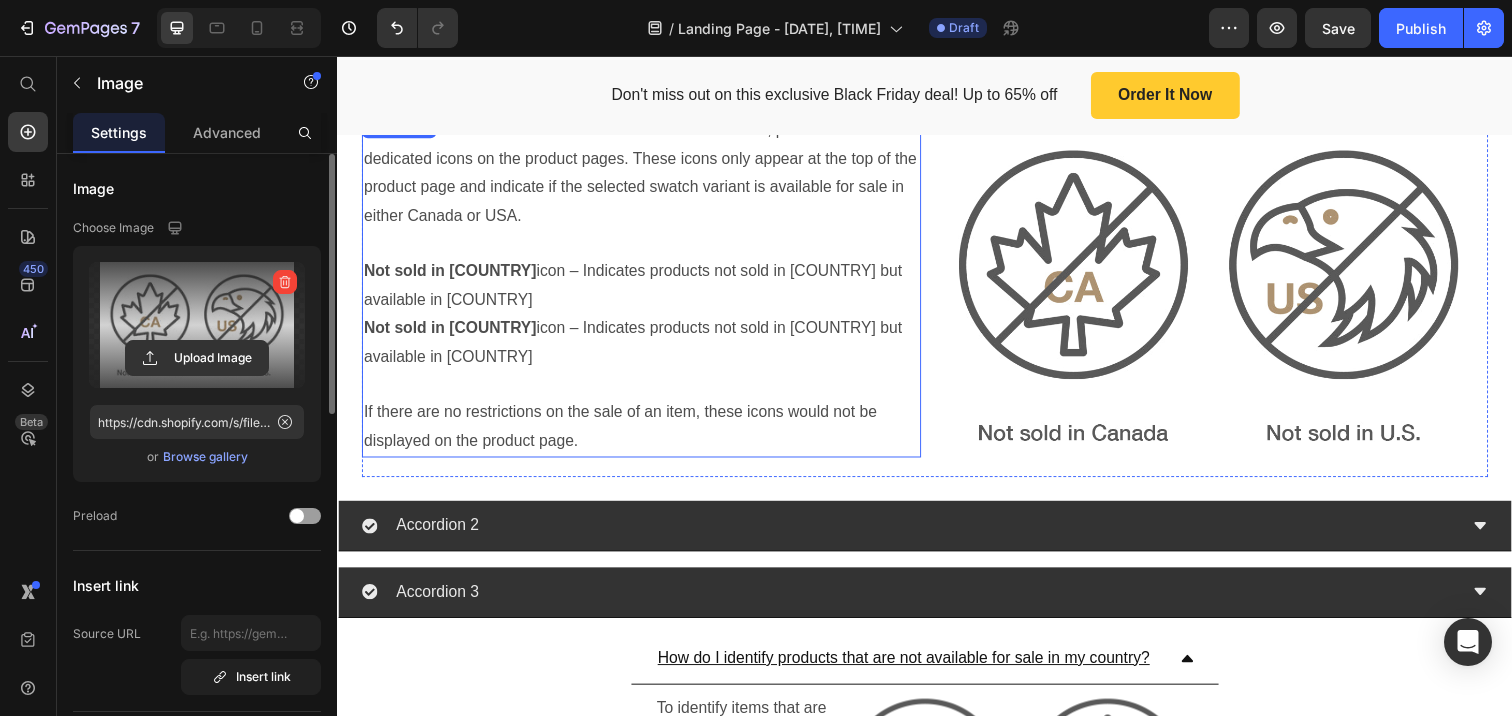 scroll, scrollTop: 5435, scrollLeft: 0, axis: vertical 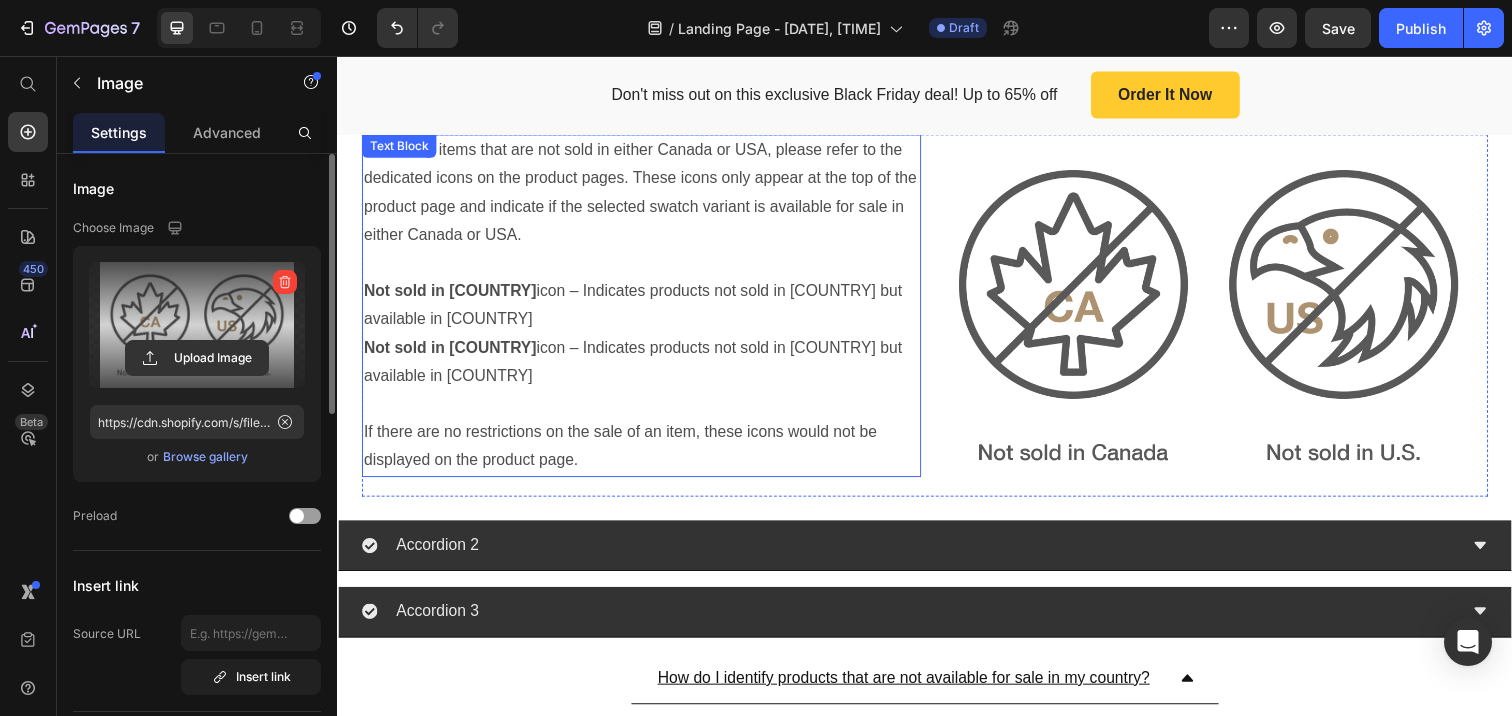 click on "Not sold in US  icon – Indicates products not sold in USA but available in Canada" at bounding box center [647, 369] 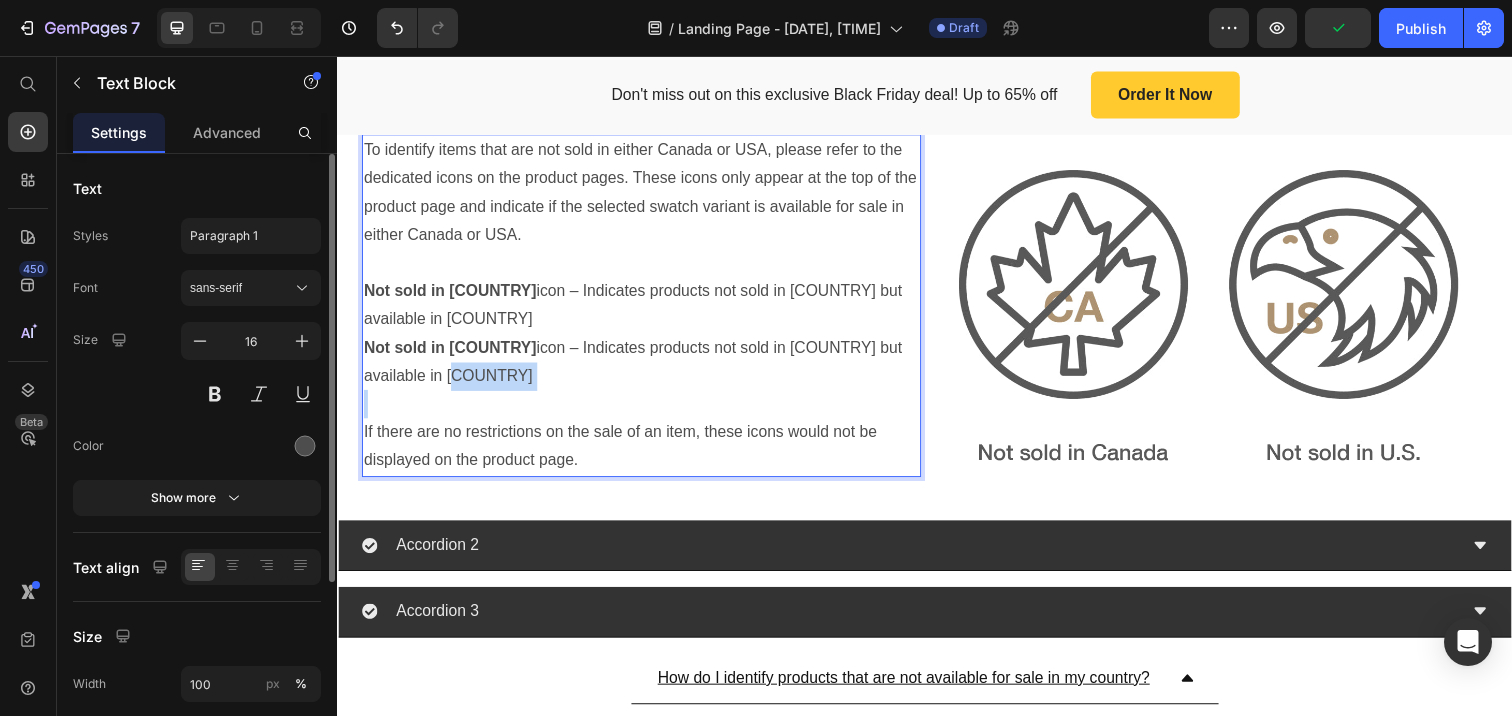 click on "Not sold in US  icon – Indicates products not sold in USA but available in Canada" at bounding box center (647, 369) 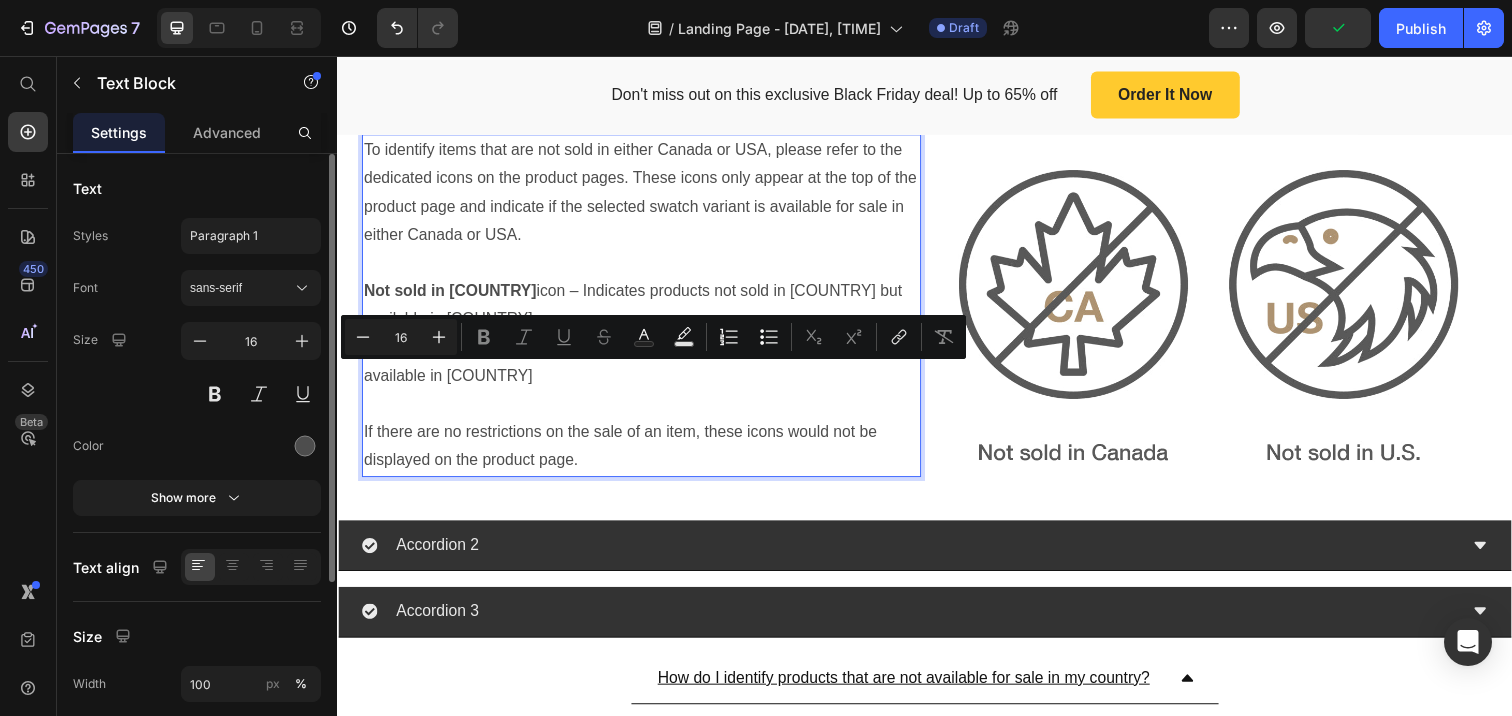 click on "Not sold in US  icon – Indicates products not sold in USA but available in Canada" at bounding box center [647, 369] 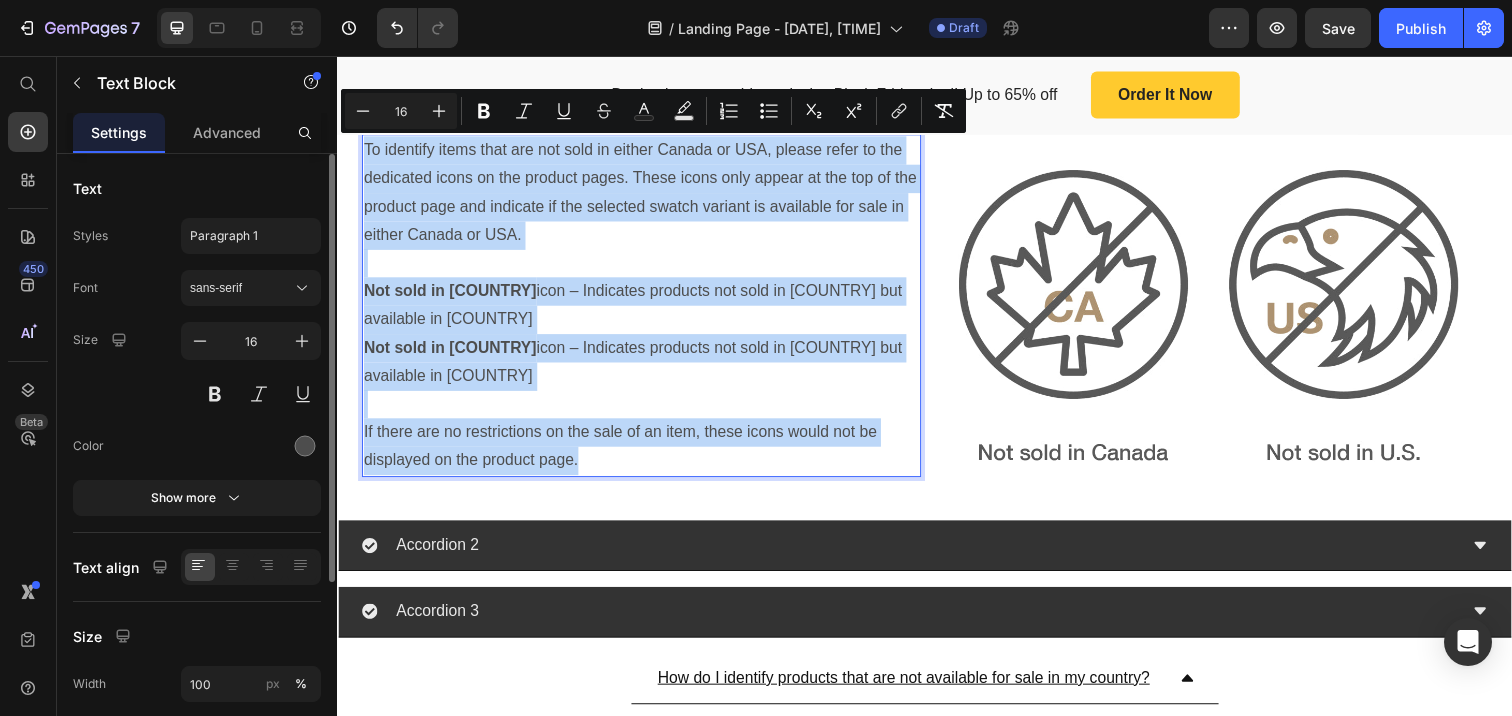 copy on "To identify items that are not sold in either Canada or USA, please refer to the dedicated icons on the product pages. These icons only appear at the top of the product page and indicate if the selected swatch variant is available for sale in either Canada or USA. Not sold in Canada  icon – Indicates products not sold in Canada but available in USA Not sold in US  icon – Indicates products not sold in USA but available in Canada If there are no restrictions on the sale of an item, these icons would not be displayed on the product page." 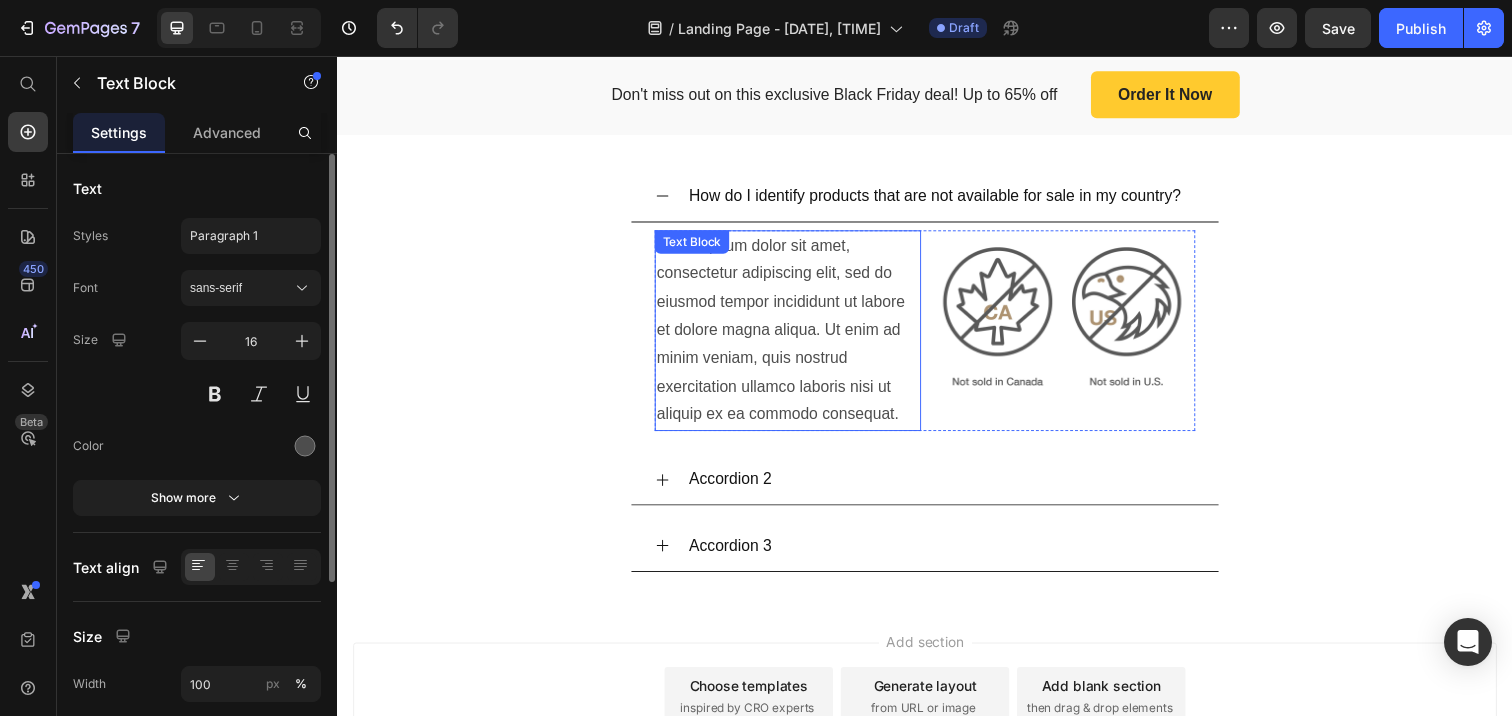 scroll, scrollTop: 6472, scrollLeft: 0, axis: vertical 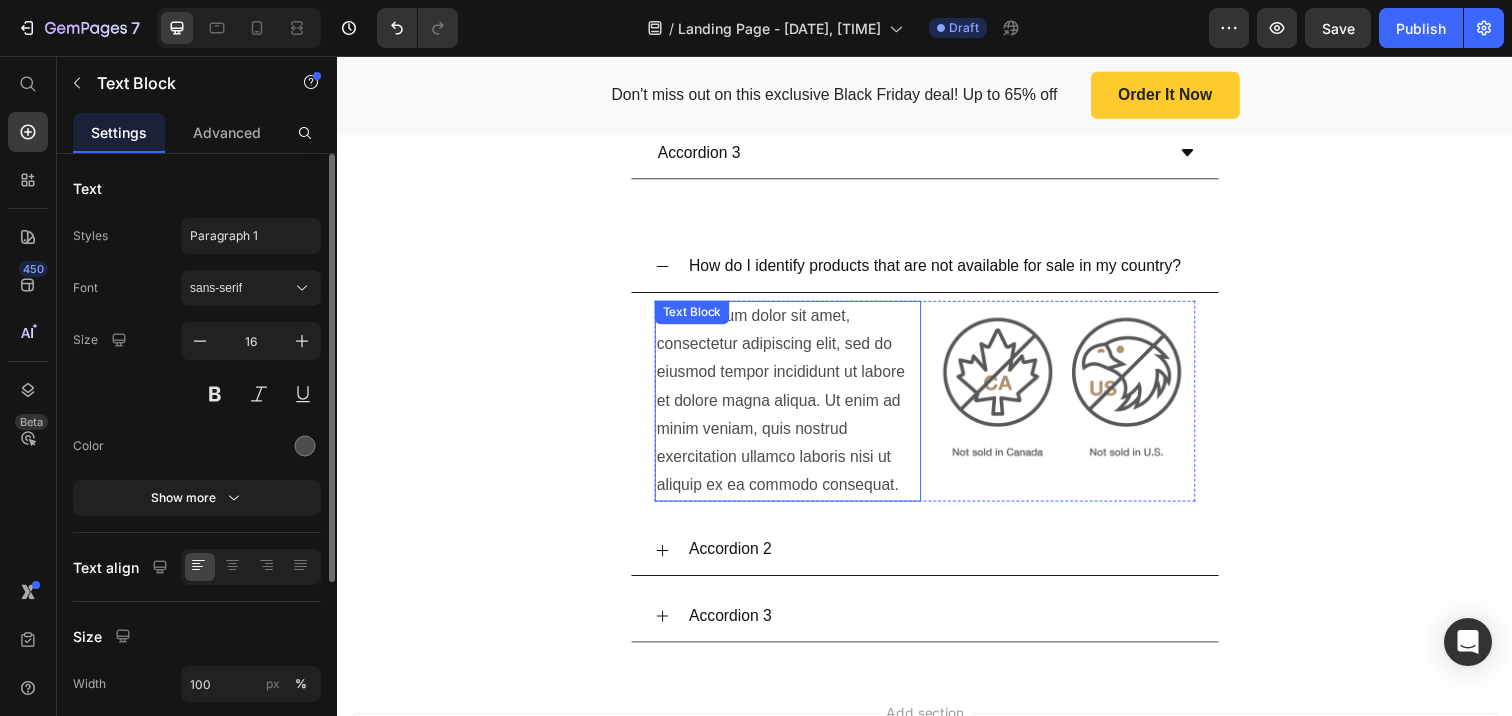 click on "Lorem ipsum dolor sit amet, consectetur adipiscing elit, sed do eiusmod tempor incididunt ut labore et dolore magna aliqua. Ut enim ad minim veniam, quis nostrud exercitation ullamco laboris nisi ut aliquip ex ea commodo consequat." at bounding box center [797, 409] 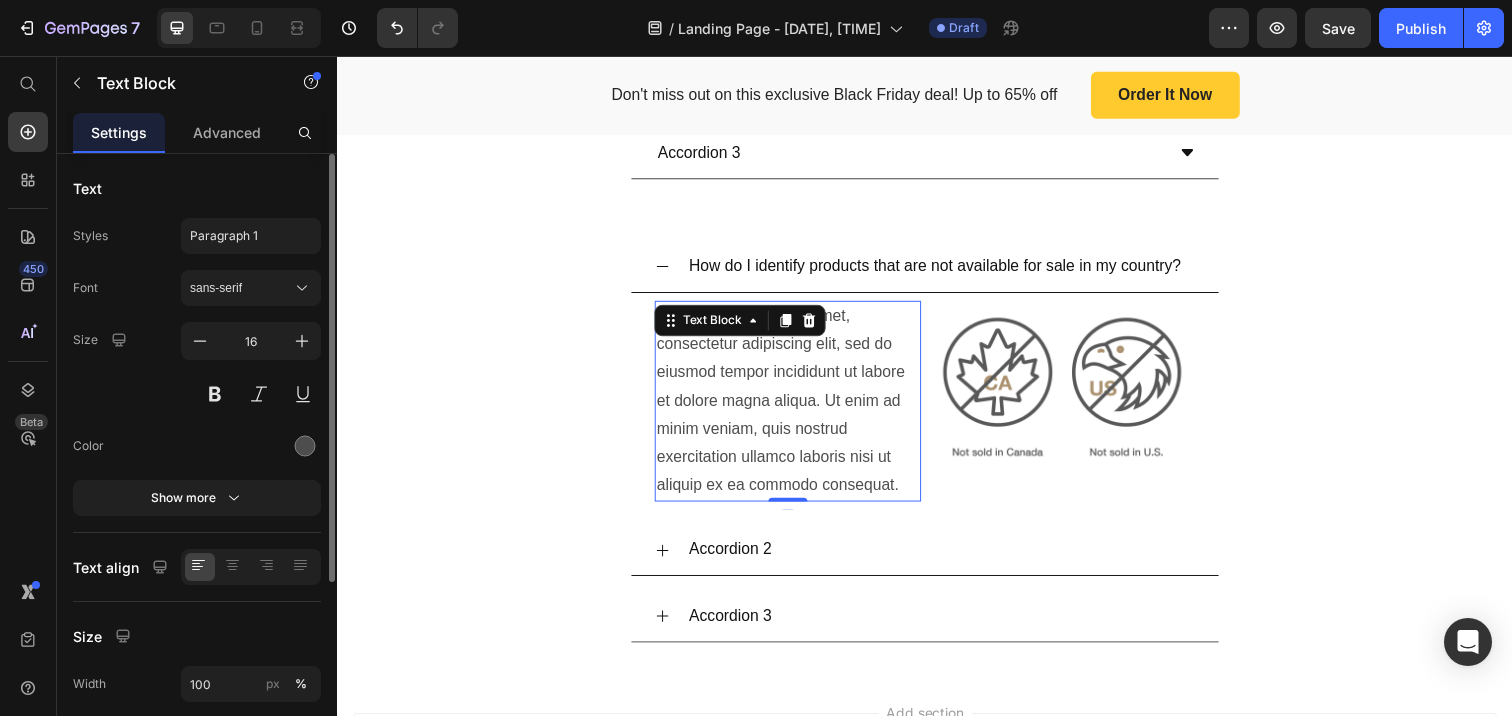 click on "Lorem ipsum dolor sit amet, consectetur adipiscing elit, sed do eiusmod tempor incididunt ut labore et dolore magna aliqua. Ut enim ad minim veniam, quis nostrud exercitation ullamco laboris nisi ut aliquip ex ea commodo consequat." at bounding box center (797, 409) 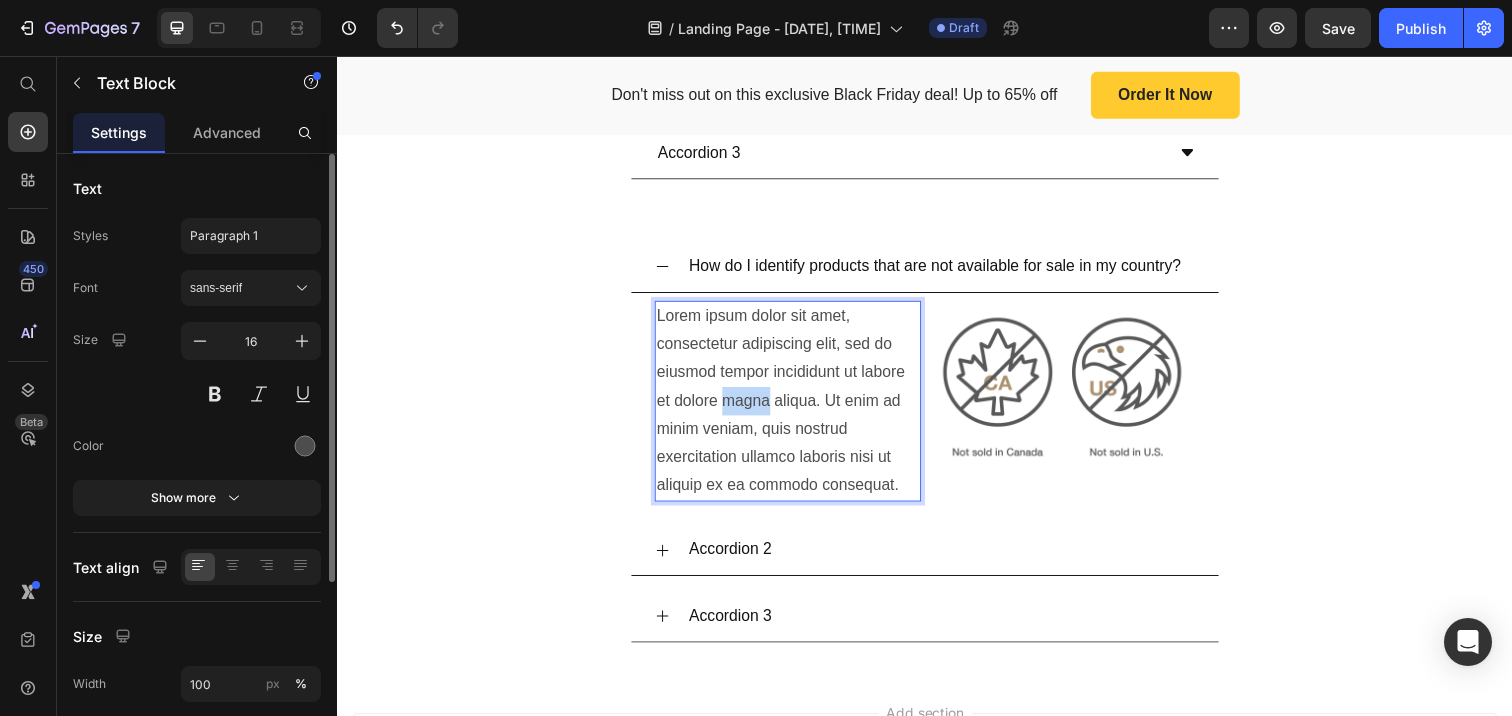 click on "Lorem ipsum dolor sit amet, consectetur adipiscing elit, sed do eiusmod tempor incididunt ut labore et dolore magna aliqua. Ut enim ad minim veniam, quis nostrud exercitation ullamco laboris nisi ut aliquip ex ea commodo consequat." at bounding box center (797, 409) 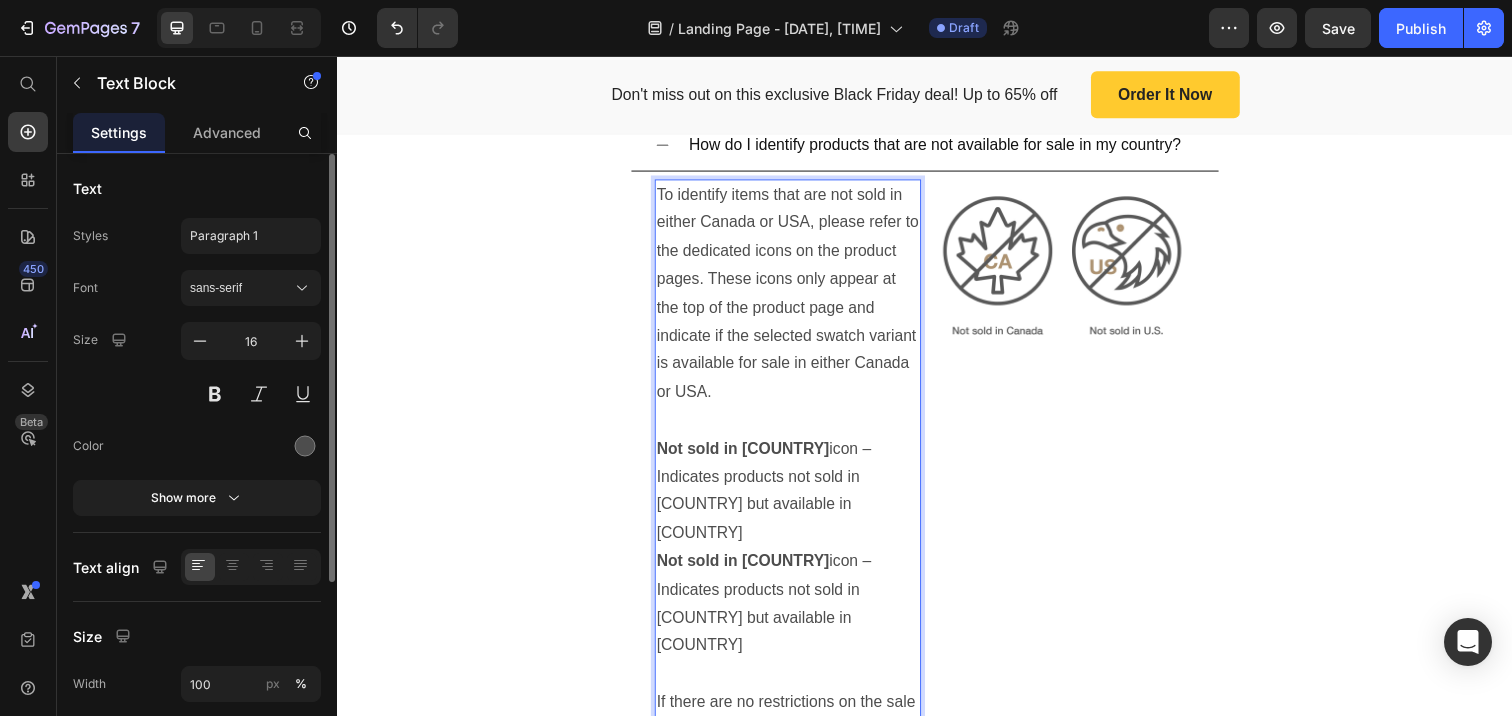 scroll, scrollTop: 6611, scrollLeft: 0, axis: vertical 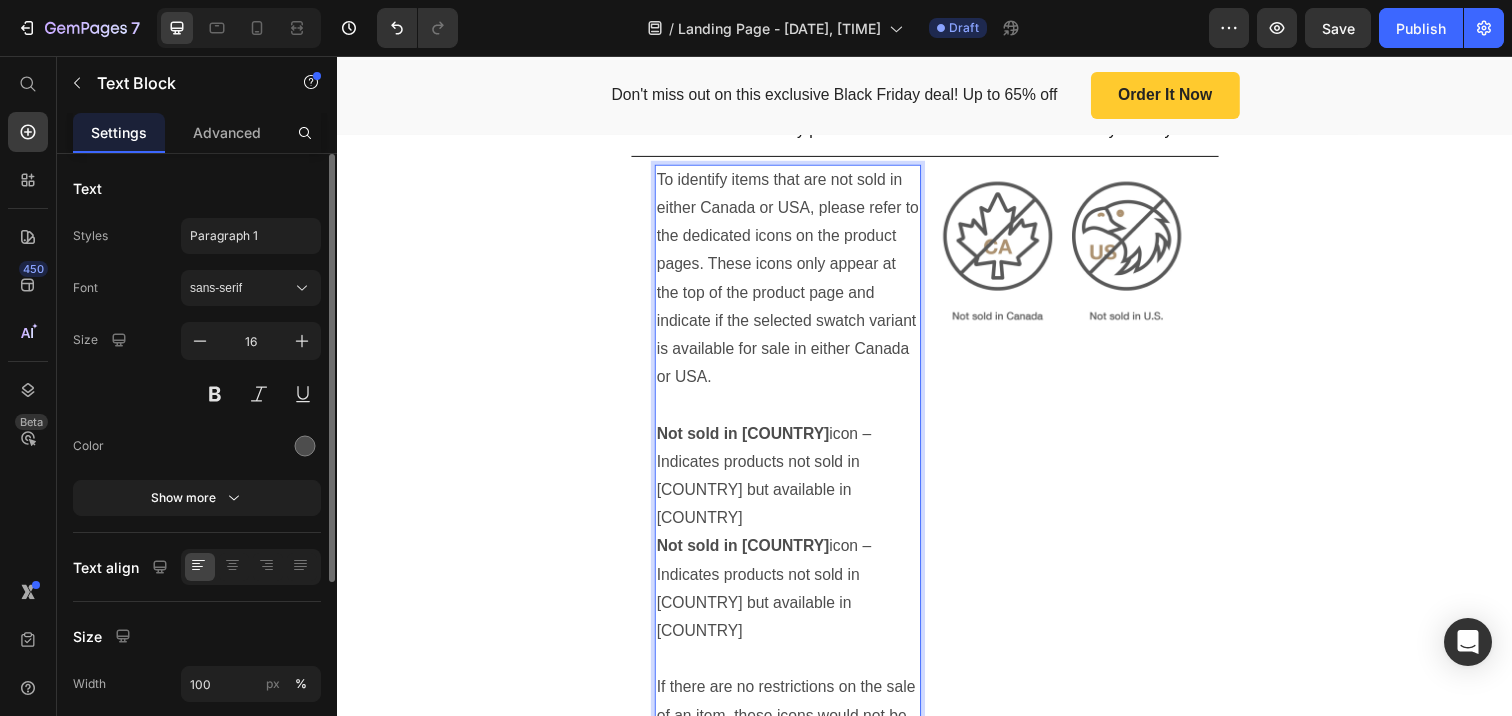 click on "Not sold in US  icon – Indicates products not sold in USA but available in Canada" at bounding box center (797, 600) 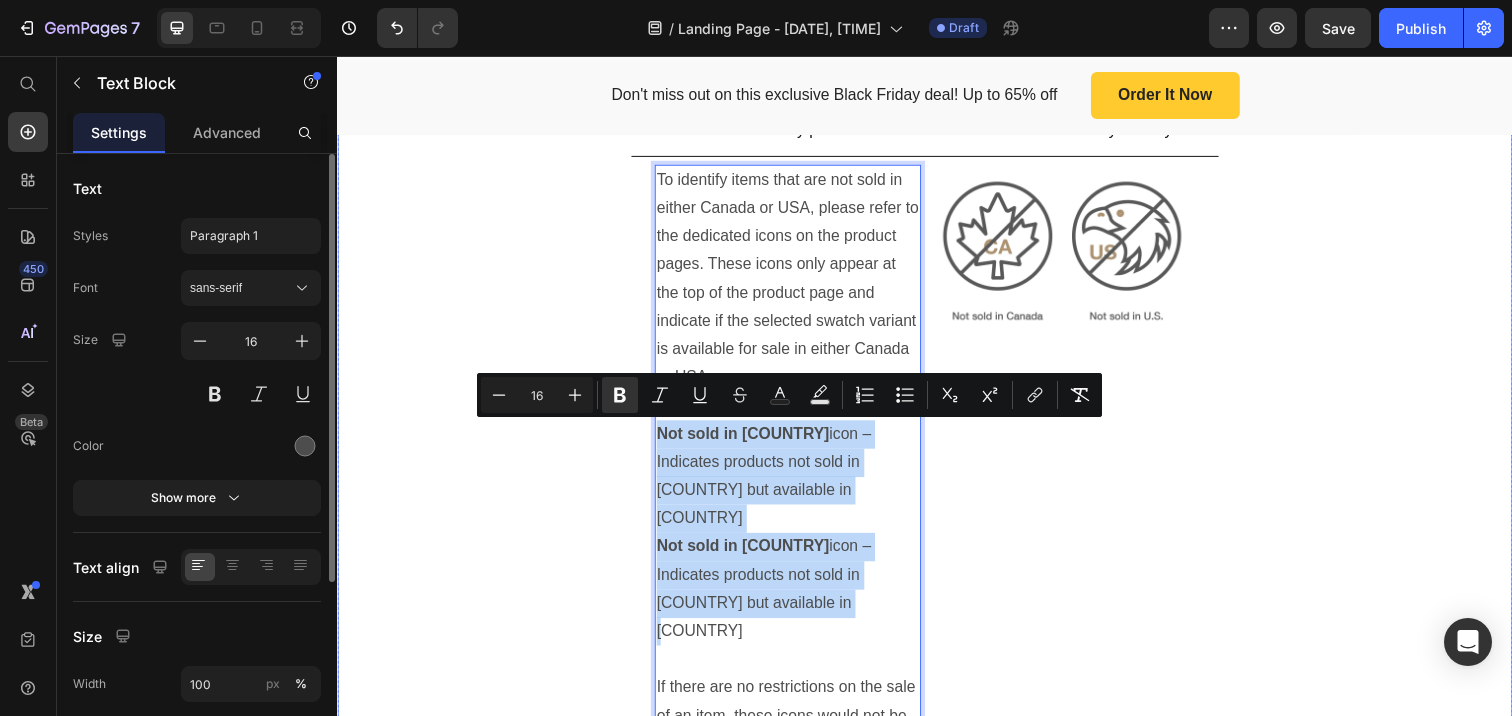 drag, startPoint x: 819, startPoint y: 587, endPoint x: 657, endPoint y: 434, distance: 222.82953 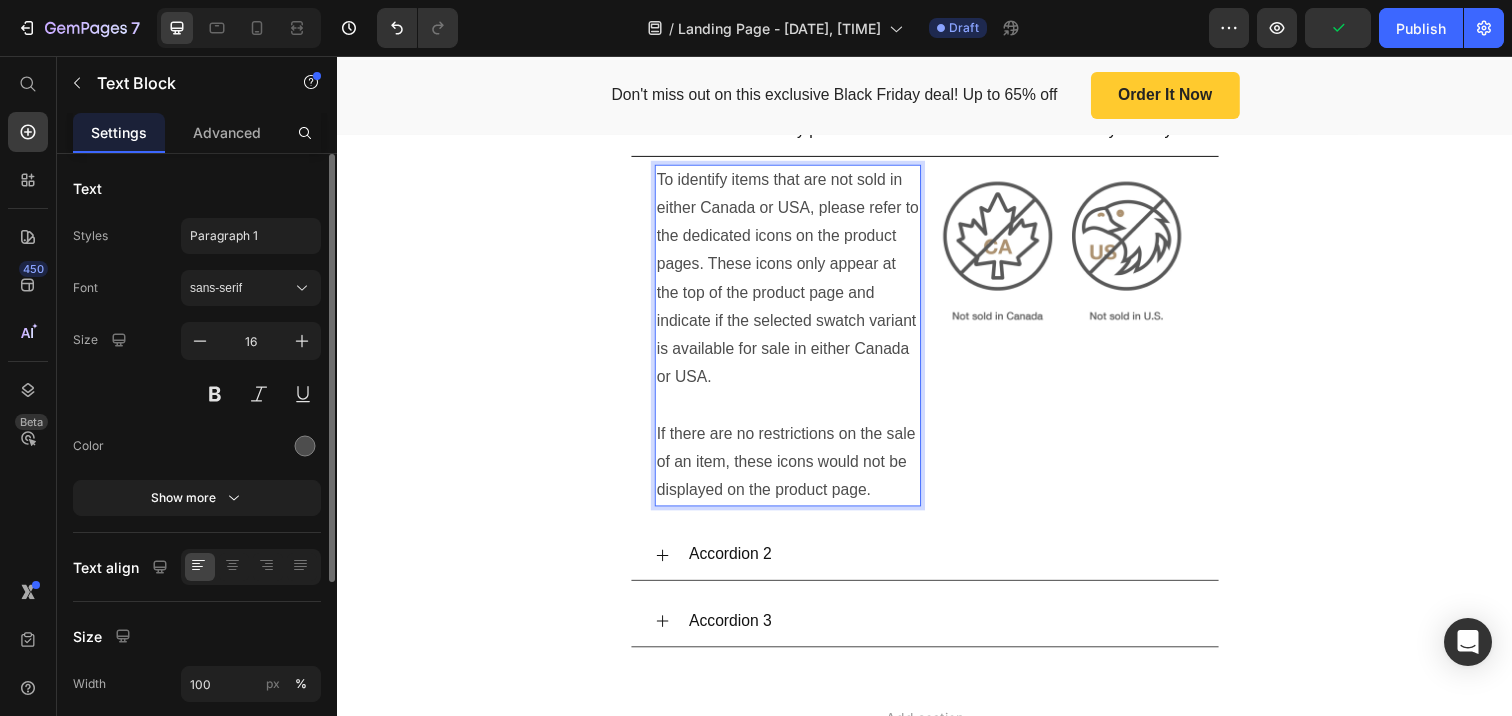 click at bounding box center [797, 413] 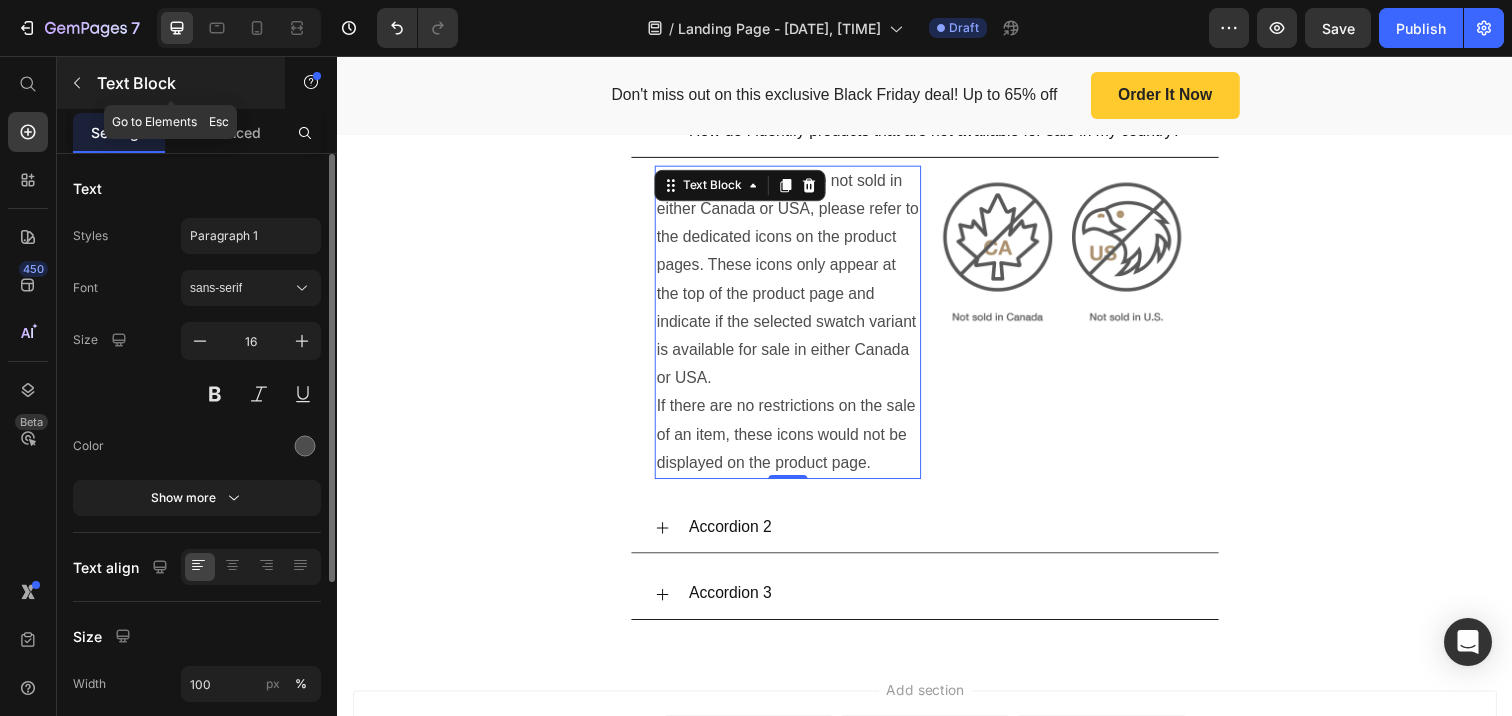 click 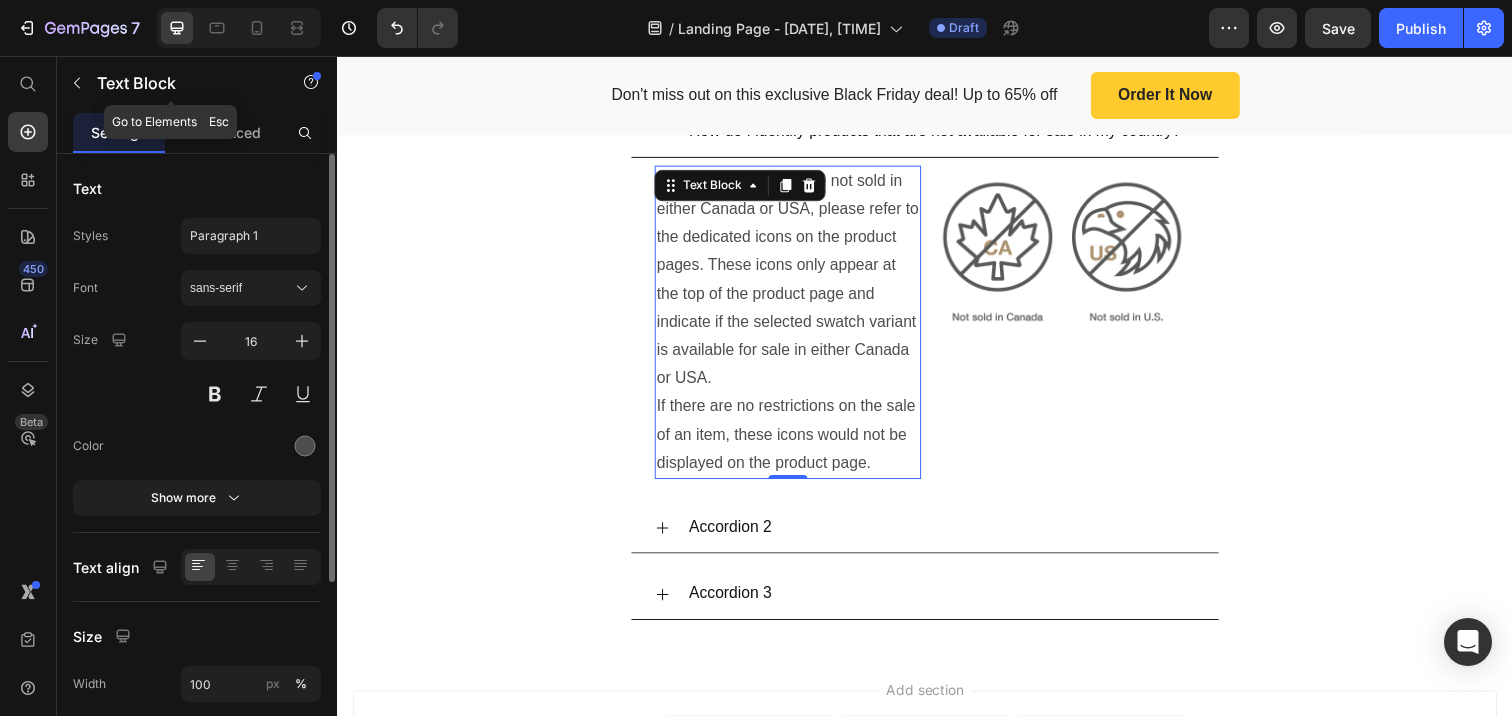 scroll, scrollTop: 0, scrollLeft: 0, axis: both 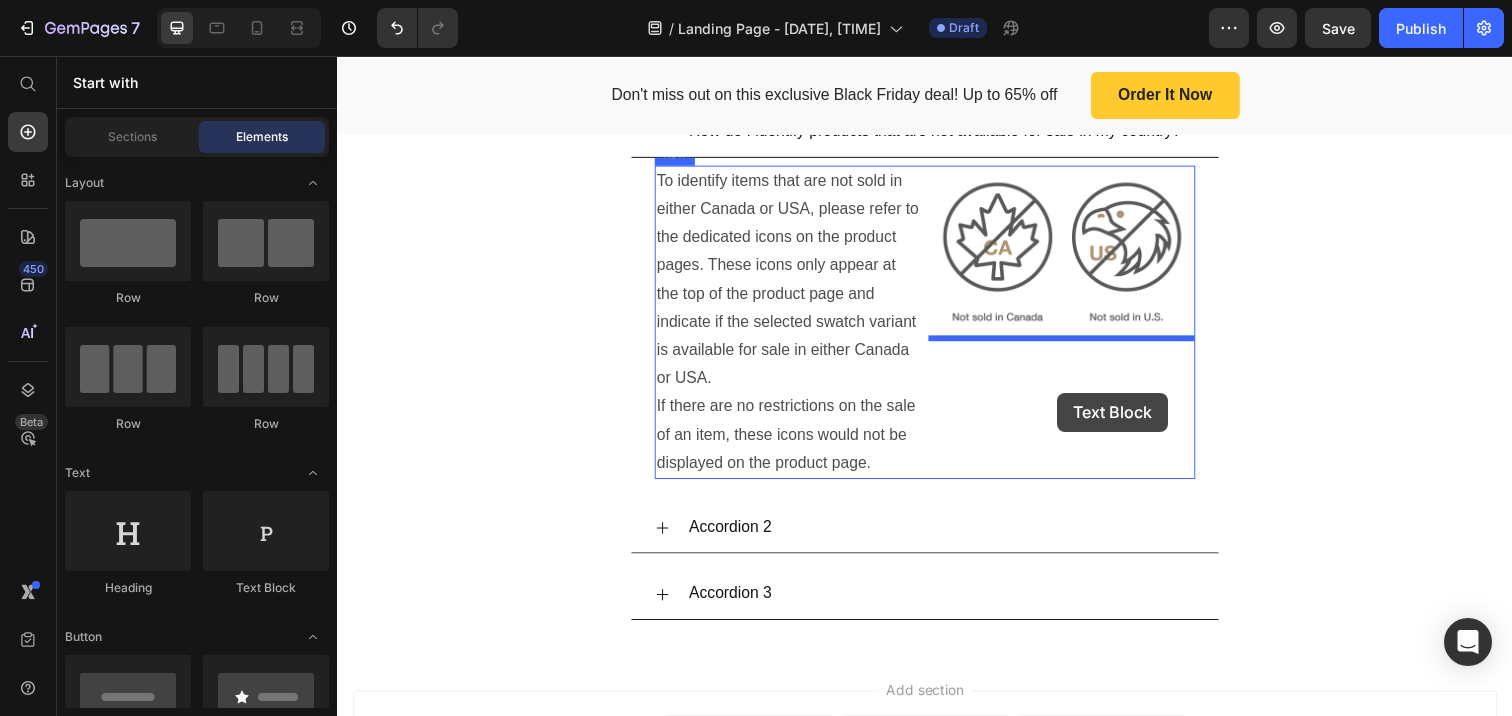 drag, startPoint x: 633, startPoint y: 614, endPoint x: 1071, endPoint y: 399, distance: 487.92316 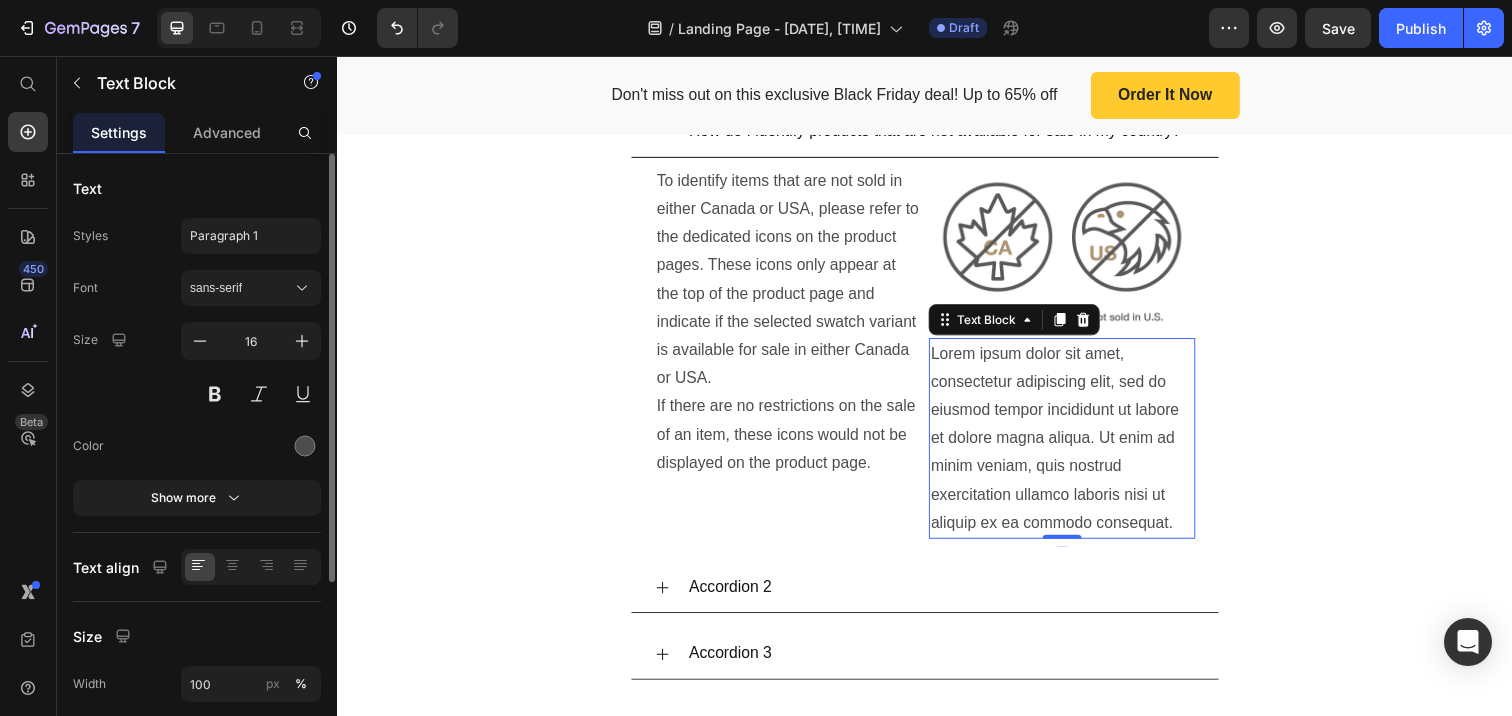 click on "Lorem ipsum dolor sit amet, consectetur adipiscing elit, sed do eiusmod tempor incididunt ut labore et dolore magna aliqua. Ut enim ad minim veniam, quis nostrud exercitation ullamco laboris nisi ut aliquip ex ea commodo consequat." at bounding box center [1077, 447] 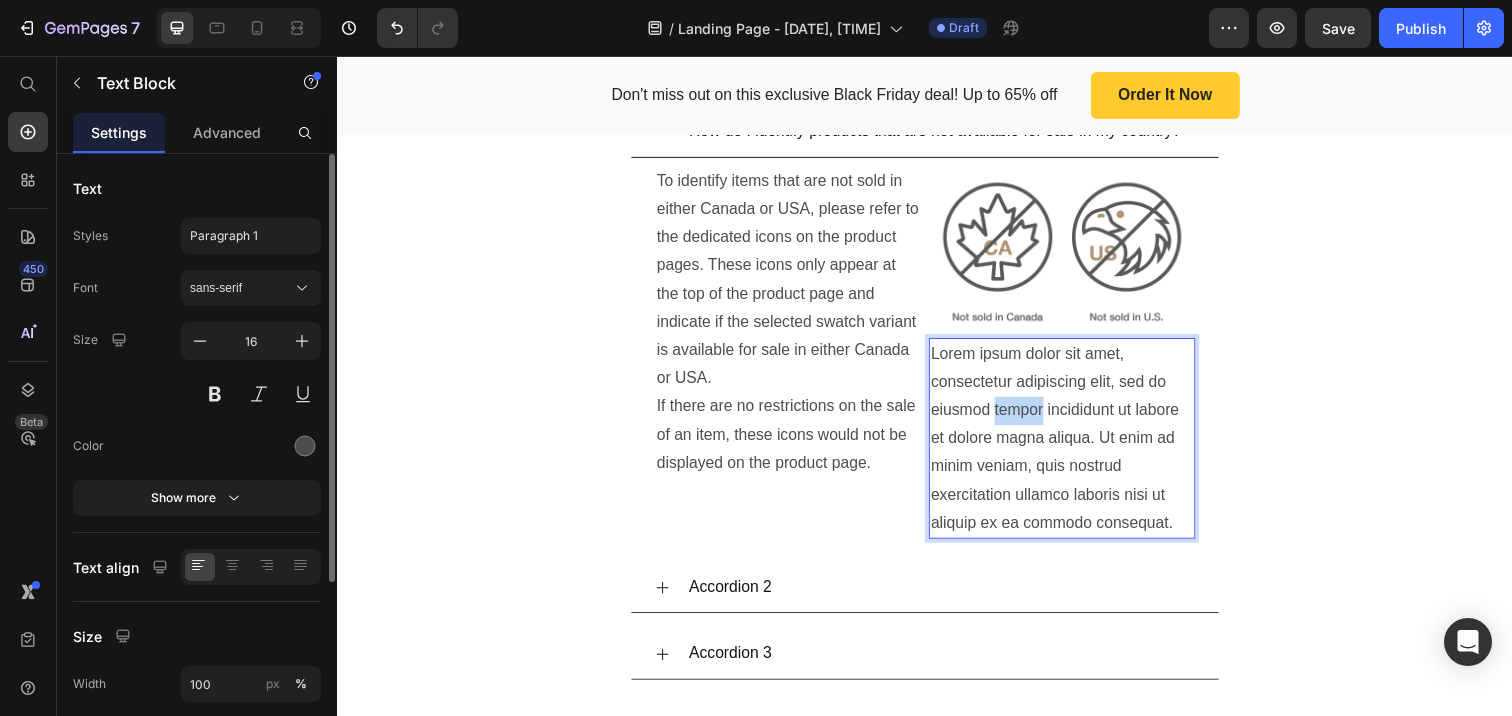 click on "Lorem ipsum dolor sit amet, consectetur adipiscing elit, sed do eiusmod tempor incididunt ut labore et dolore magna aliqua. Ut enim ad minim veniam, quis nostrud exercitation ullamco laboris nisi ut aliquip ex ea commodo consequat." at bounding box center (1077, 447) 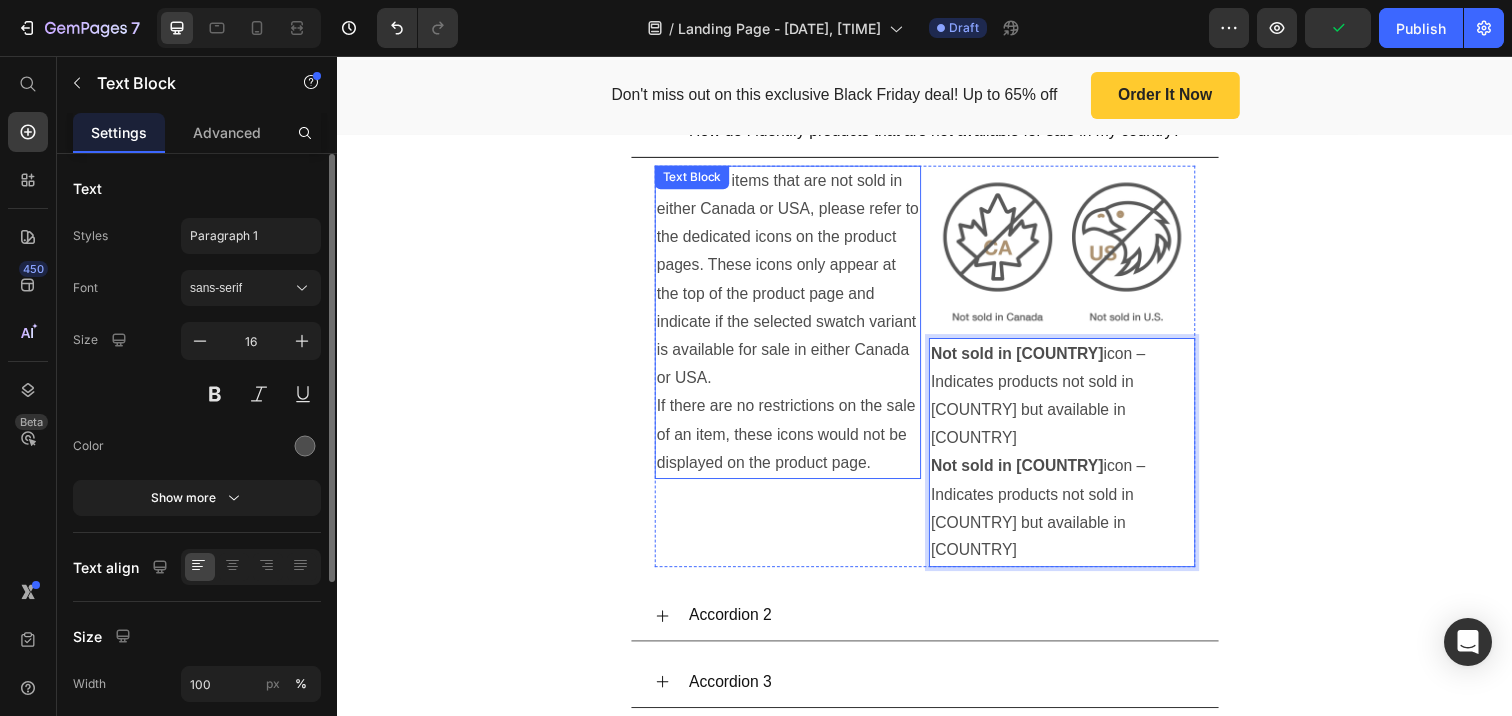 click on "To identify items that are not sold in either Canada or USA, please refer to the dedicated icons on the product pages. These icons only appear at the top of the product page and indicate if the selected swatch variant is available for sale in either Canada or USA." at bounding box center (797, 285) 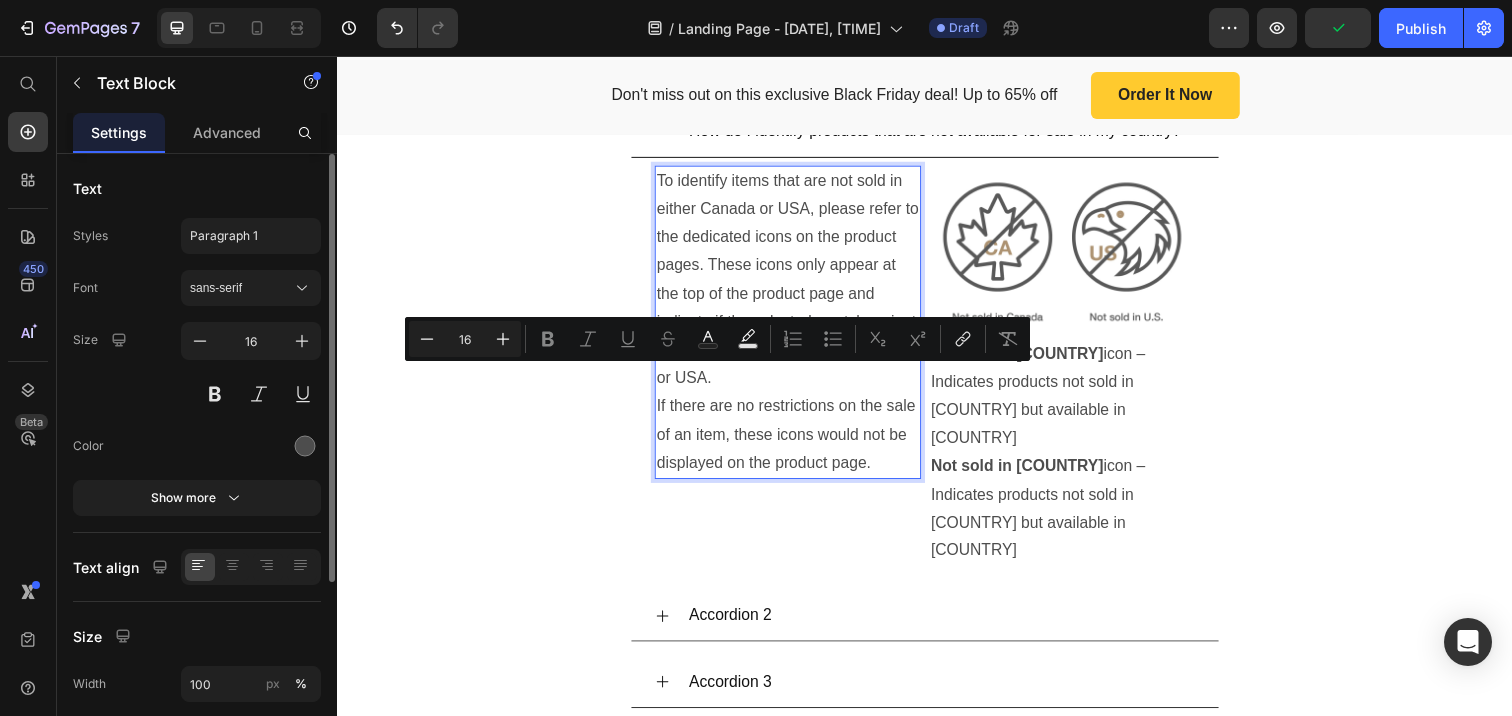 click on "To identify items that are not sold in either Canada or USA, please refer to the dedicated icons on the product pages. These icons only appear at the top of the product page and indicate if the selected swatch variant is available for sale in either Canada or USA." at bounding box center (797, 285) 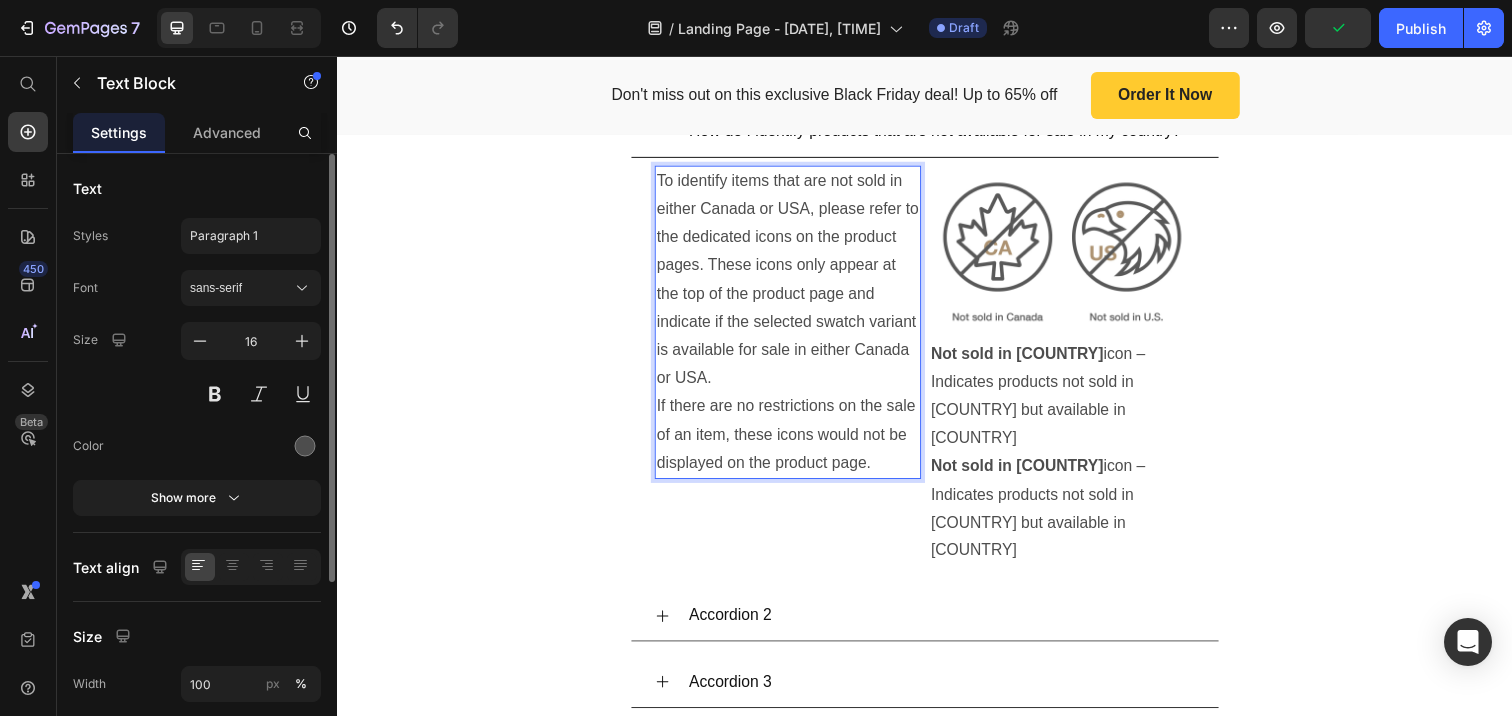 click on "To identify items that are not sold in either Canada or USA, please refer to the dedicated icons on the product pages. These icons only appear at the top of the product page and indicate if the selected swatch variant is available for sale in either Canada or USA." at bounding box center (797, 285) 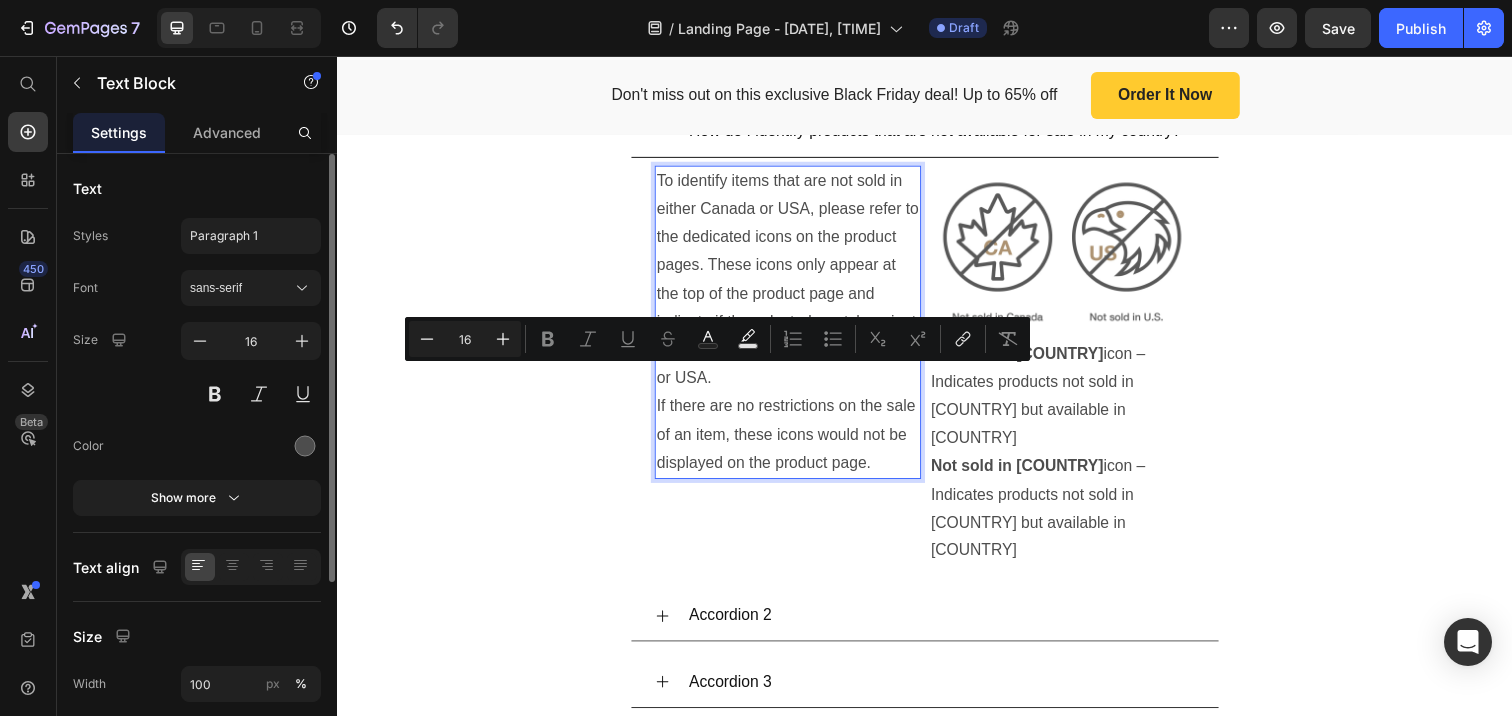 click on "To identify items that are not sold in either Canada or USA, please refer to the dedicated icons on the product pages. These icons only appear at the top of the product page and indicate if the selected swatch variant is available for sale in either Canada or USA." at bounding box center [797, 285] 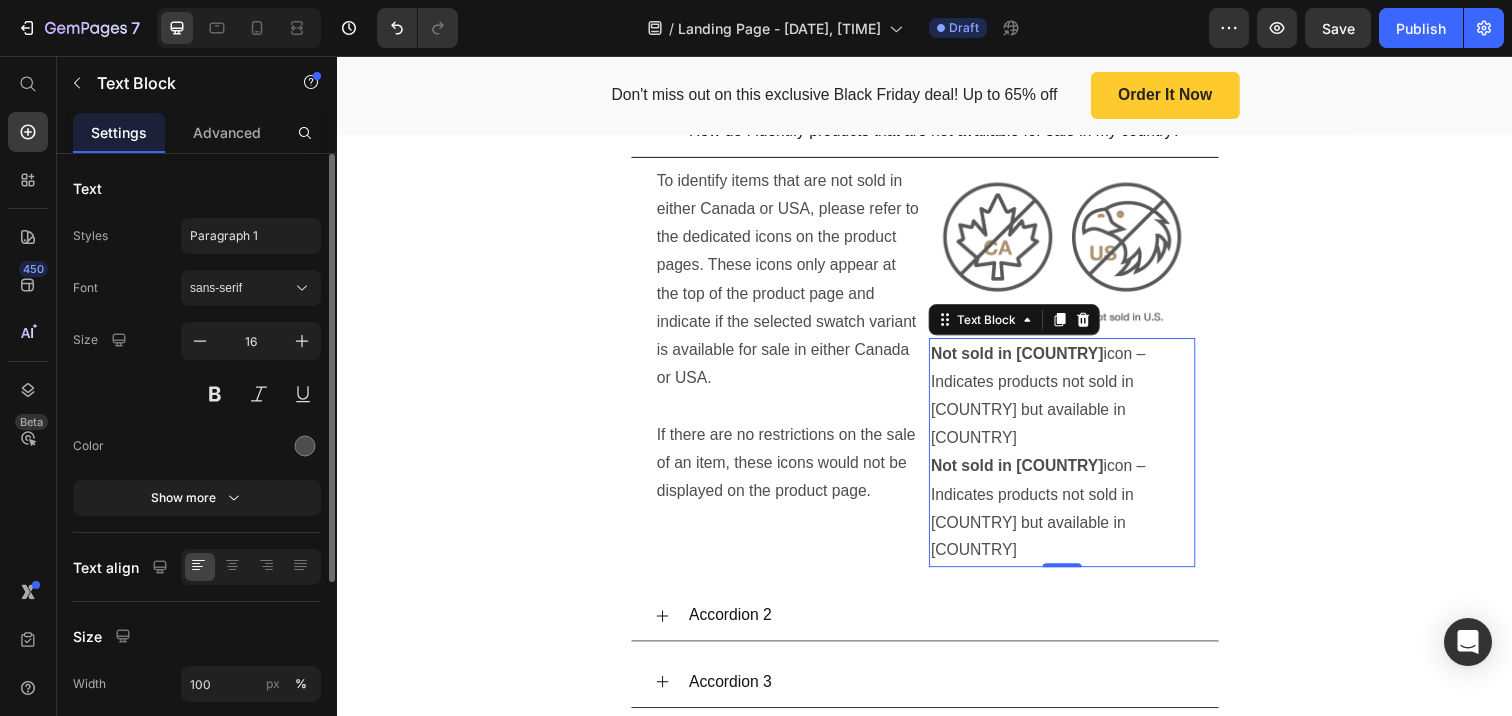 click on "Not sold in Canada  icon – Indicates products not sold in Canada but available in USA" at bounding box center [1077, 403] 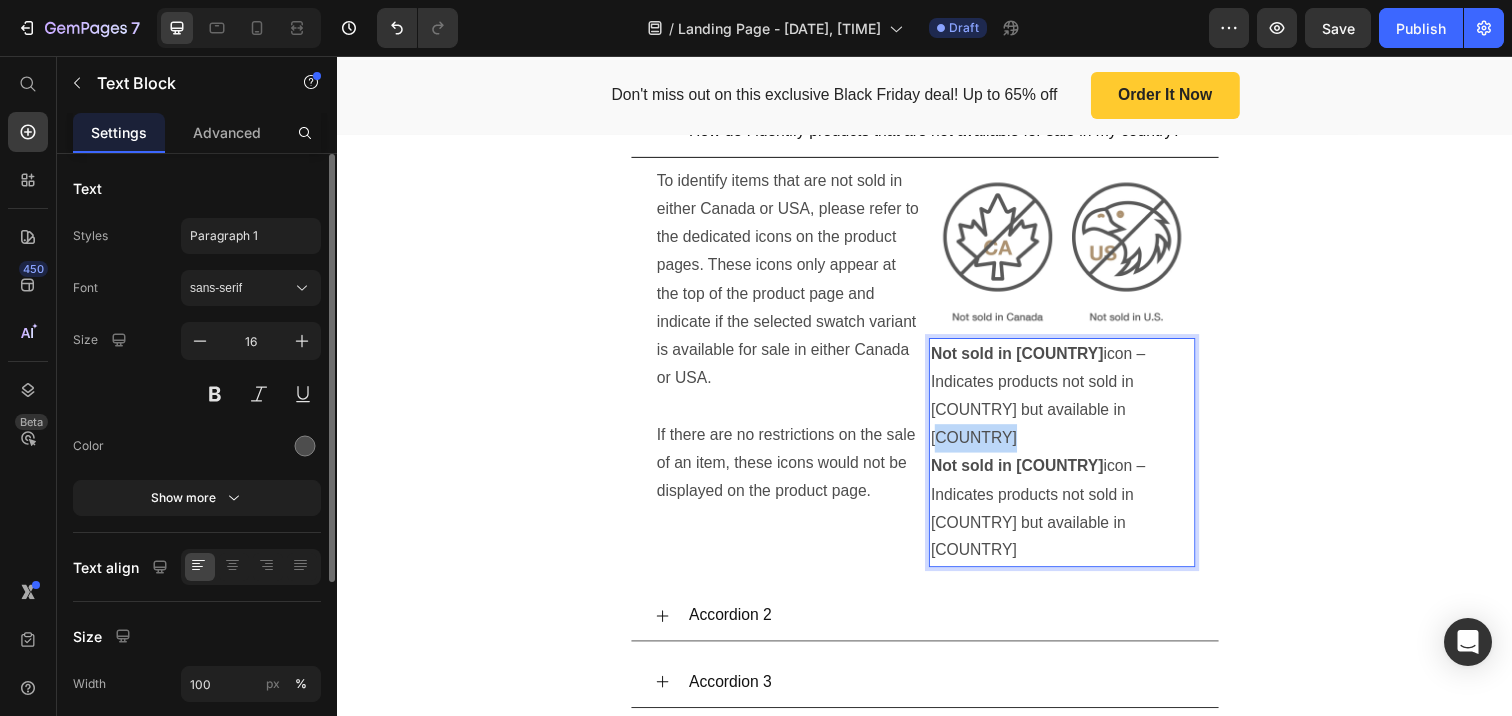 click on "Not sold in Canada  icon – Indicates products not sold in Canada but available in USA" at bounding box center [1077, 403] 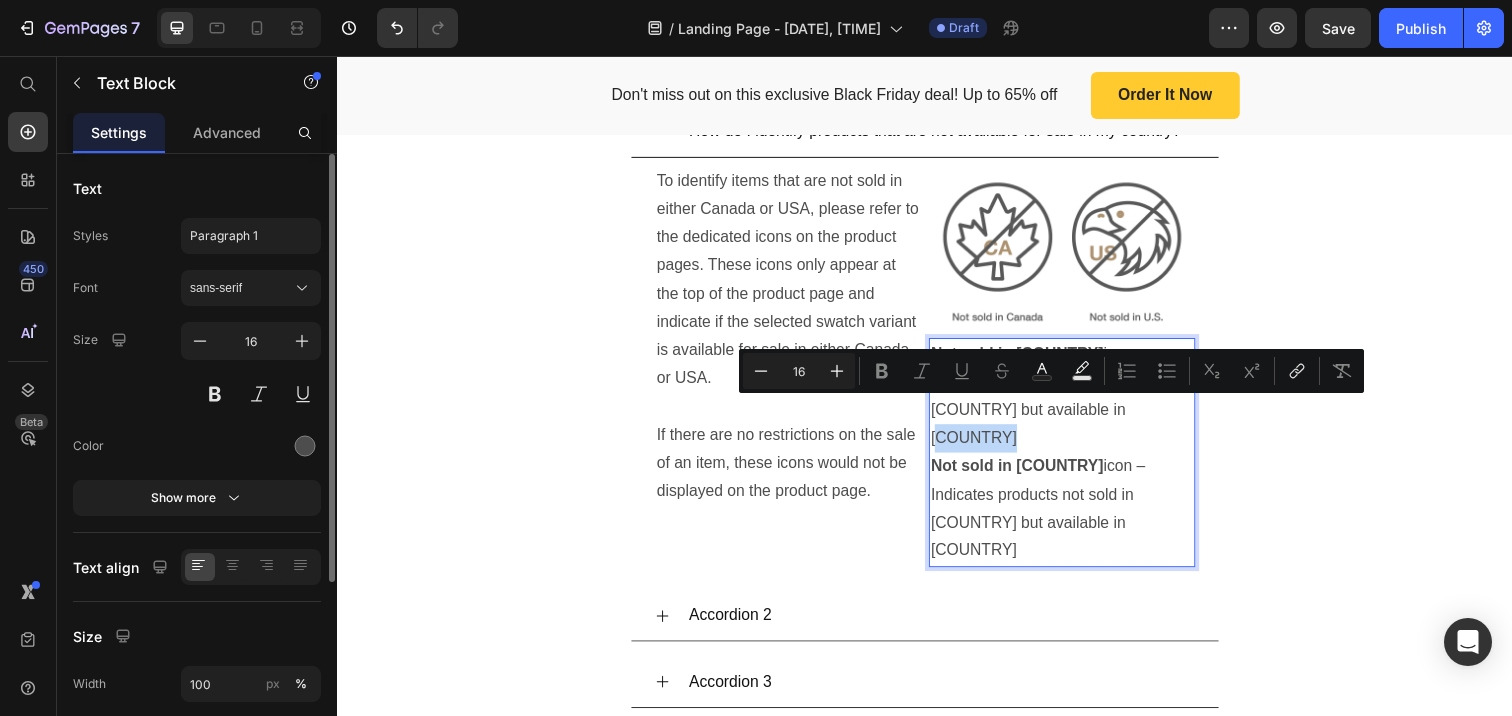 click on "Not sold in Canada  icon – Indicates products not sold in Canada but available in USA" at bounding box center [1077, 403] 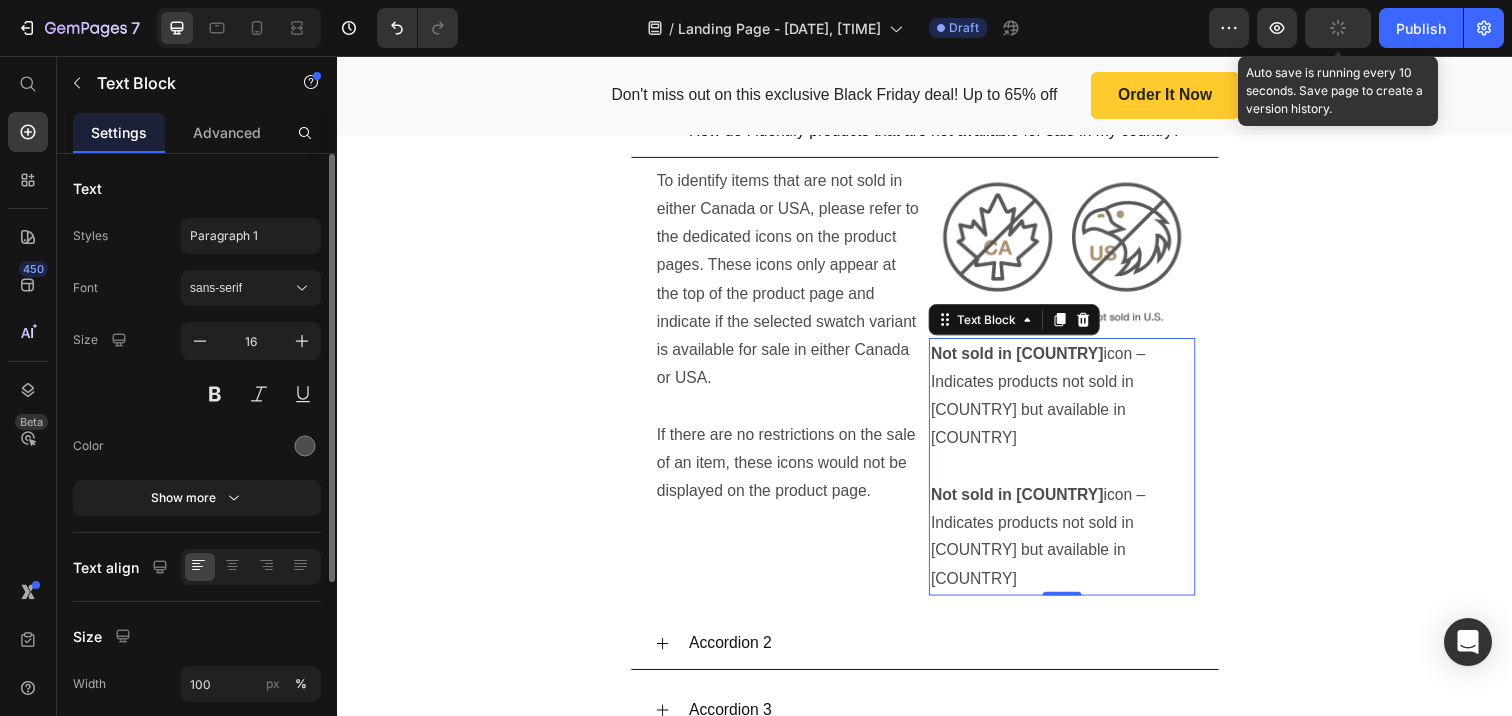 click 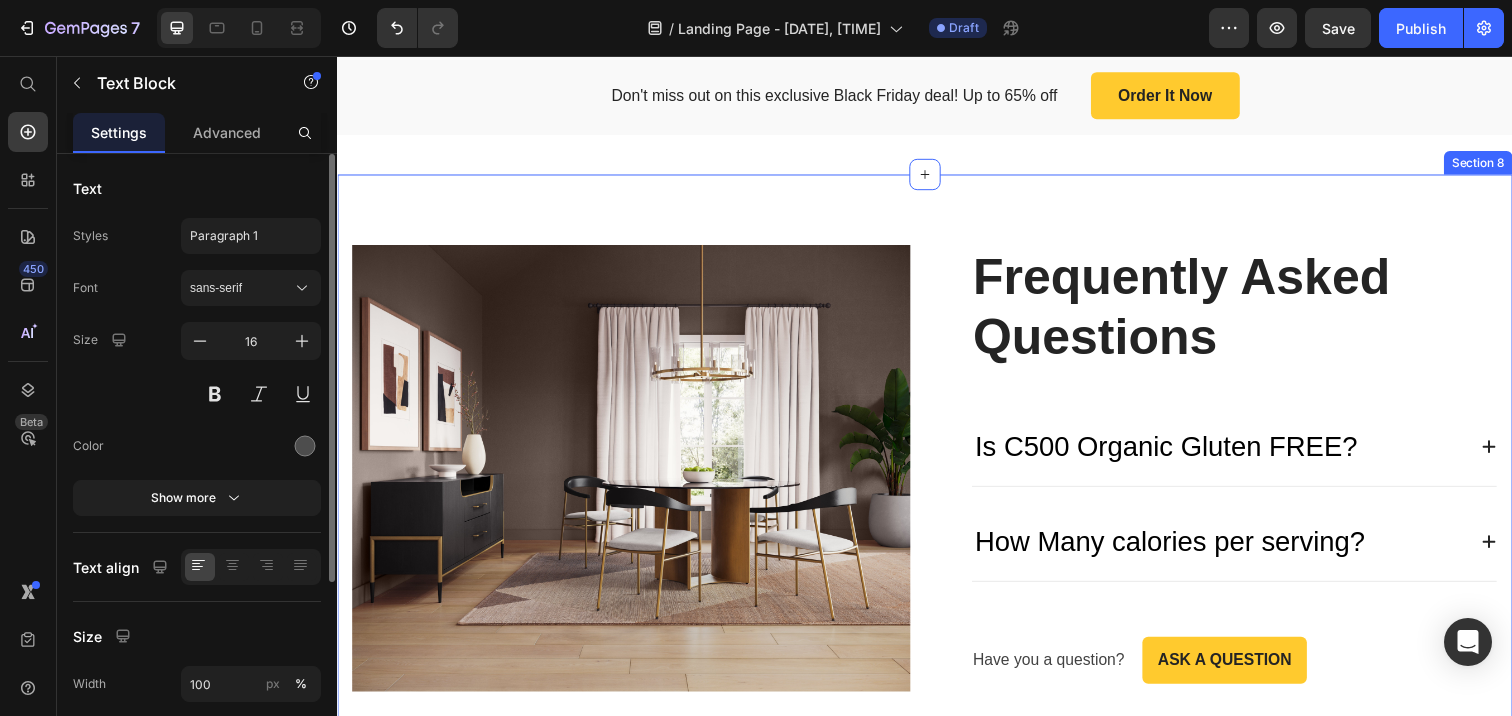 scroll, scrollTop: 3288, scrollLeft: 0, axis: vertical 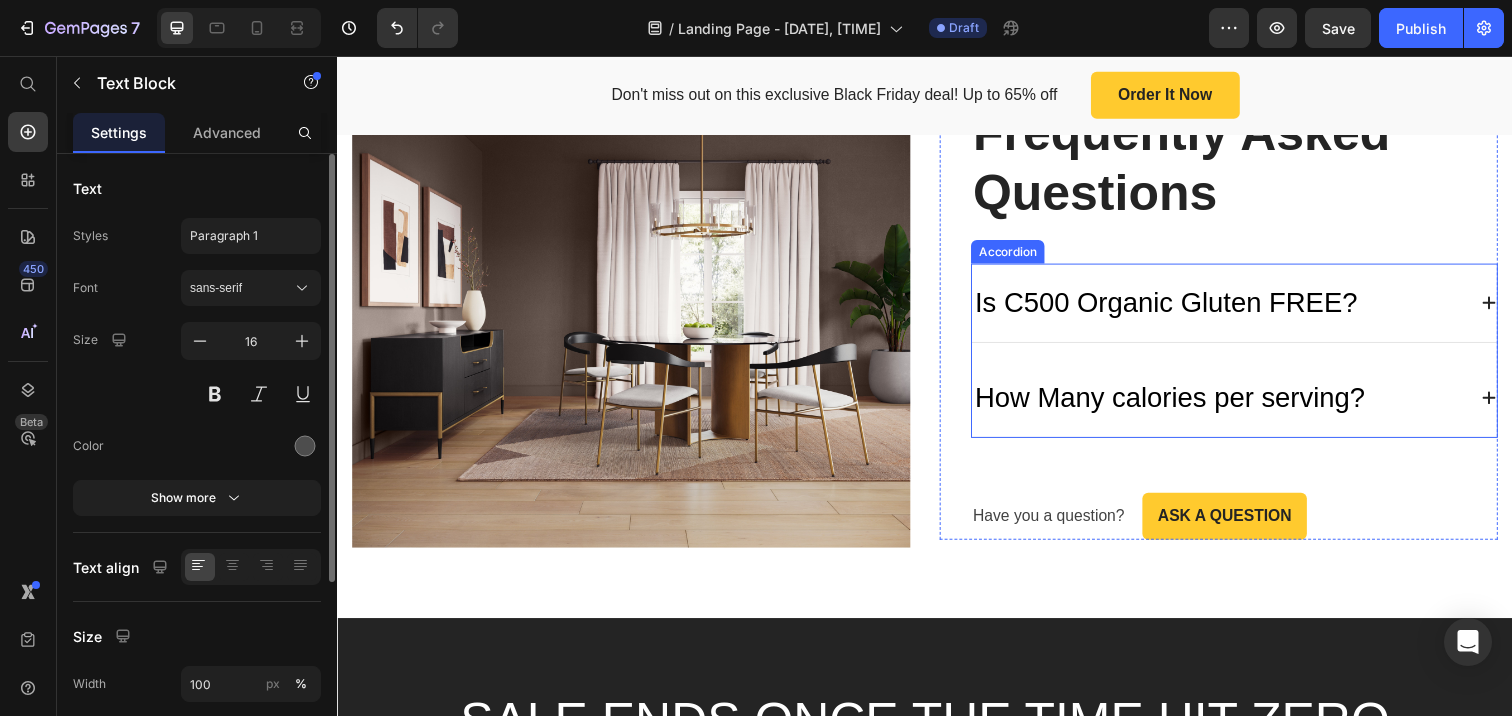 click on "Is C500 Organic Gluten FREE?" at bounding box center [1183, 308] 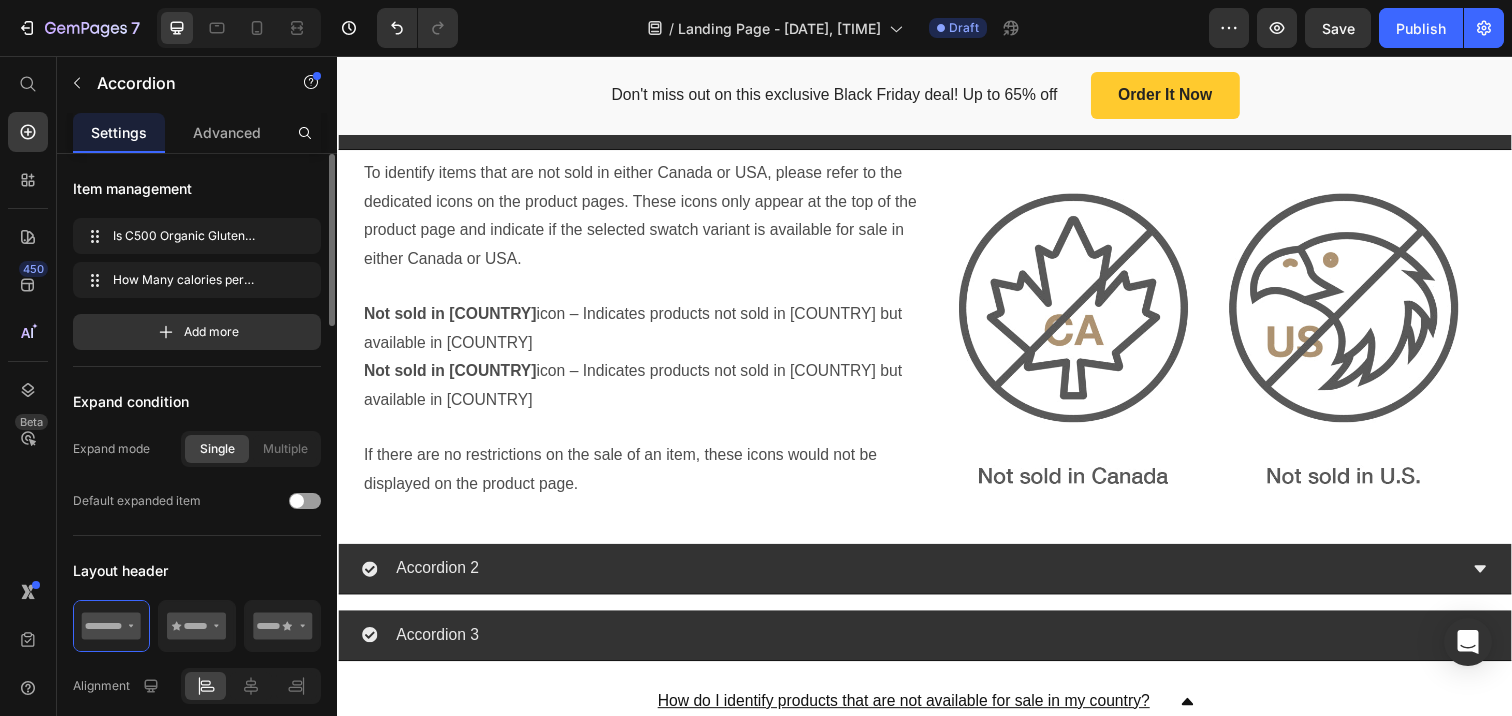 scroll, scrollTop: 5416, scrollLeft: 0, axis: vertical 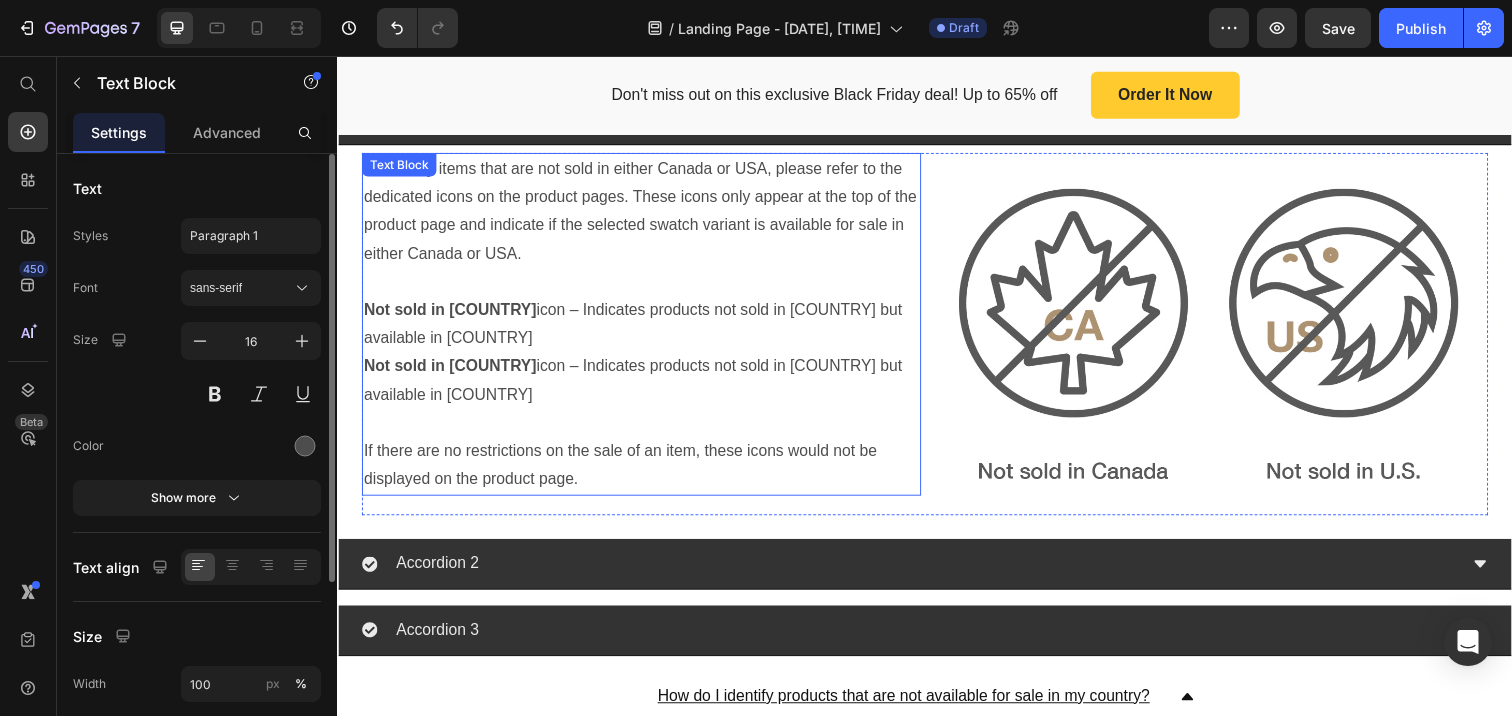 click on "Not sold in US  icon – Indicates products not sold in USA but available in Canada" at bounding box center (647, 388) 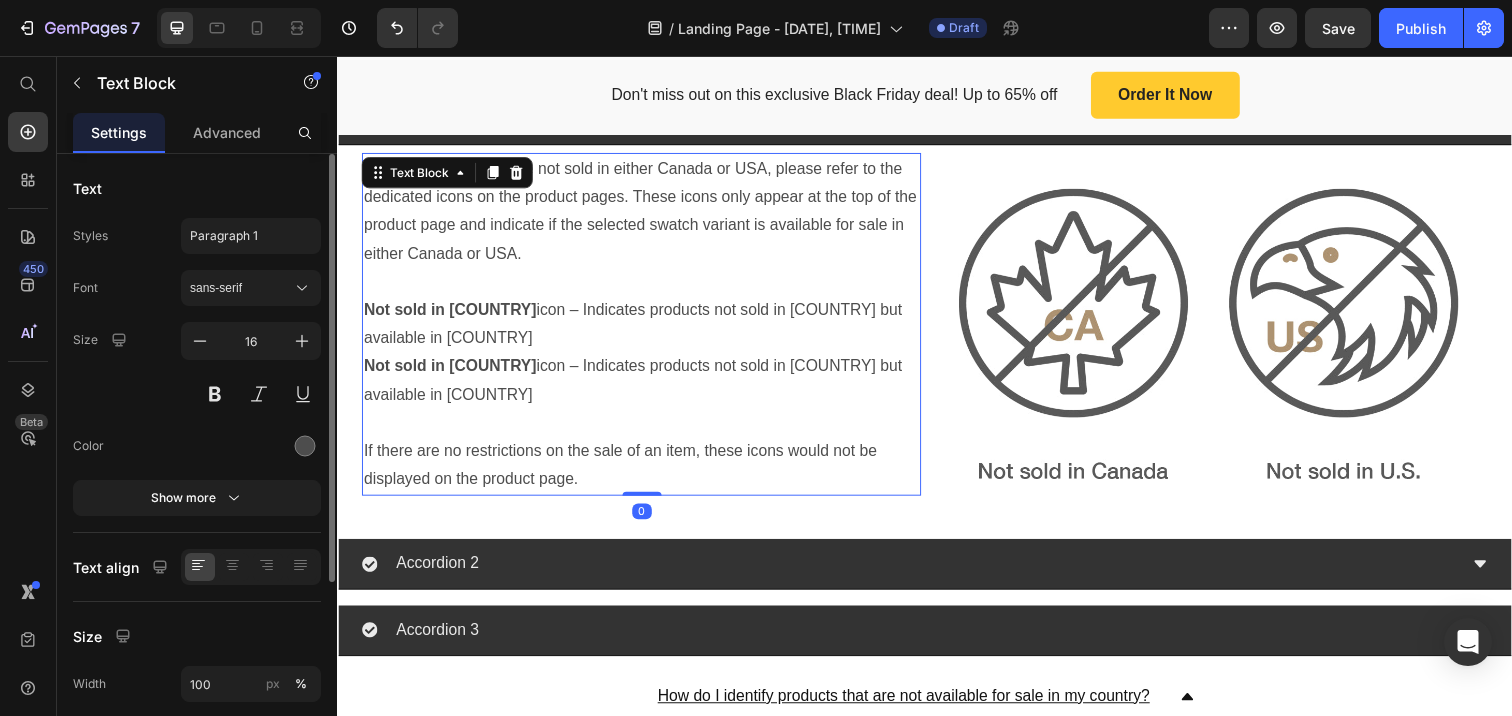 click on "Not sold in US  icon – Indicates products not sold in USA but available in Canada" at bounding box center [647, 388] 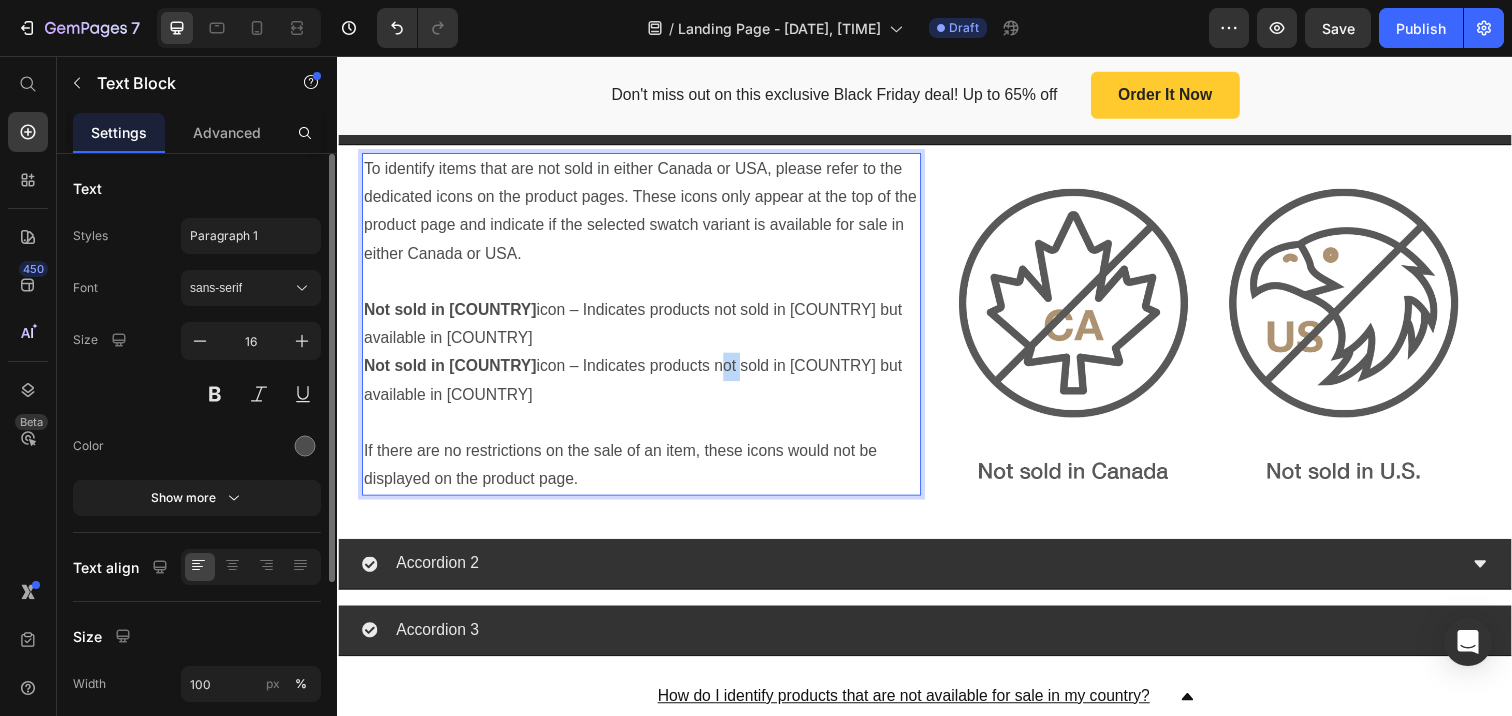 click on "Not sold in US  icon – Indicates products not sold in USA but available in Canada" at bounding box center [647, 388] 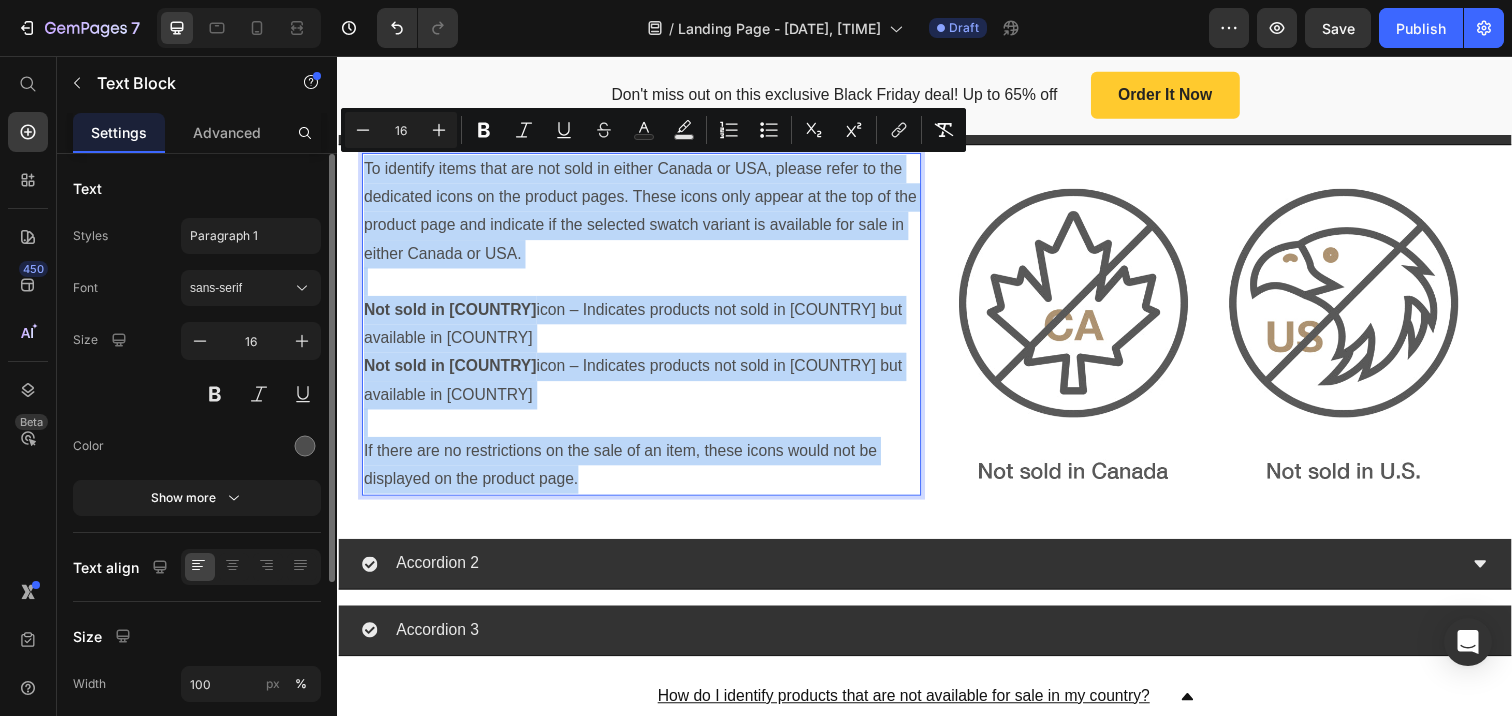 copy on "To identify items that are not sold in either Canada or USA, please refer to the dedicated icons on the product pages. These icons only appear at the top of the product page and indicate if the selected swatch variant is available for sale in either Canada or USA. Not sold in Canada  icon – Indicates products not sold in Canada but available in USA Not sold in US  icon – Indicates products not sold in USA but available in Canada If there are no restrictions on the sale of an item, these icons would not be displayed on the product page." 